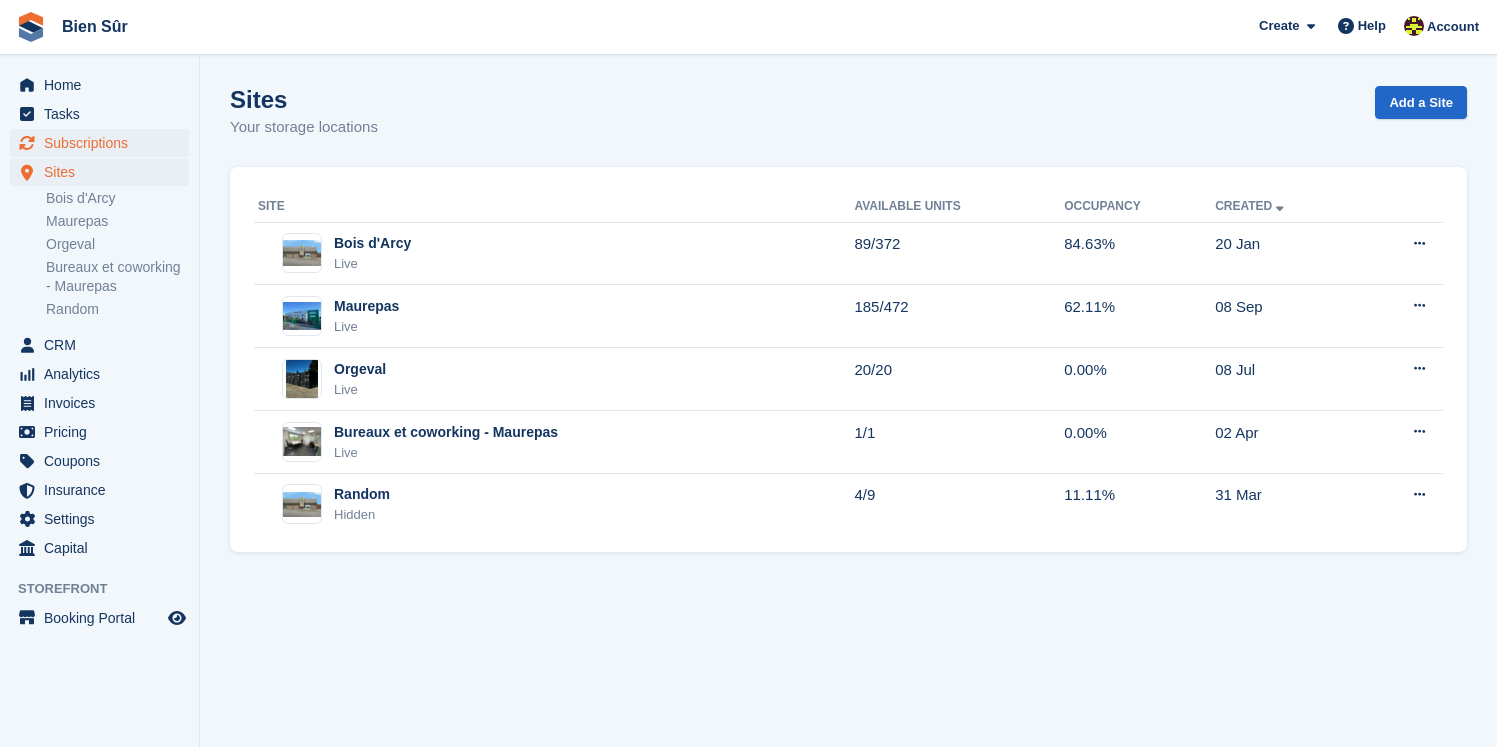 scroll, scrollTop: 0, scrollLeft: 0, axis: both 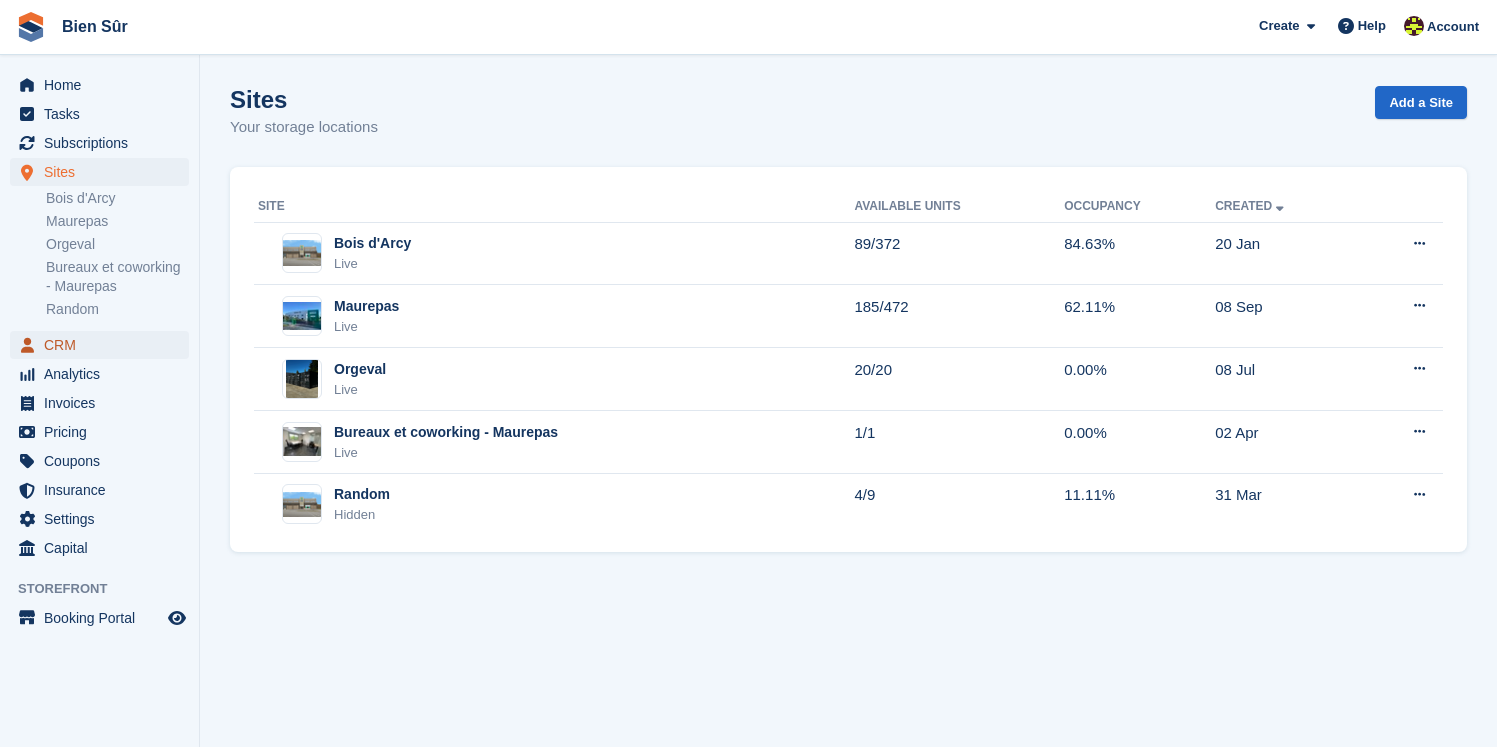 click on "CRM" at bounding box center (104, 345) 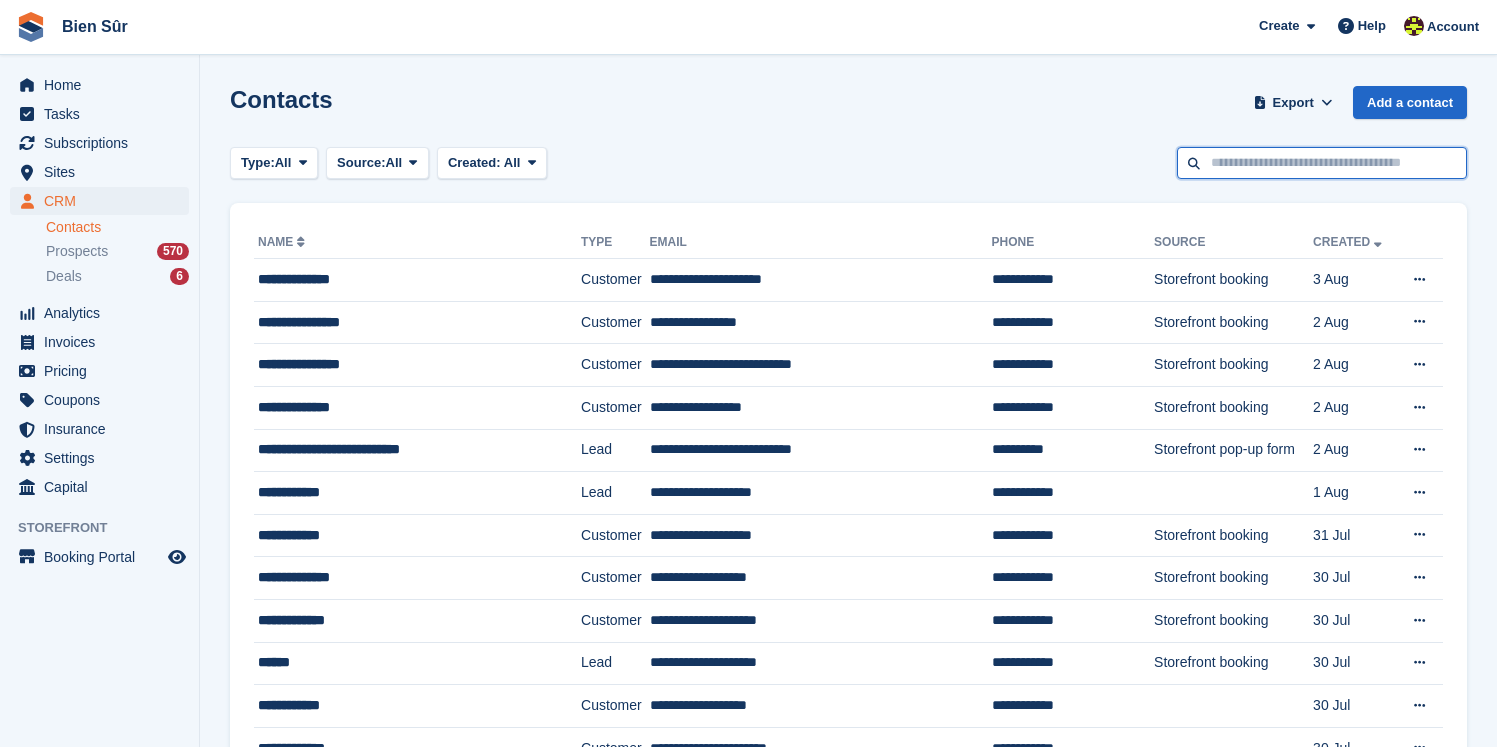 click at bounding box center [1322, 163] 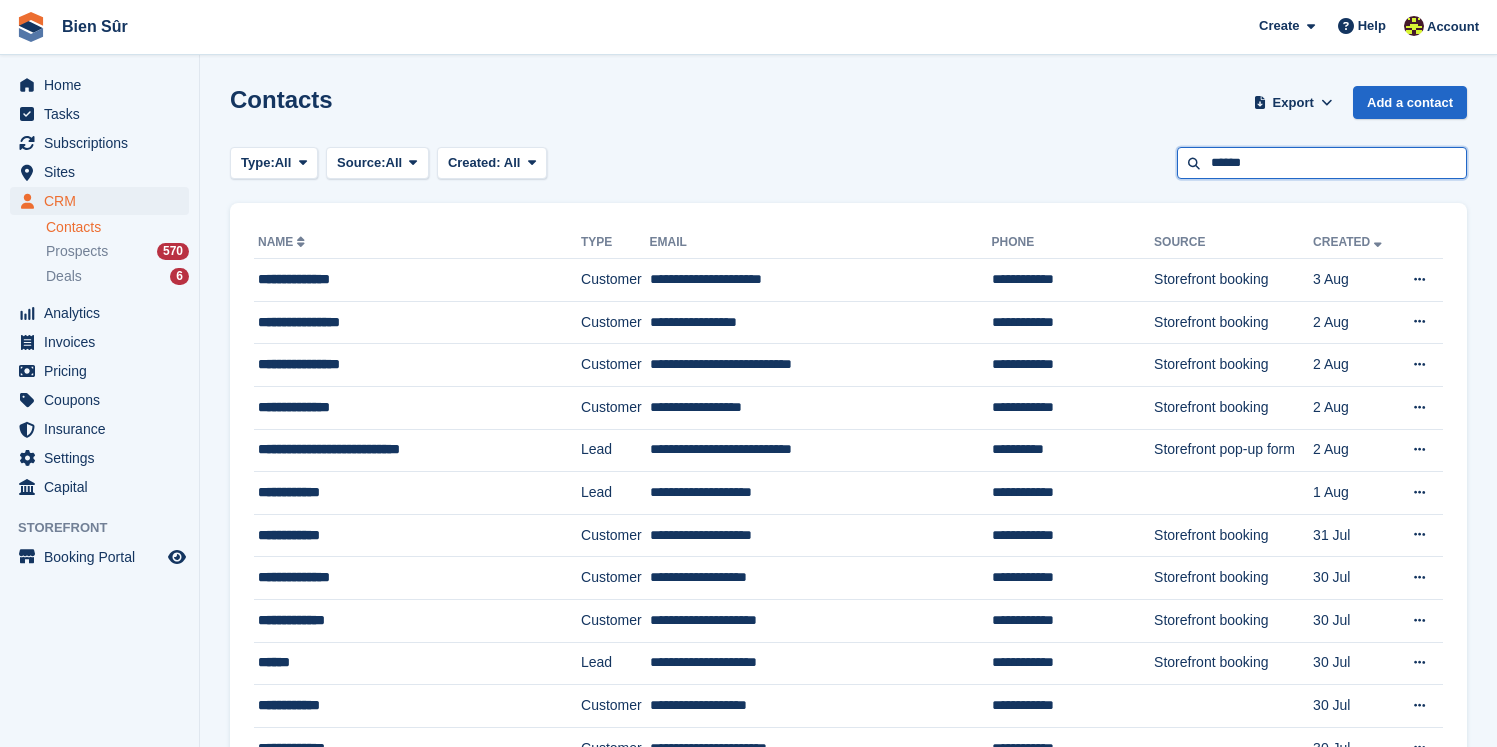 type on "******" 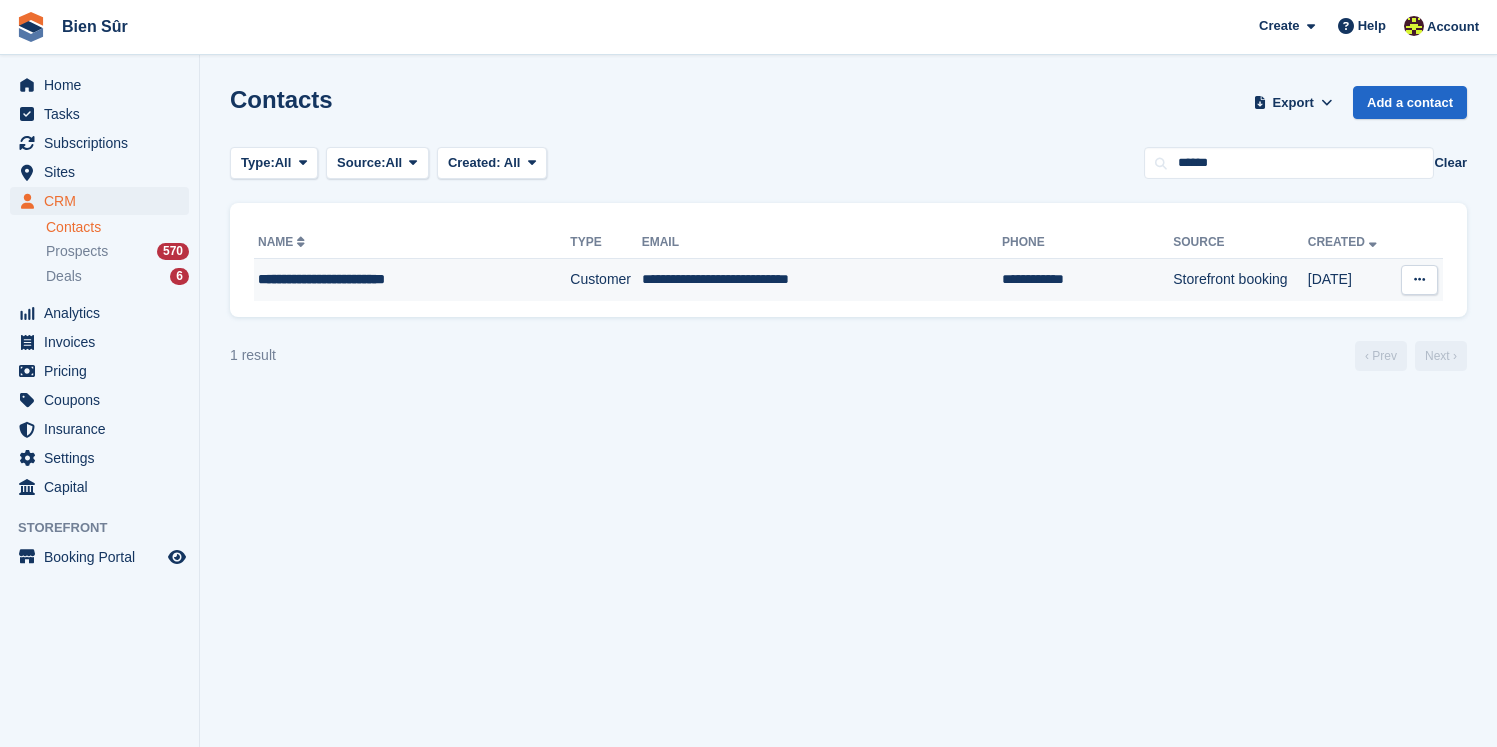 click on "**********" at bounding box center [390, 279] 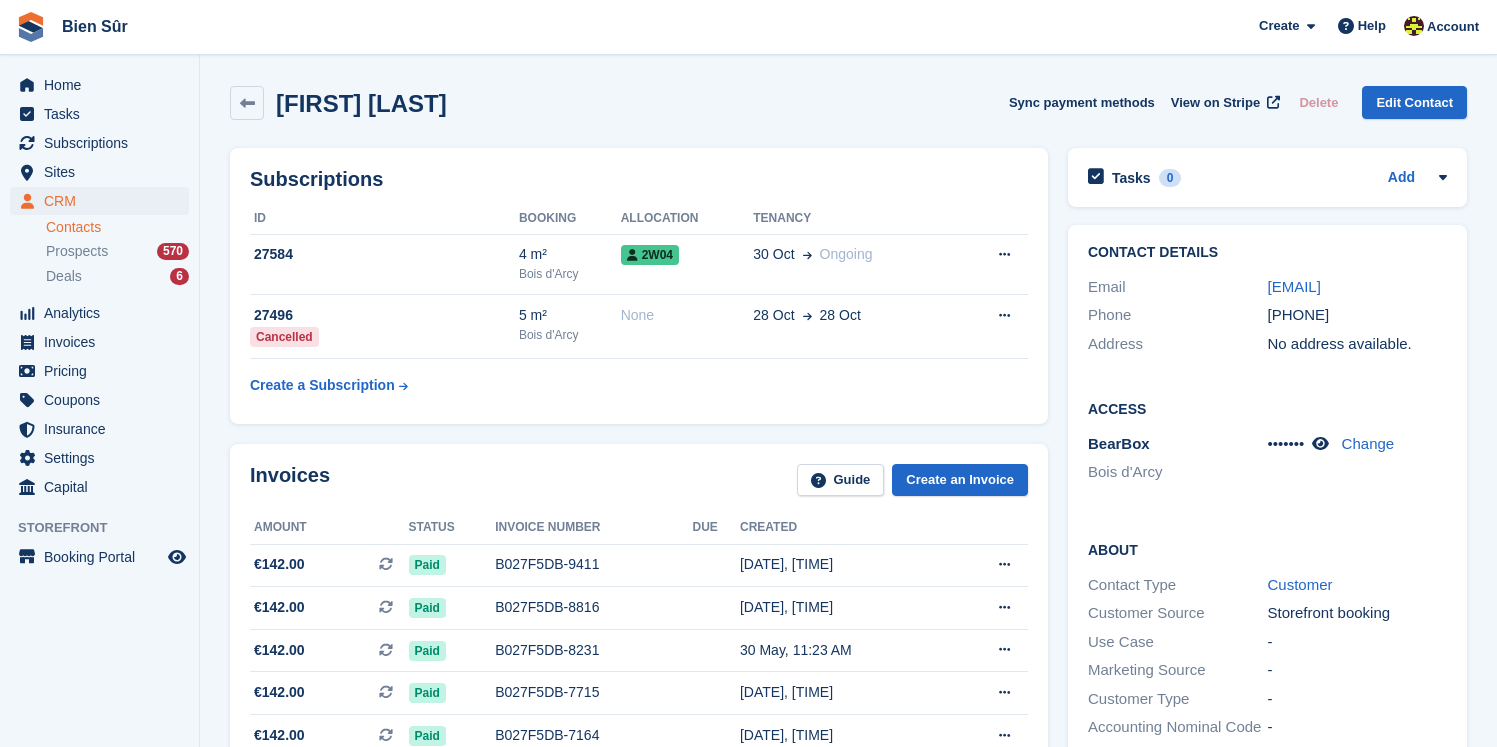 scroll, scrollTop: 0, scrollLeft: 0, axis: both 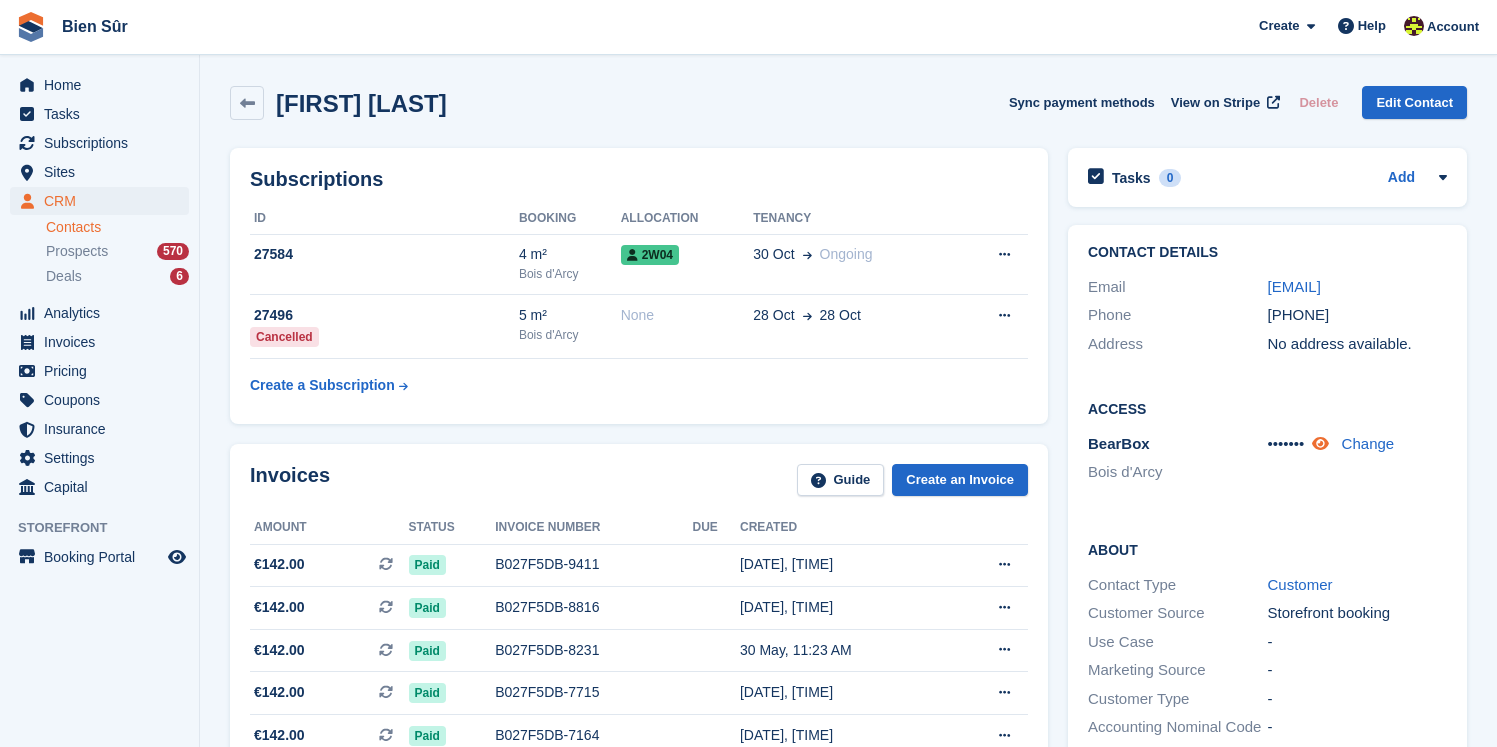 click at bounding box center (1320, 443) 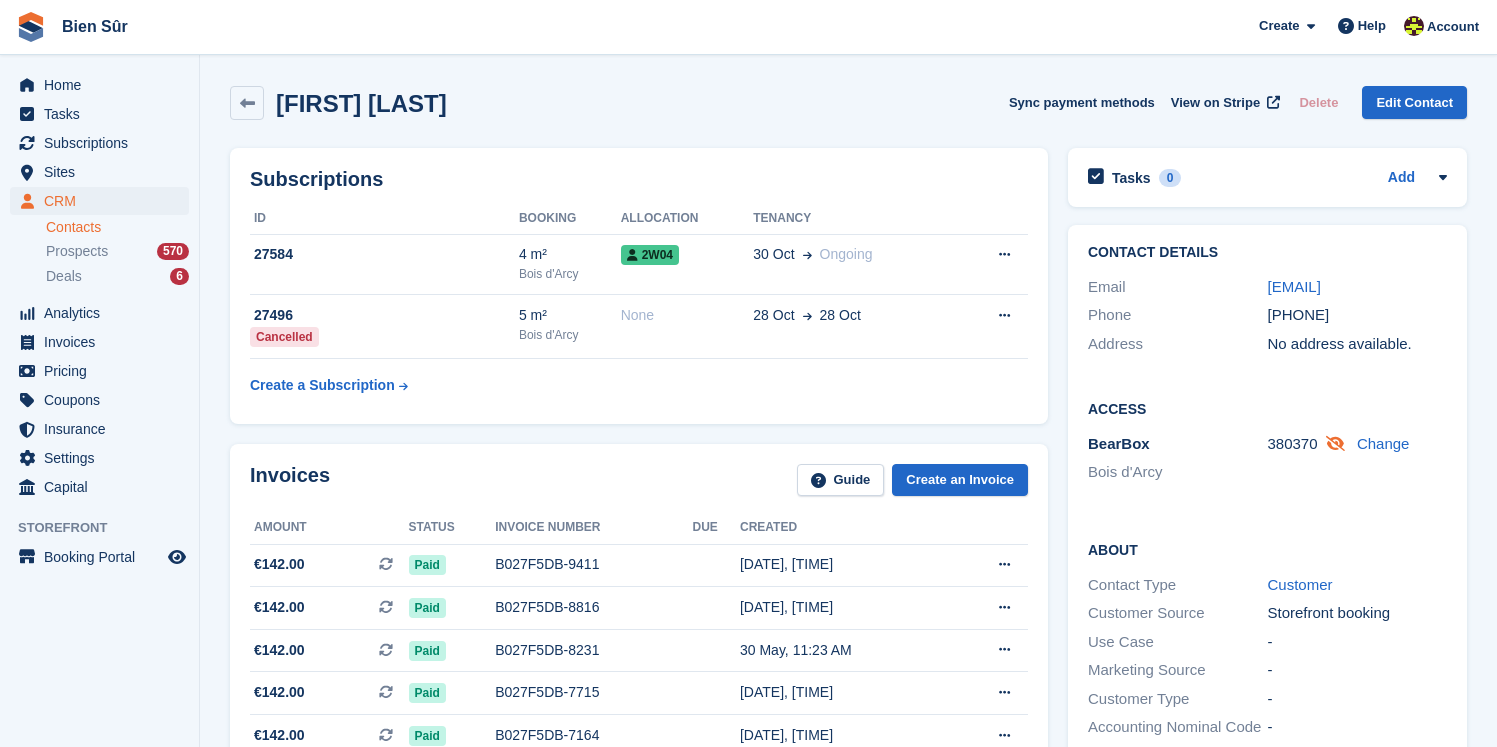 click at bounding box center (1335, 443) 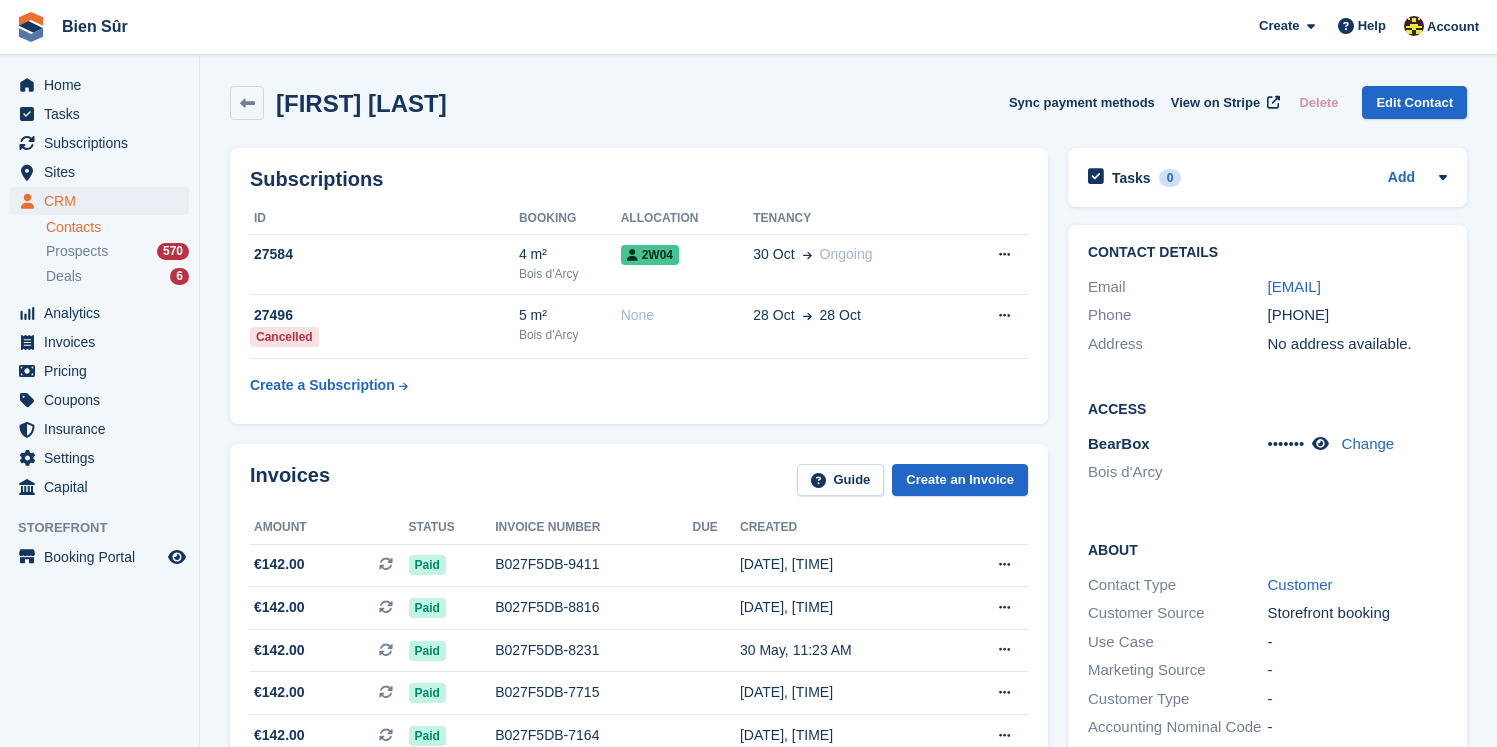click on "Blandine Dumont st Priest
Sync payment methods
View on Stripe
Delete
Edit Contact" at bounding box center (848, 103) 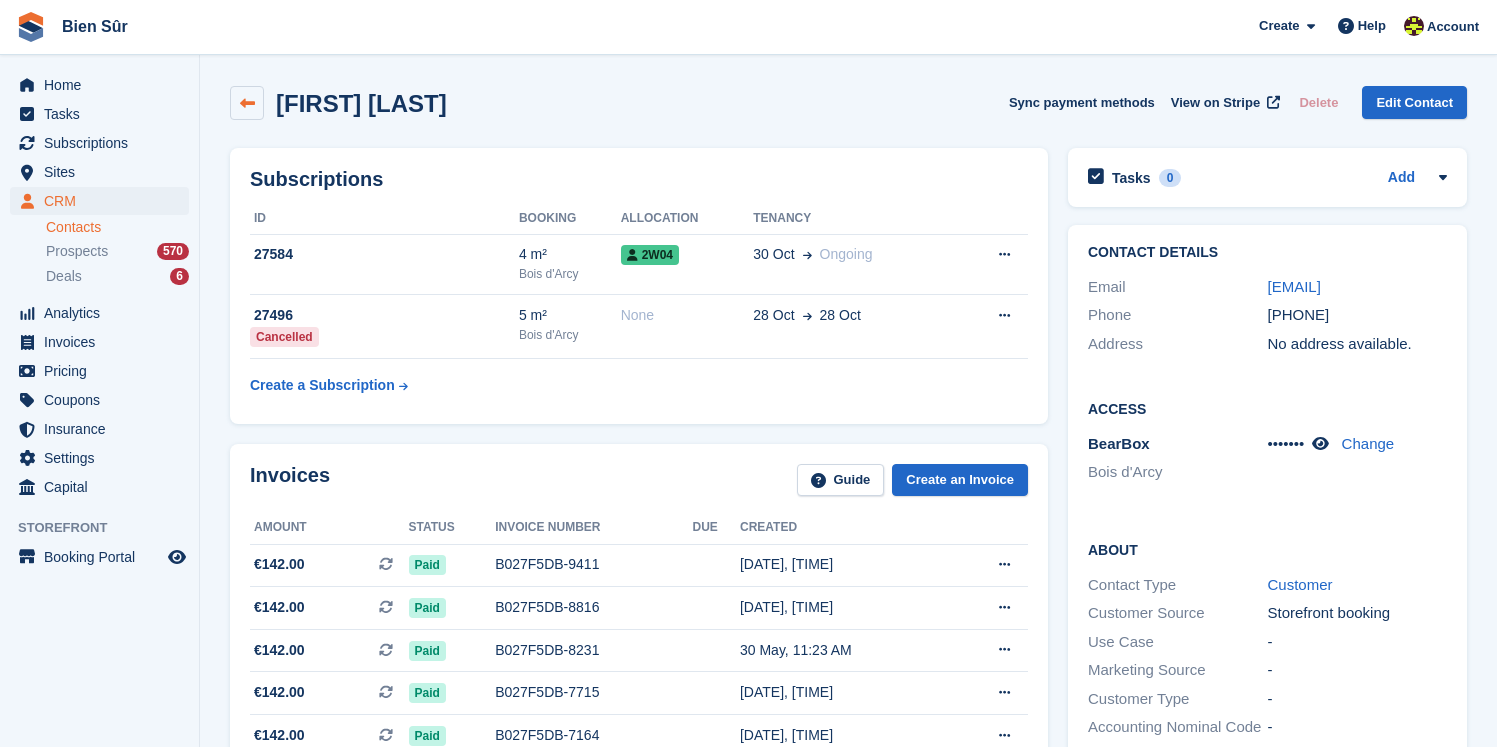 click at bounding box center (247, 103) 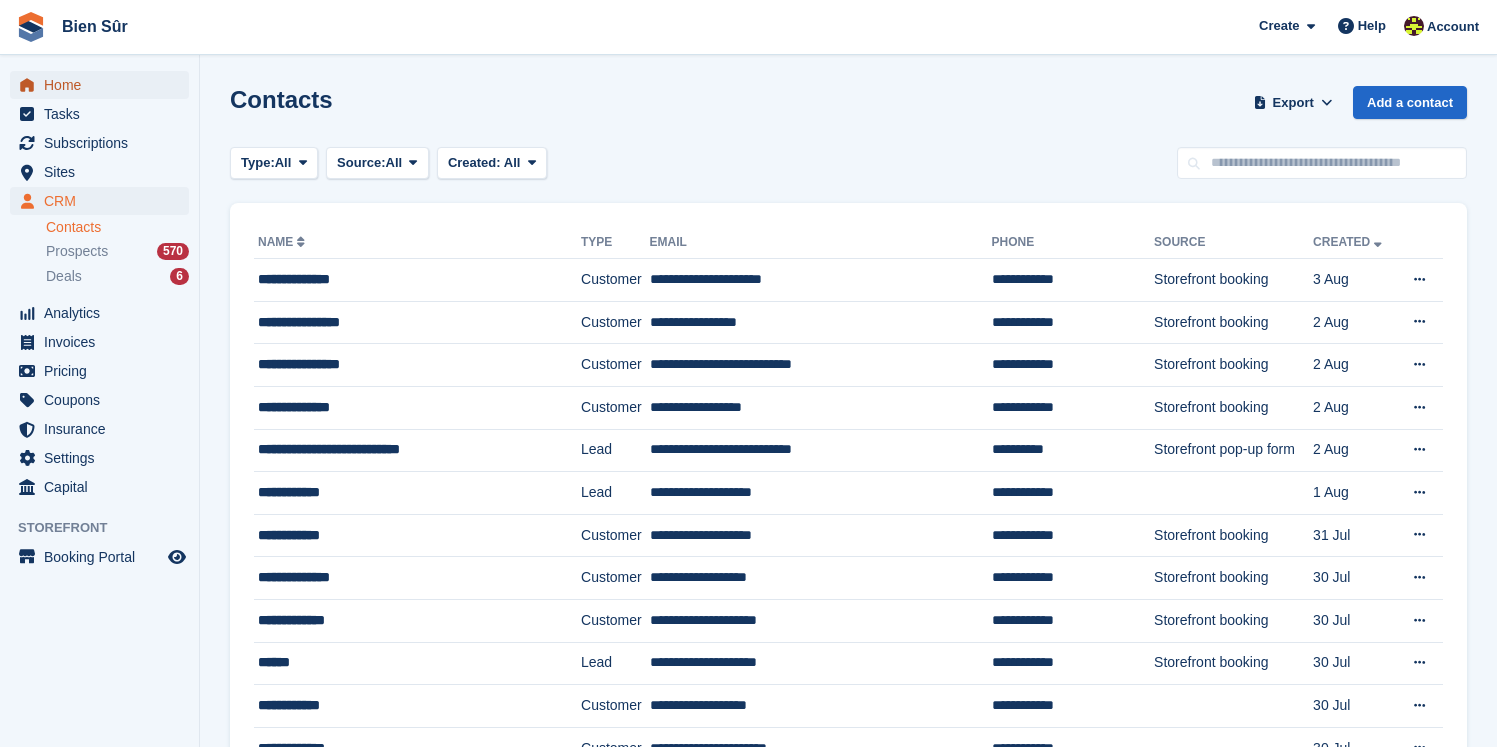 click on "Home" at bounding box center (104, 85) 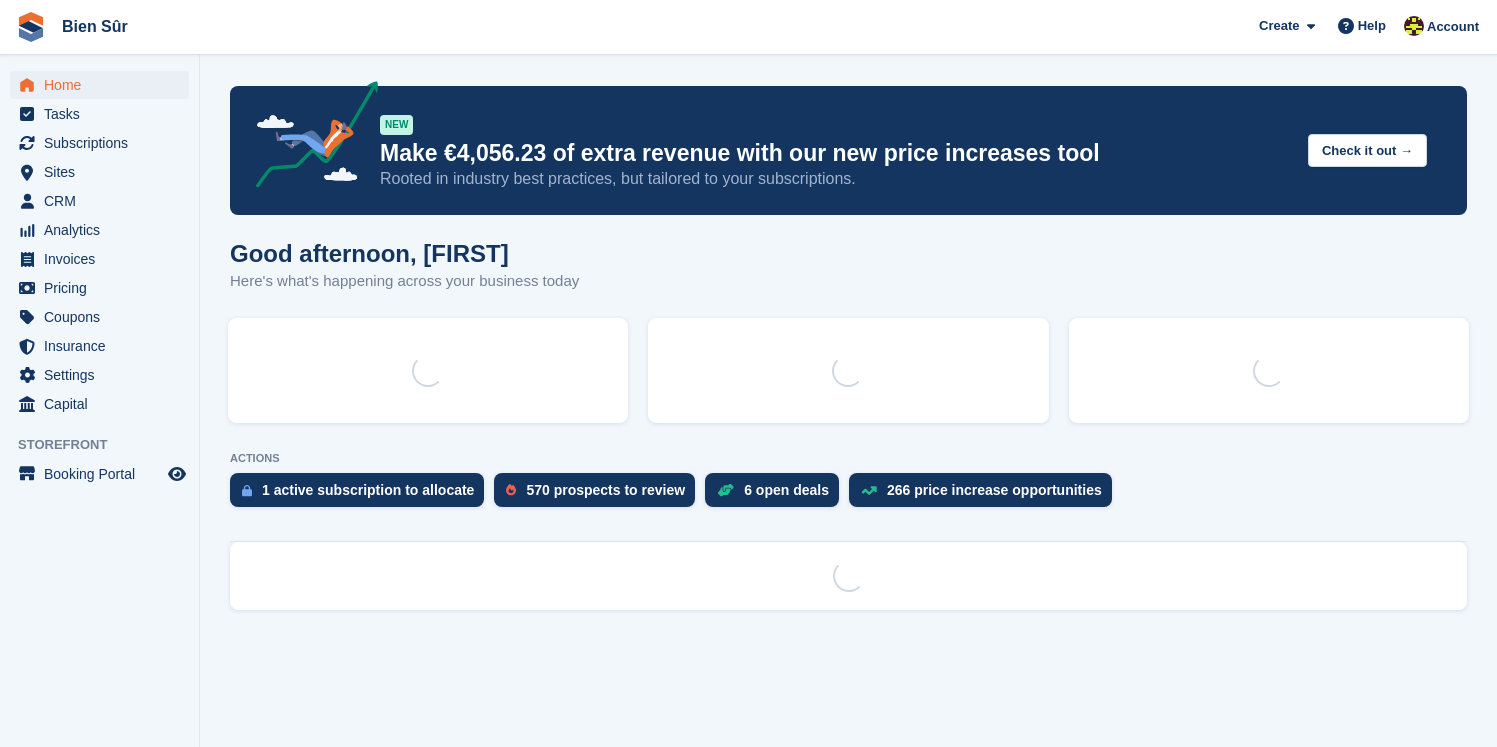 scroll, scrollTop: 0, scrollLeft: 0, axis: both 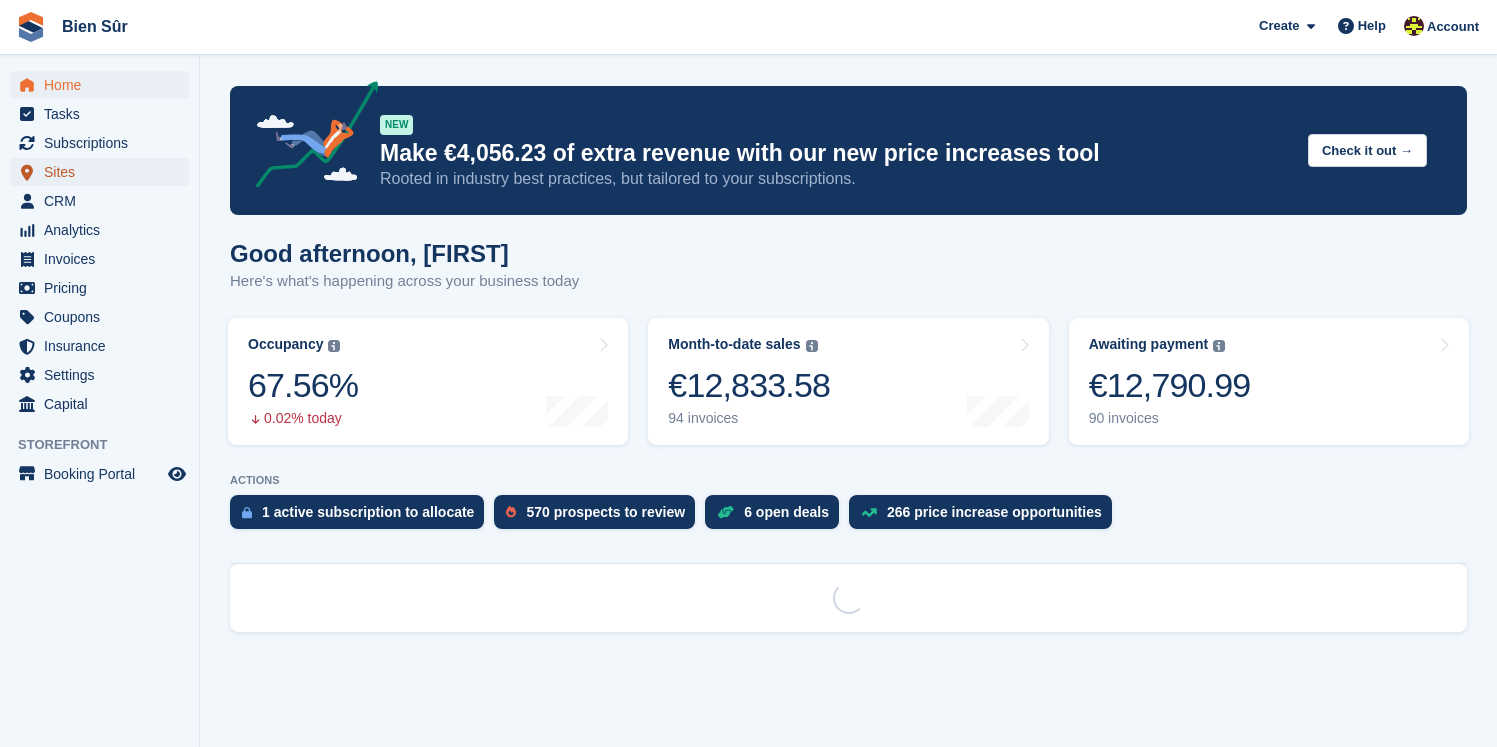 click on "Sites" at bounding box center [104, 172] 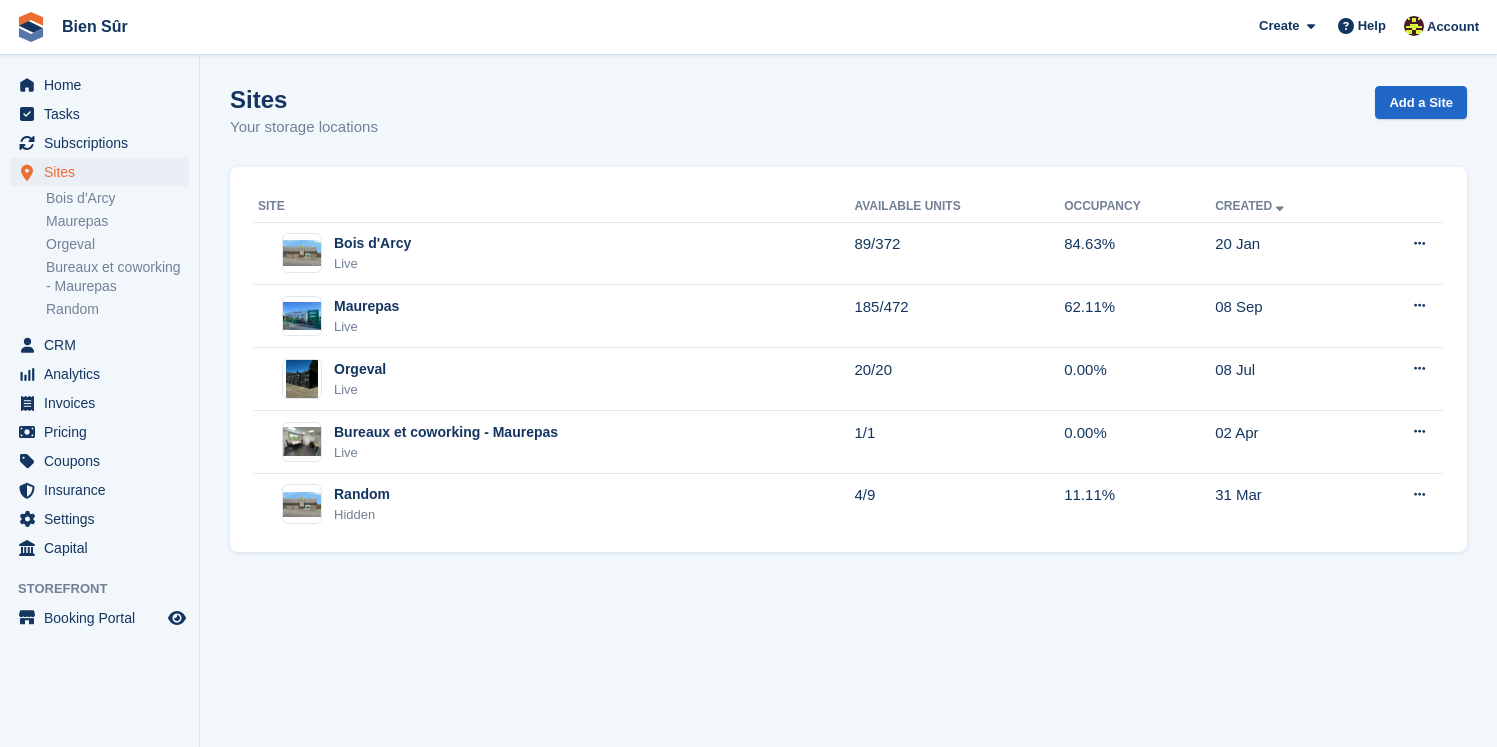 scroll, scrollTop: 0, scrollLeft: 0, axis: both 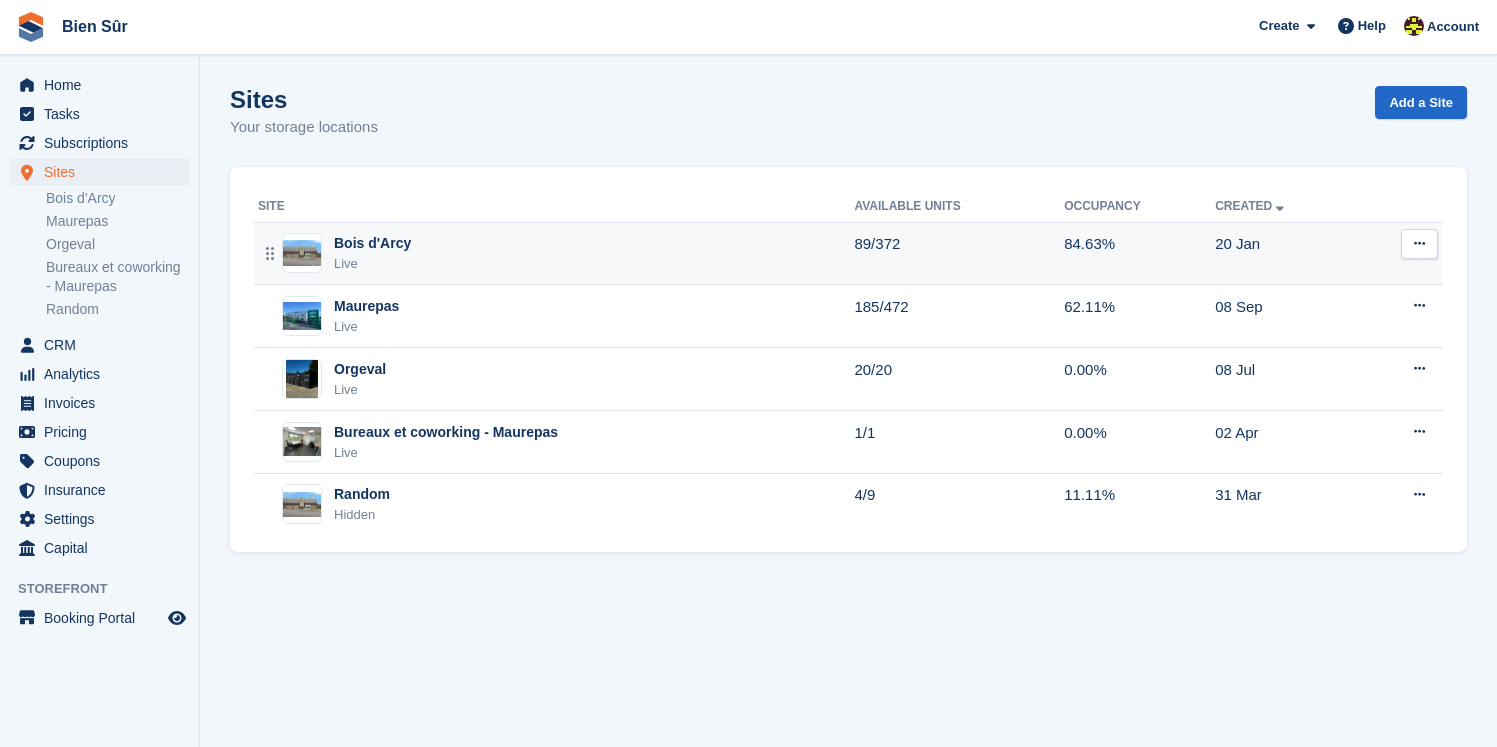 click on "Live" at bounding box center [372, 264] 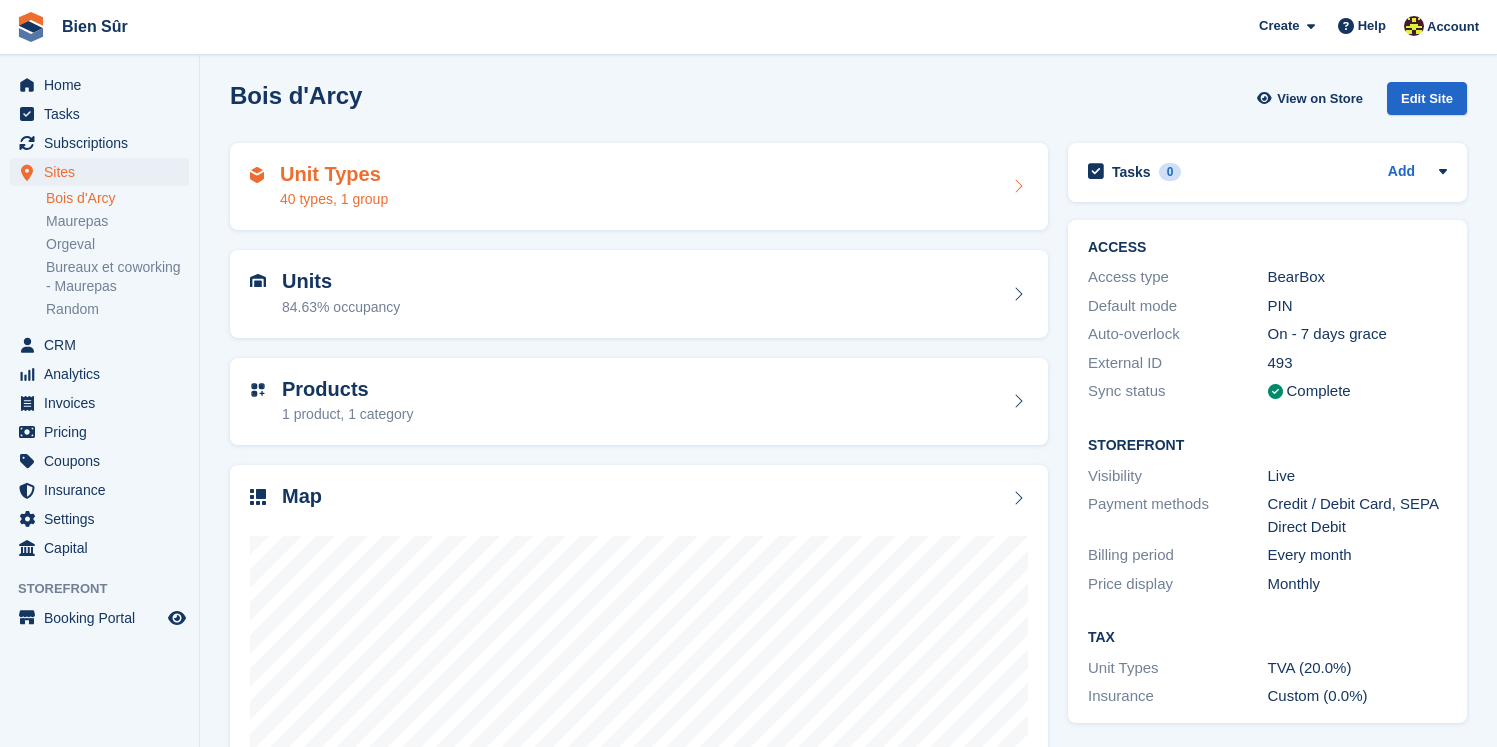 scroll, scrollTop: 8, scrollLeft: 0, axis: vertical 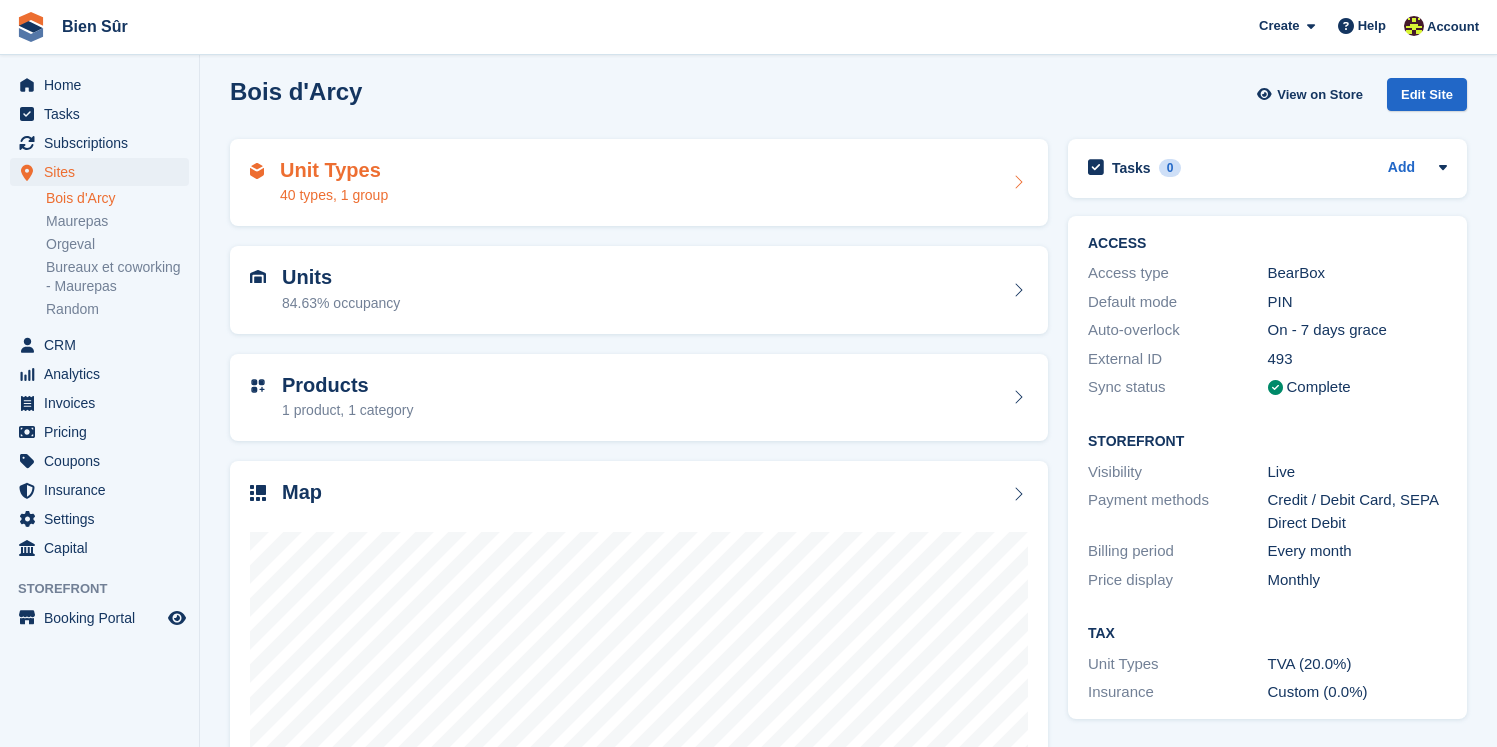 click on "40 types, 1 group" at bounding box center (334, 195) 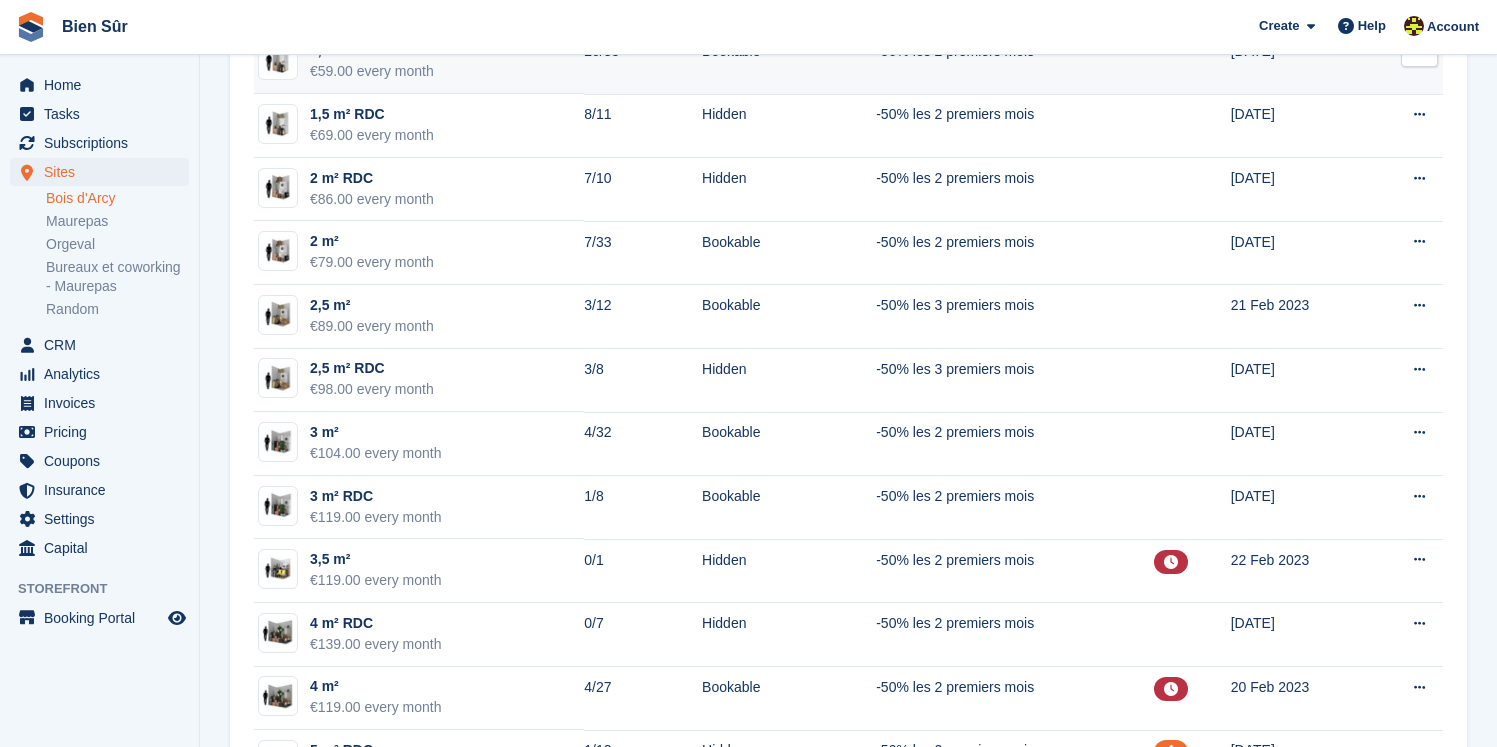 scroll, scrollTop: 433, scrollLeft: 0, axis: vertical 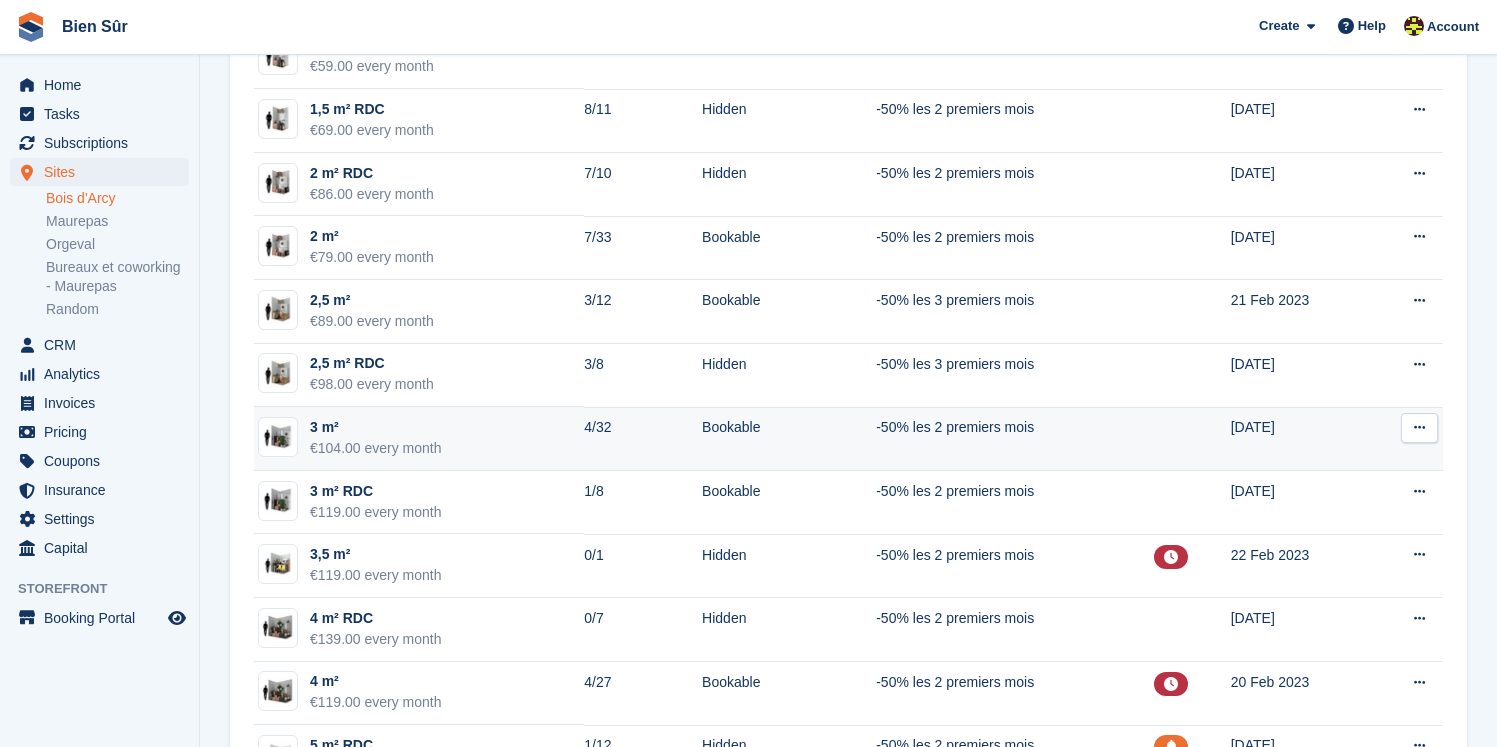click on "€104.00 every month" at bounding box center [376, 448] 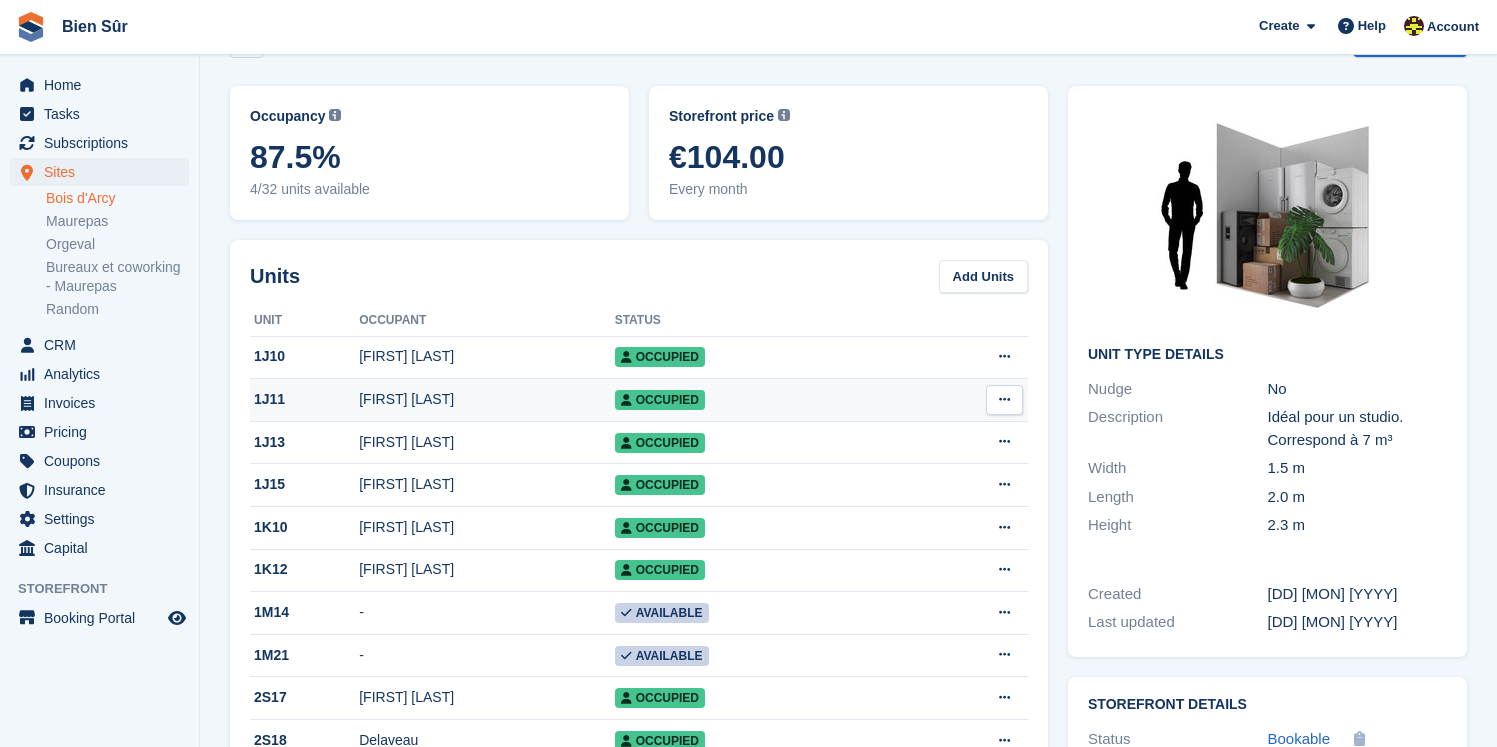 scroll, scrollTop: 0, scrollLeft: 0, axis: both 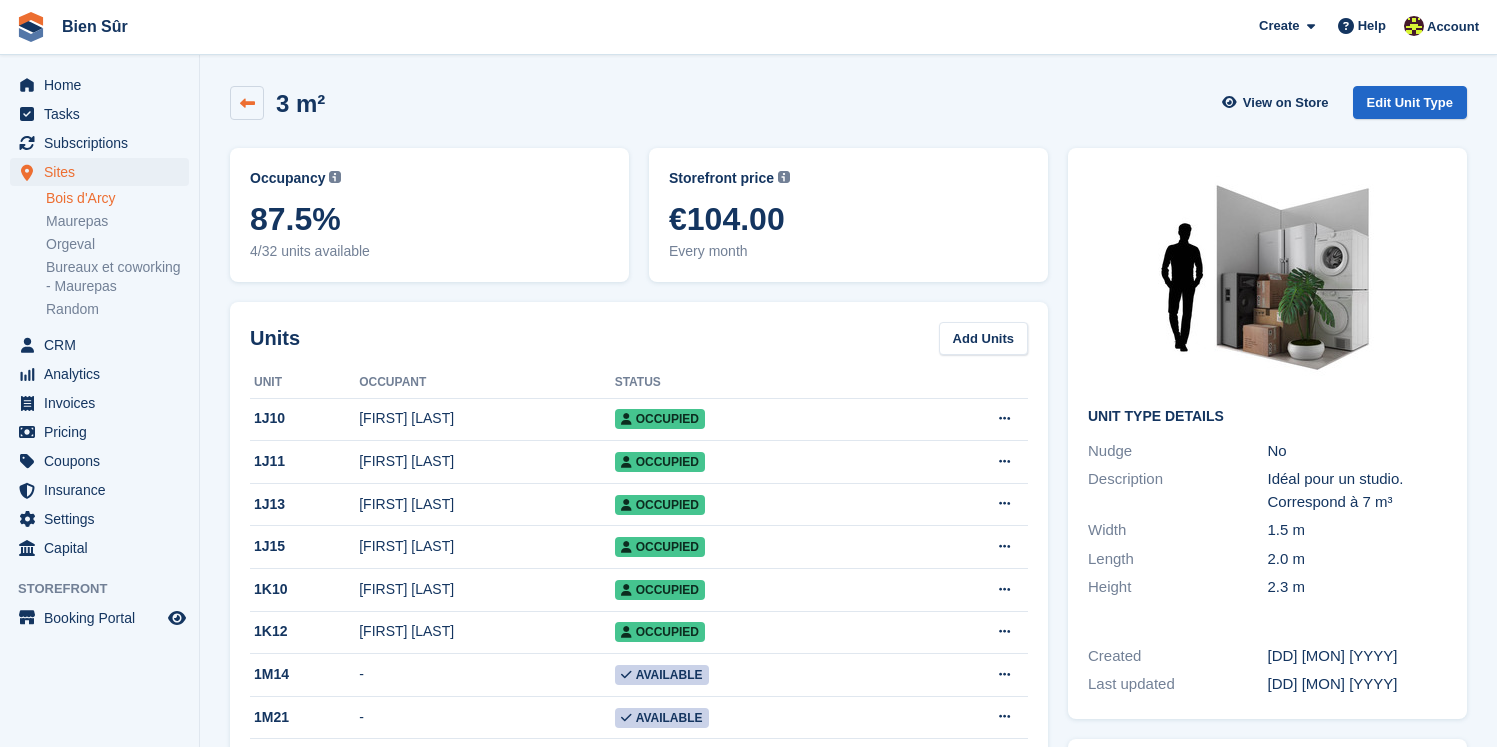 click at bounding box center (247, 103) 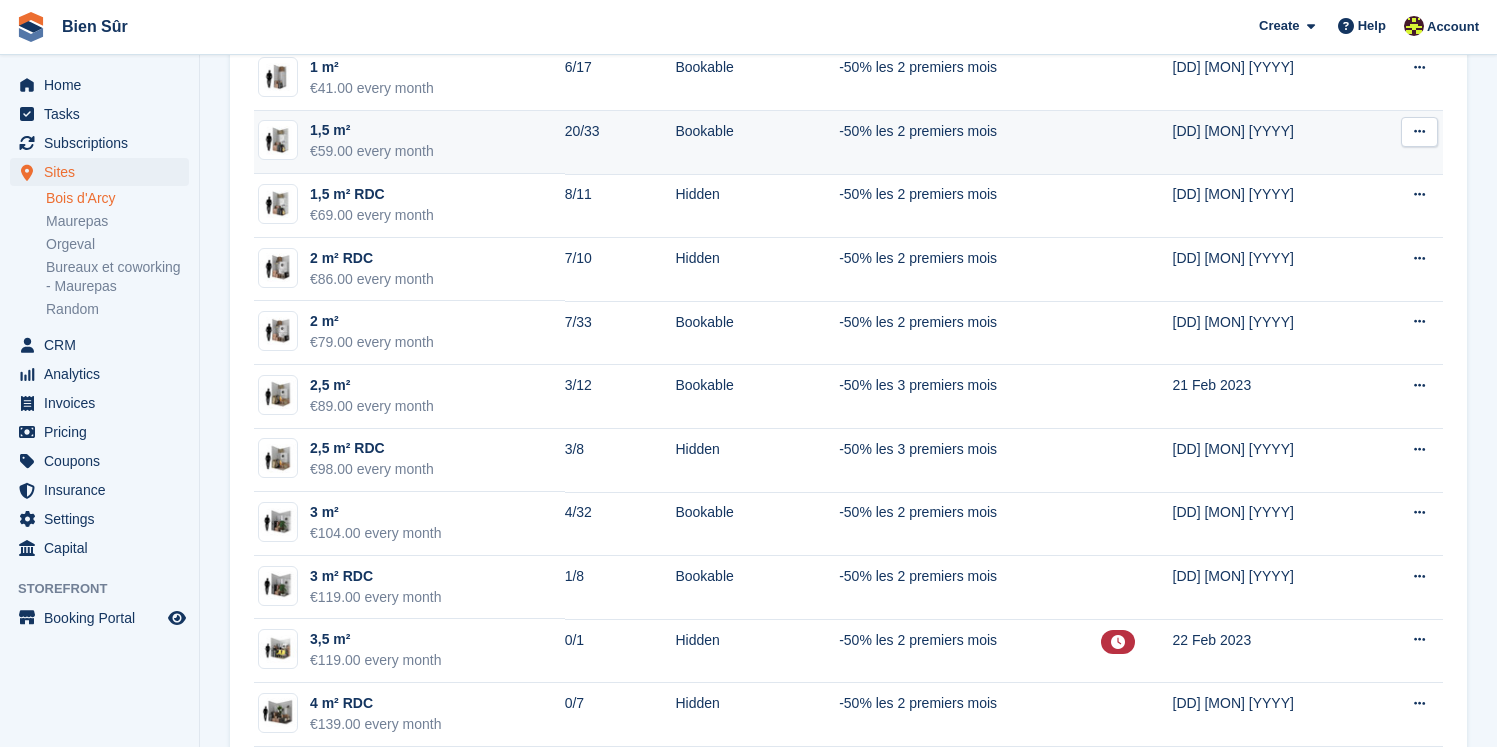 scroll, scrollTop: 350, scrollLeft: 0, axis: vertical 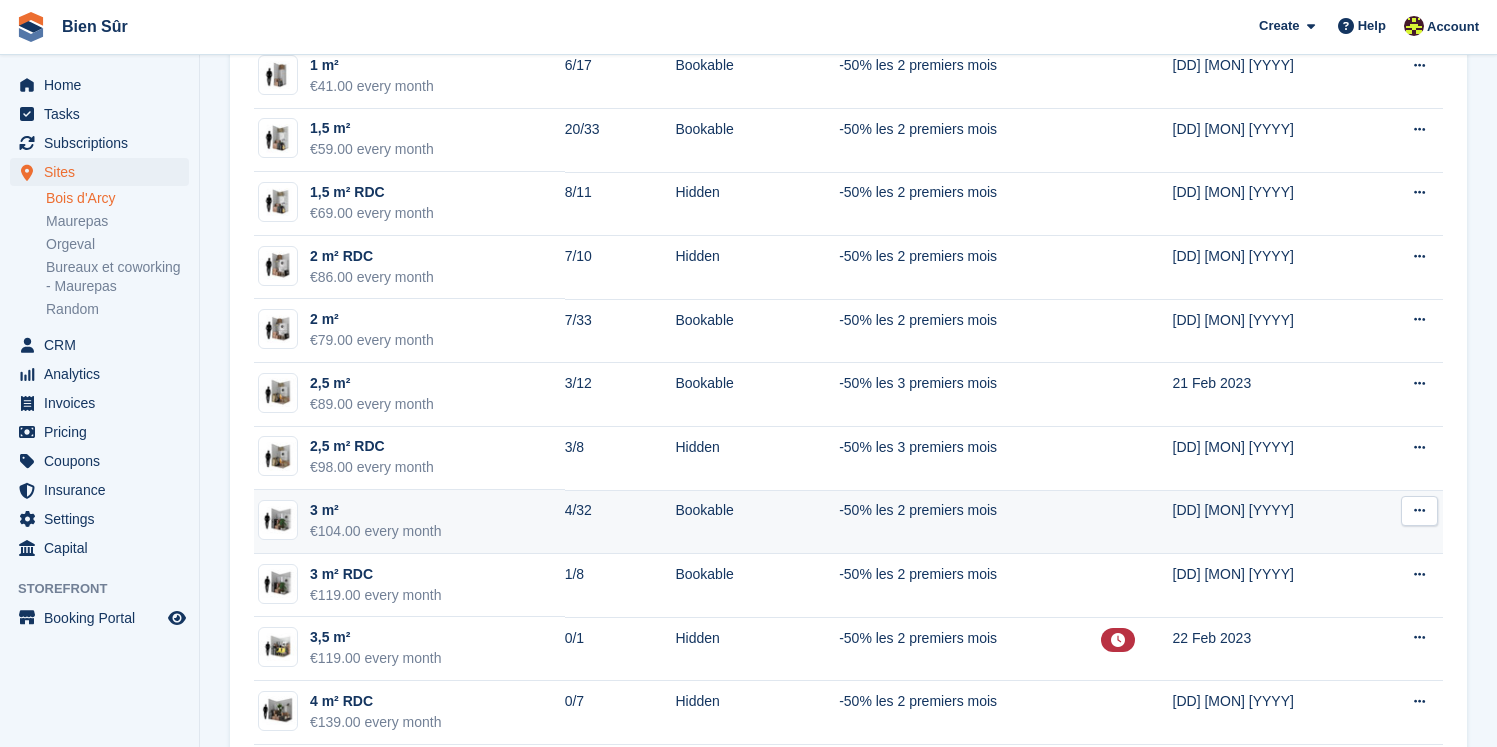 click on "3 m²
€104.00 every month" at bounding box center [409, 522] 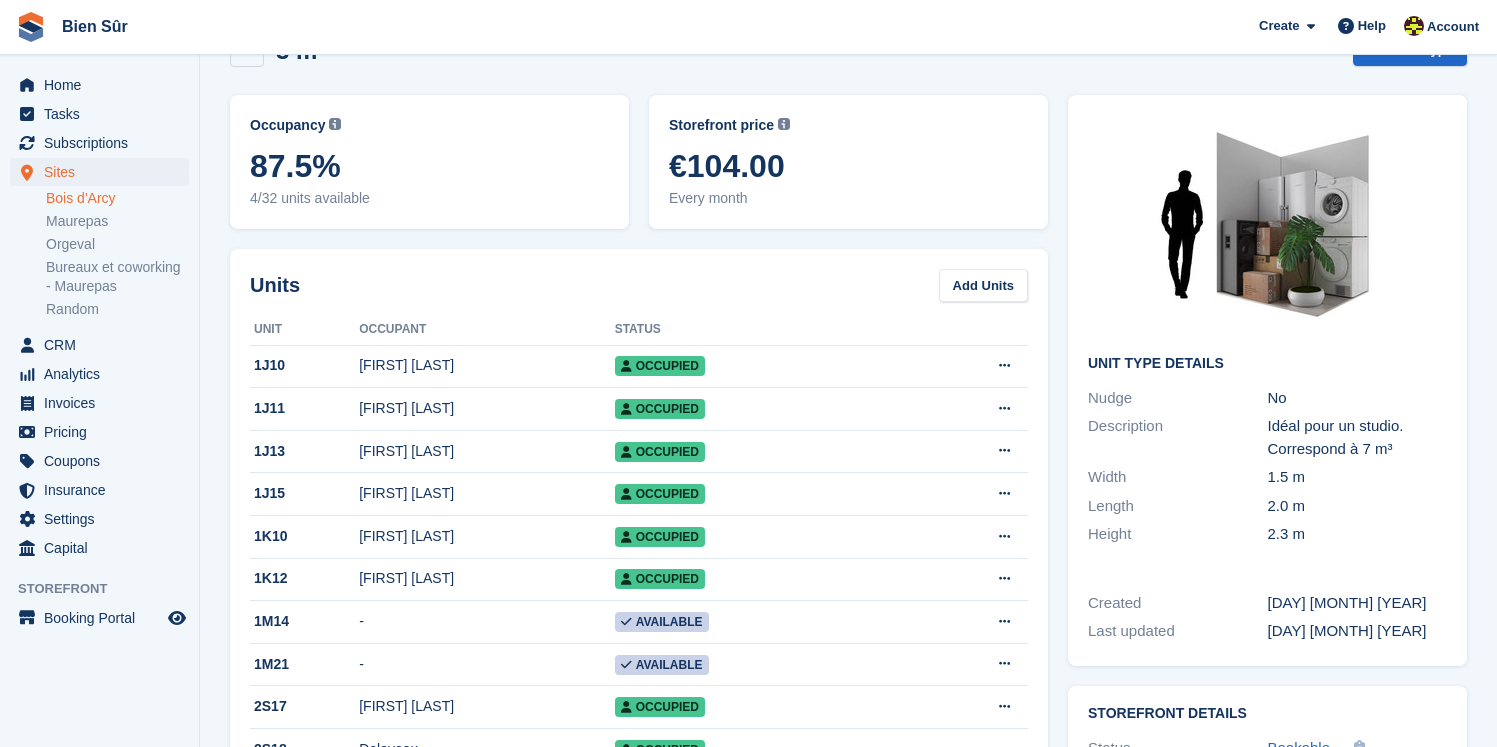 scroll, scrollTop: 32, scrollLeft: 0, axis: vertical 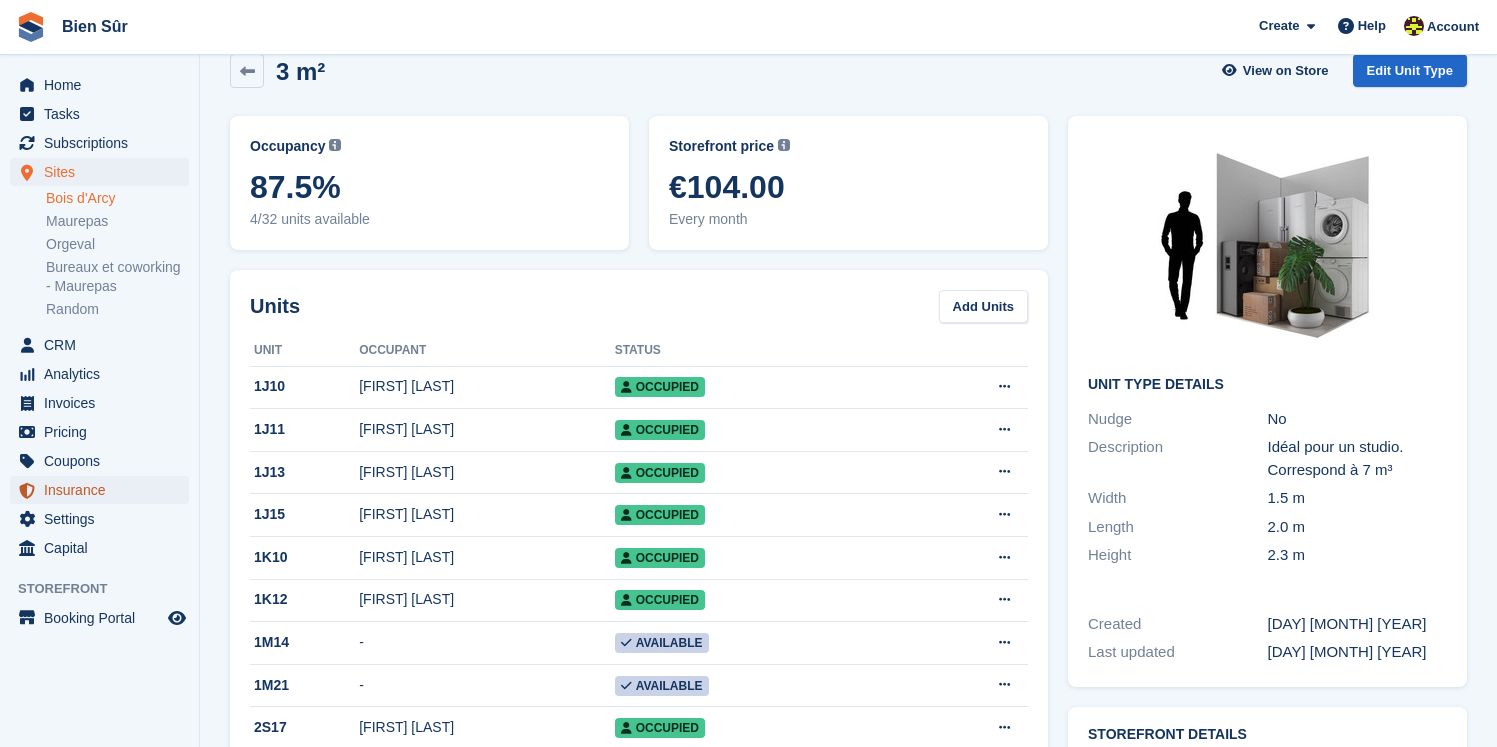 click on "Insurance" at bounding box center (104, 490) 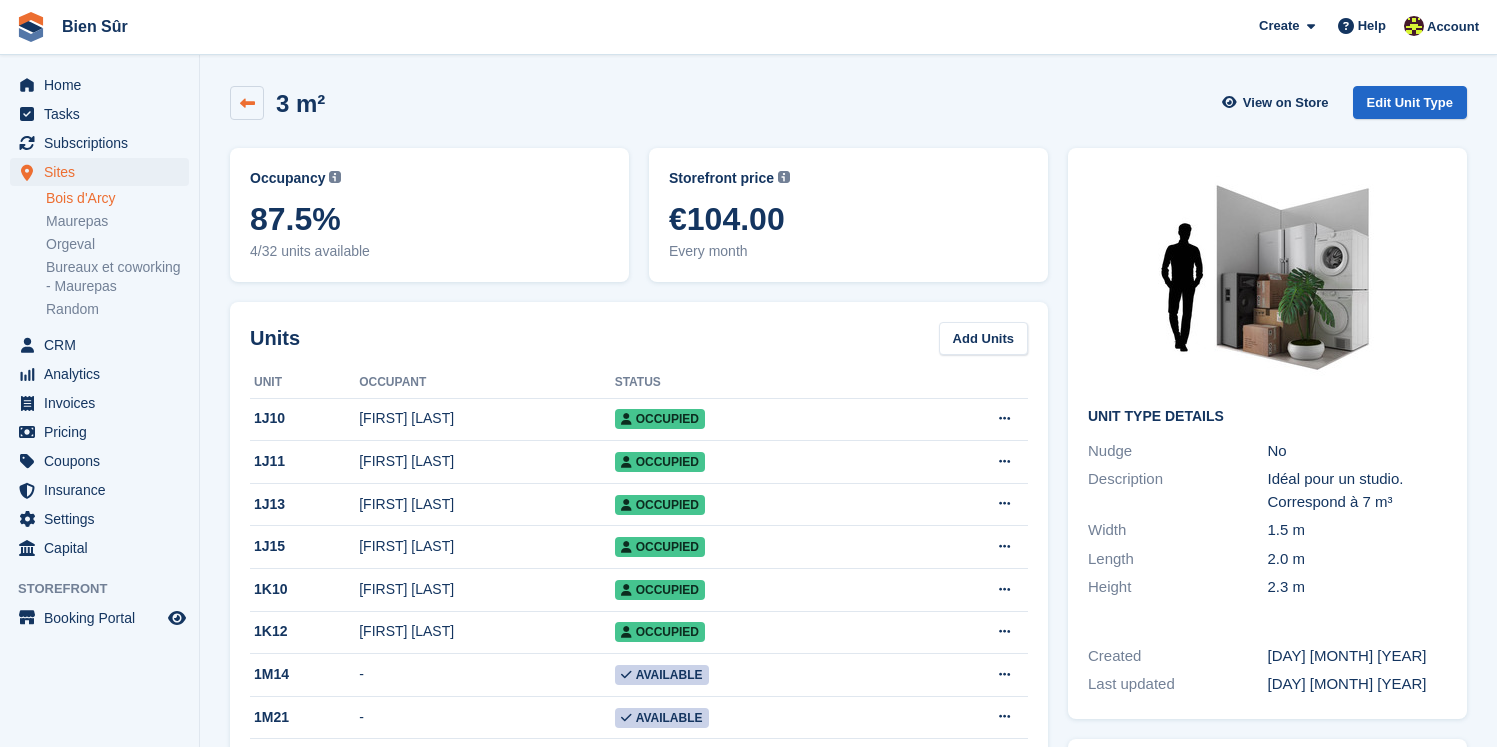 click at bounding box center [247, 103] 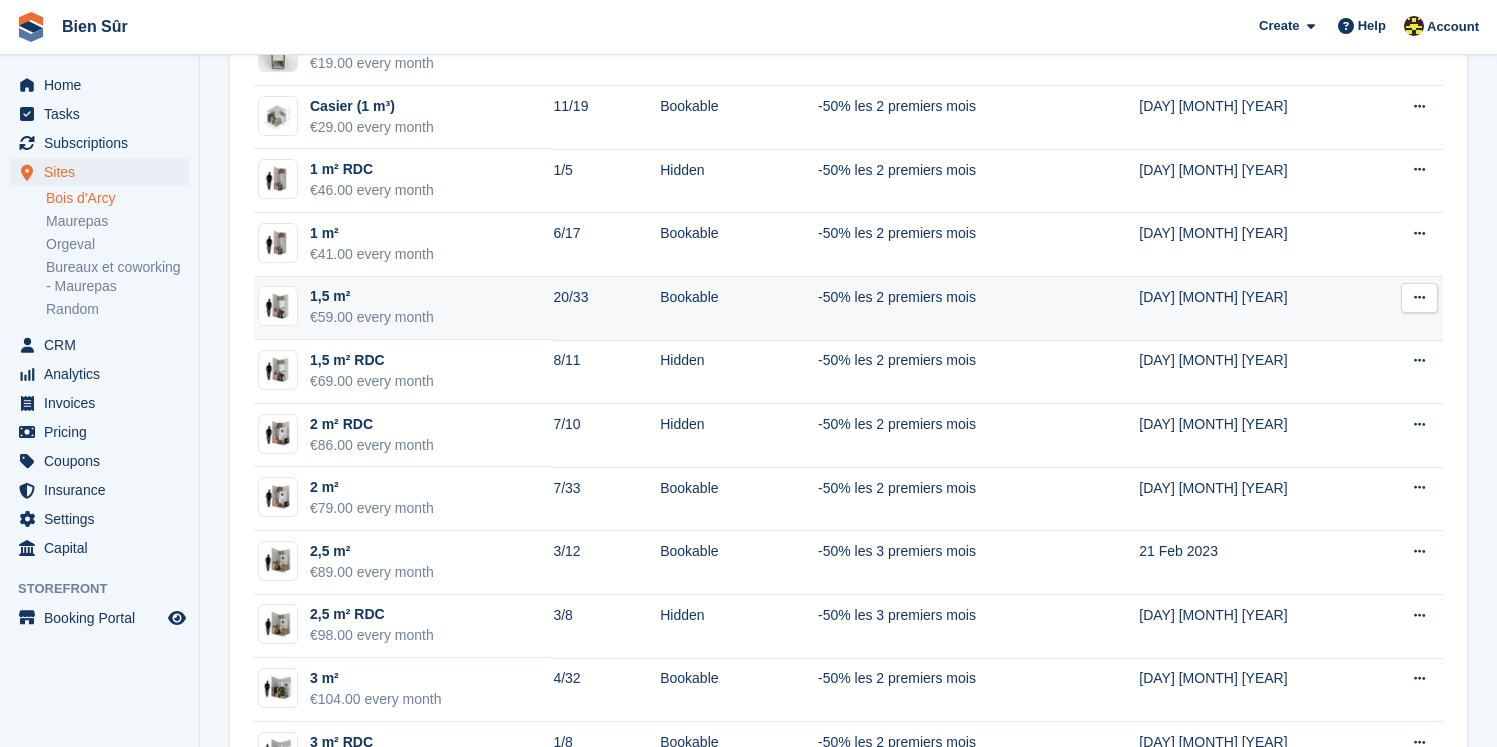 scroll, scrollTop: 339, scrollLeft: 0, axis: vertical 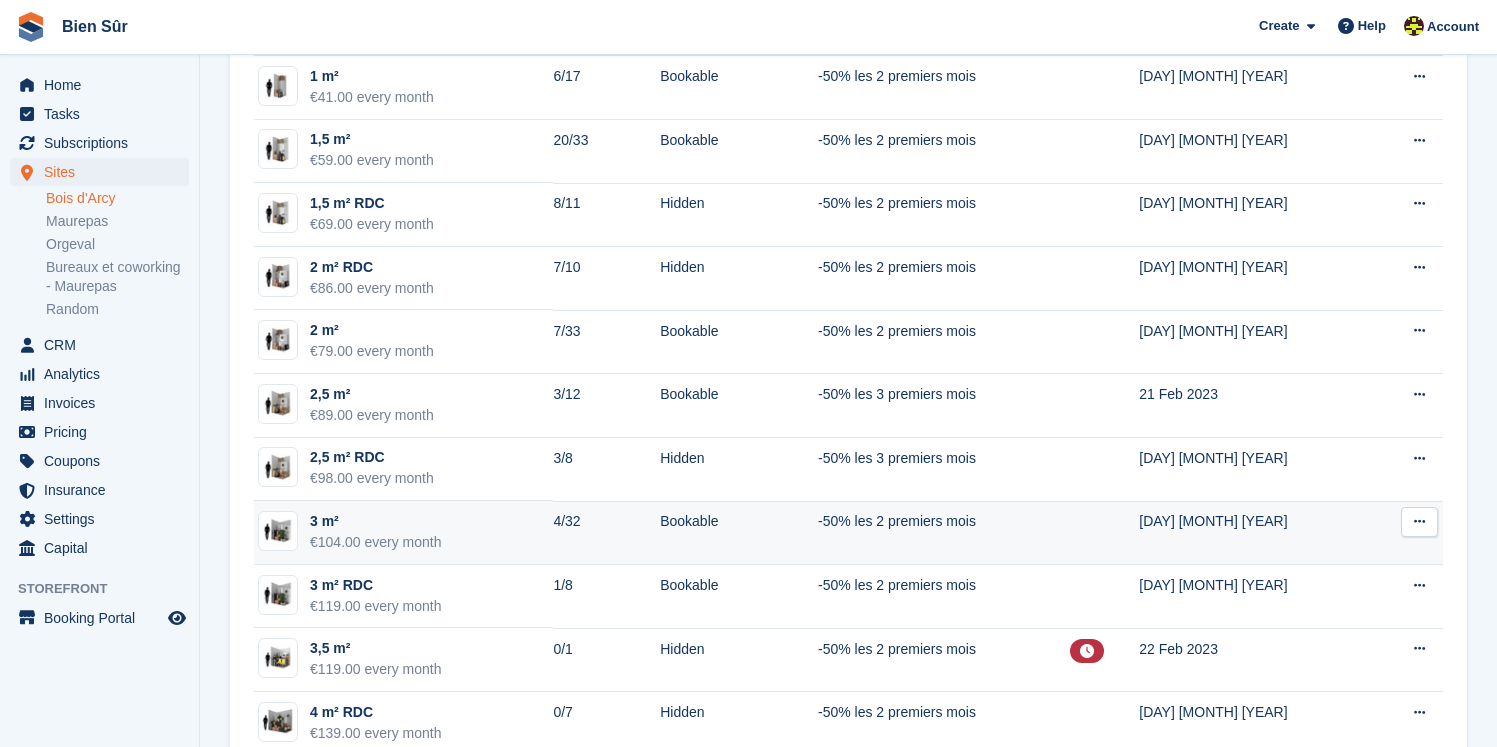 click on "3 m²" at bounding box center [376, 521] 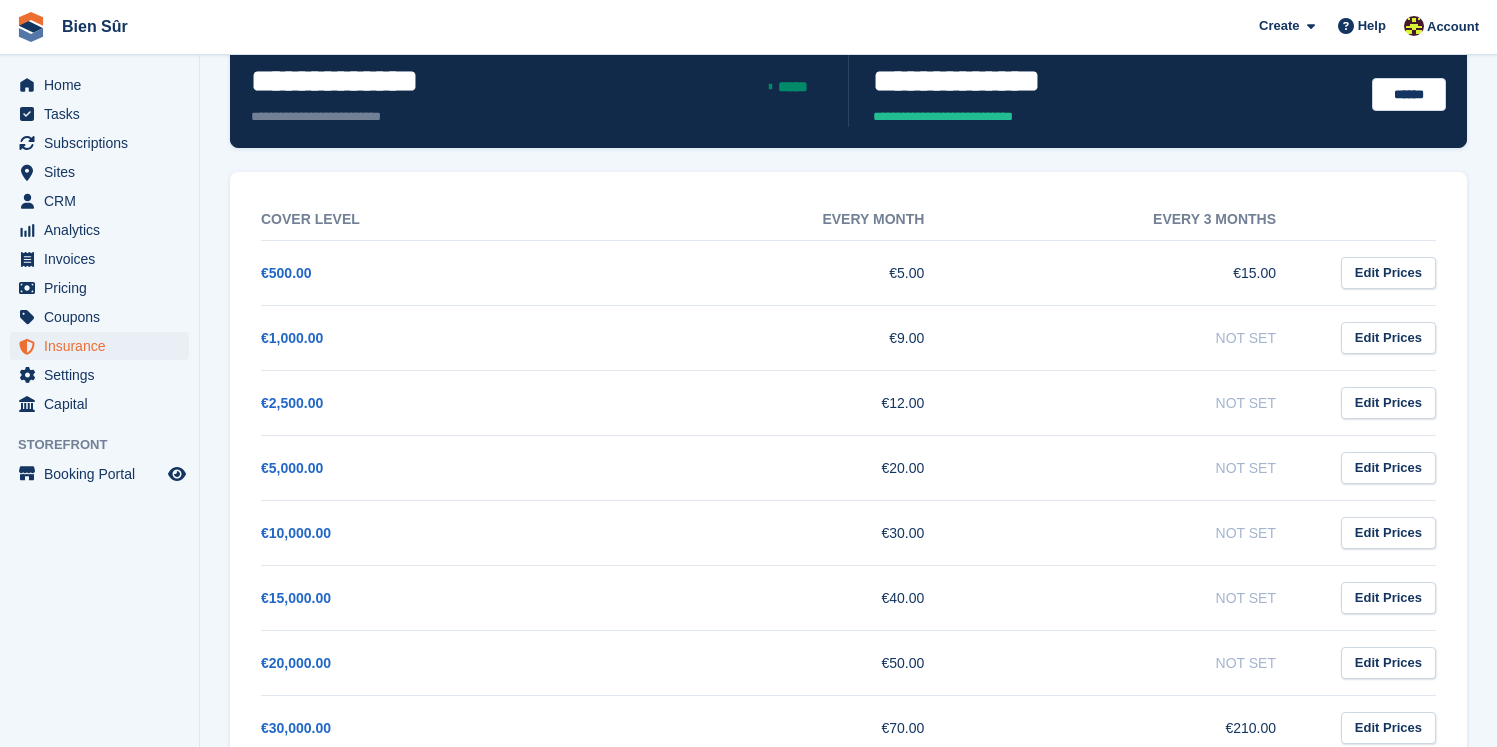 scroll, scrollTop: 211, scrollLeft: 0, axis: vertical 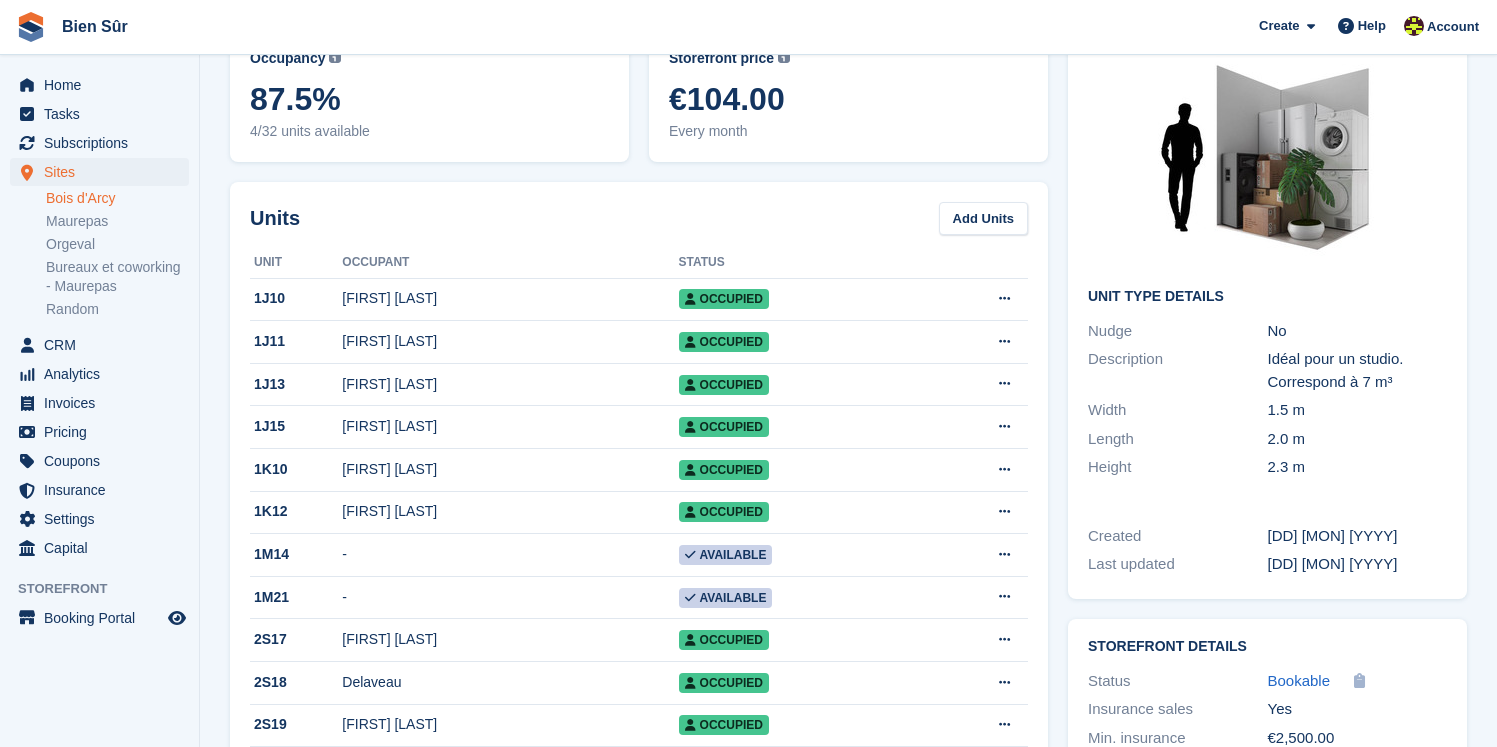 click on "Occupancy
Current percentage of all currently allocated units of this unit type in terms of area. Includes units with occupied, repo or overlocked status.
87.5%
4/32 units available" at bounding box center [429, 95] 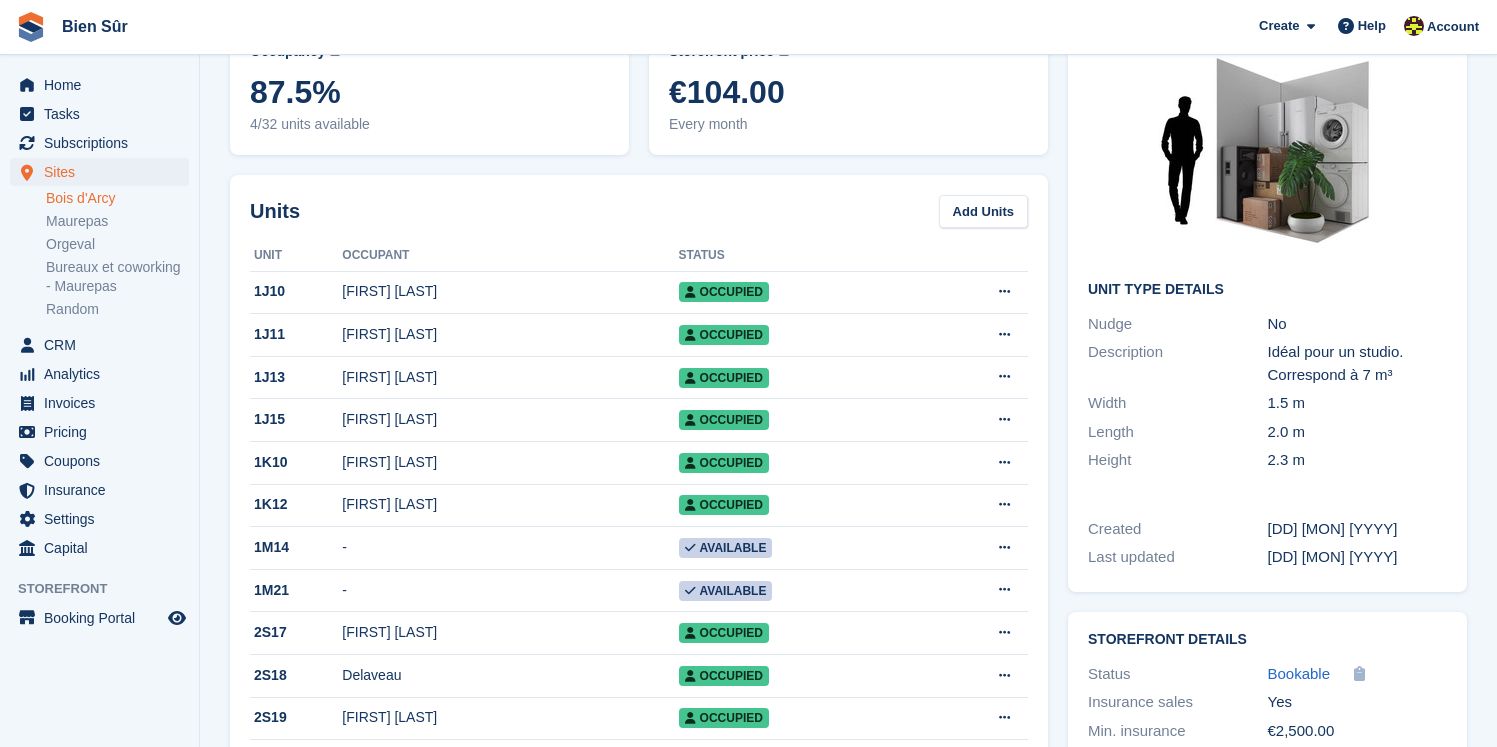 scroll, scrollTop: 0, scrollLeft: 0, axis: both 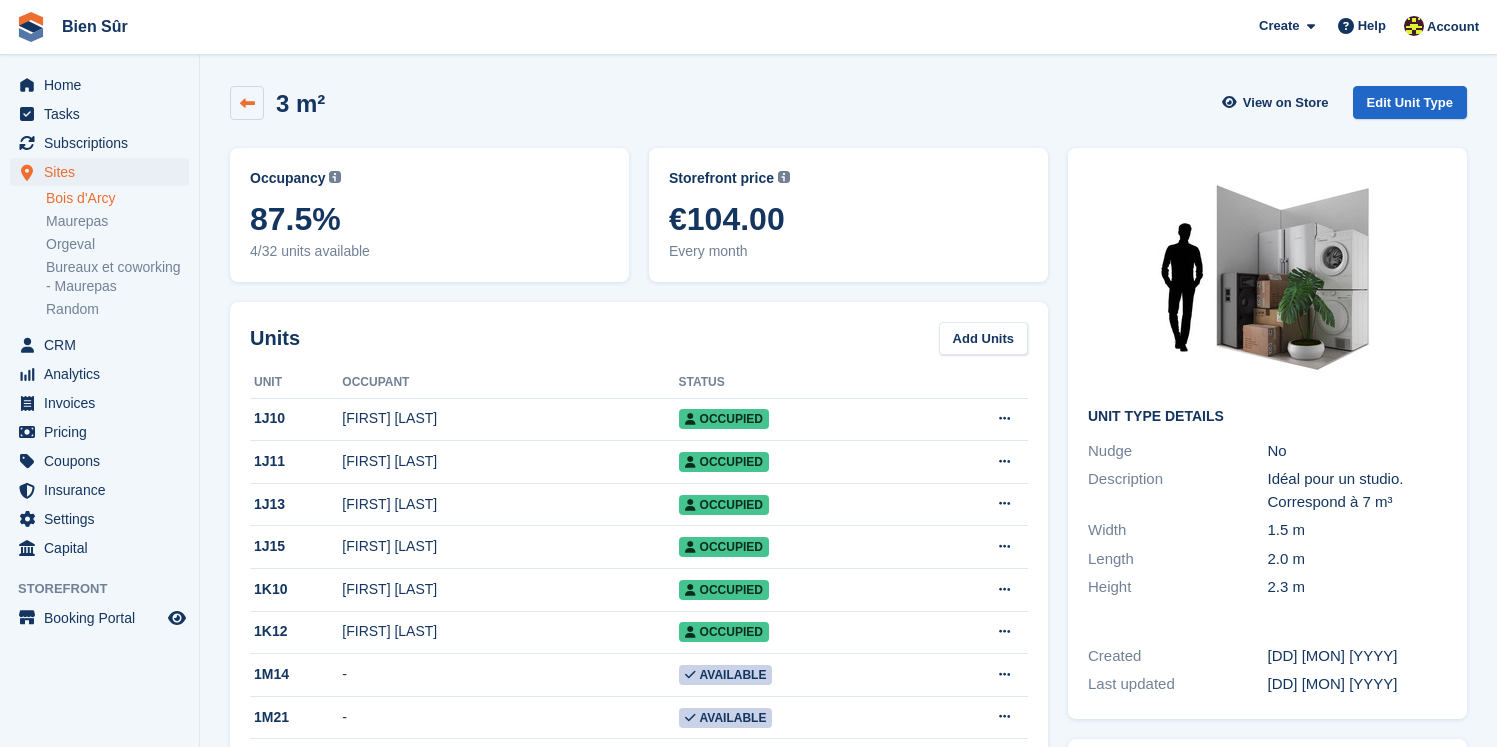 click at bounding box center [247, 103] 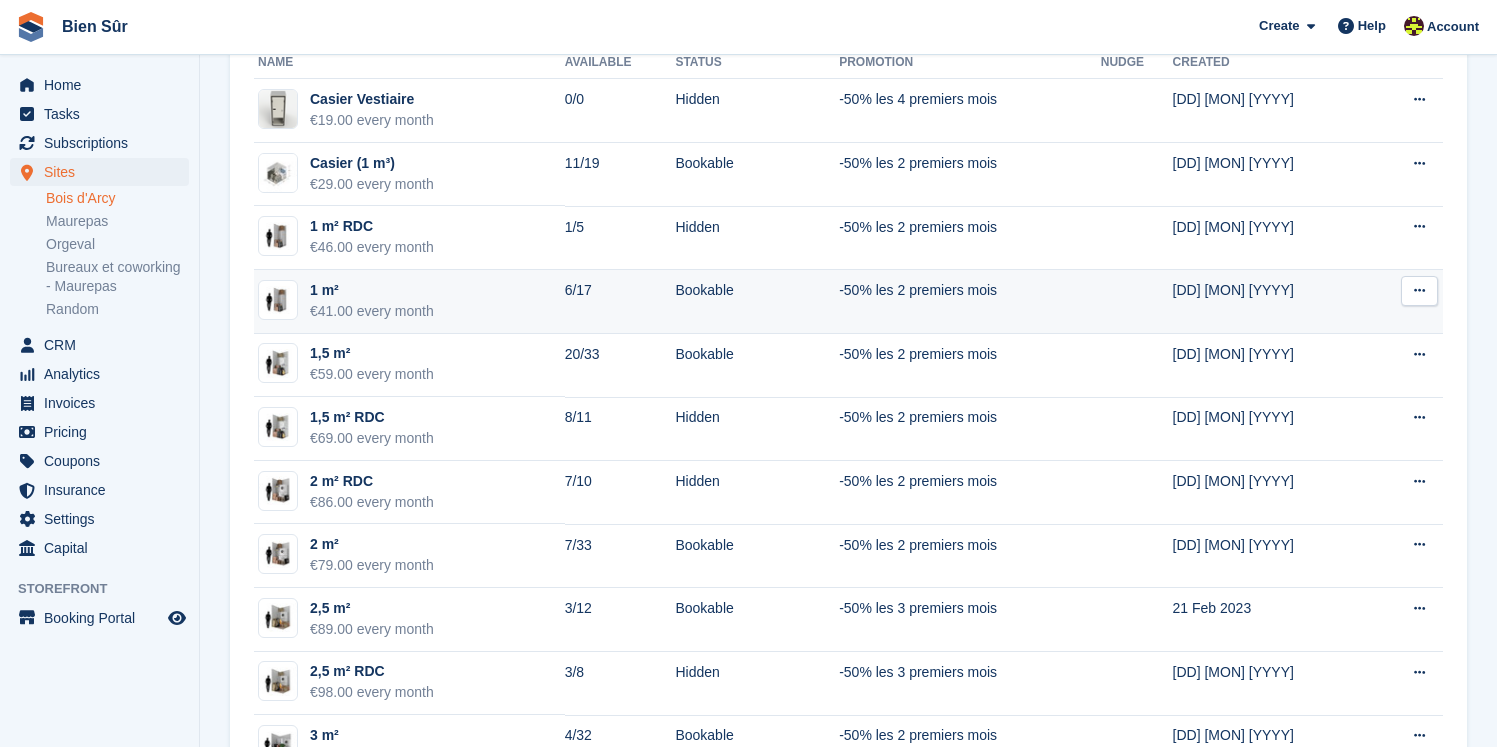 scroll, scrollTop: 252, scrollLeft: 0, axis: vertical 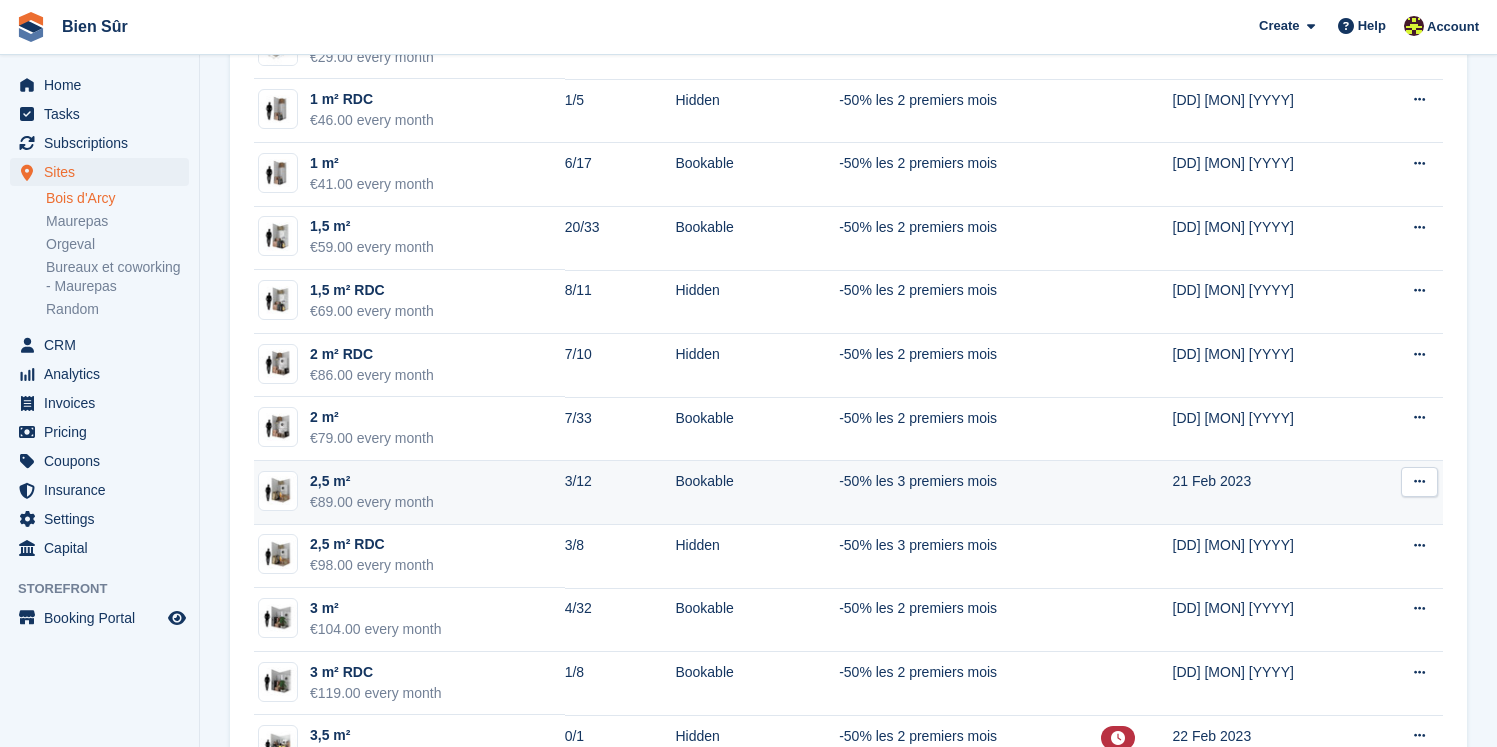 click on "2,5 m²" at bounding box center [372, 481] 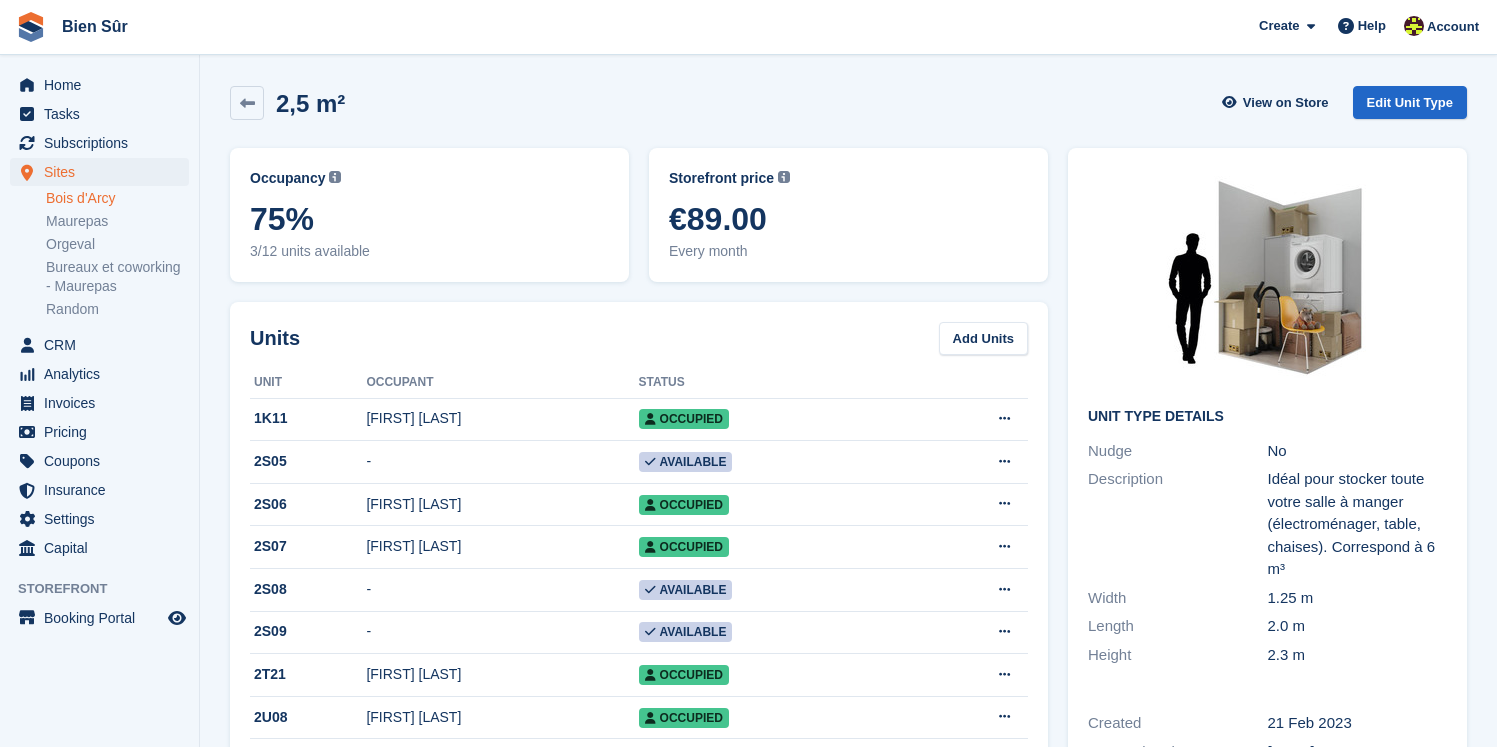 scroll, scrollTop: 0, scrollLeft: 0, axis: both 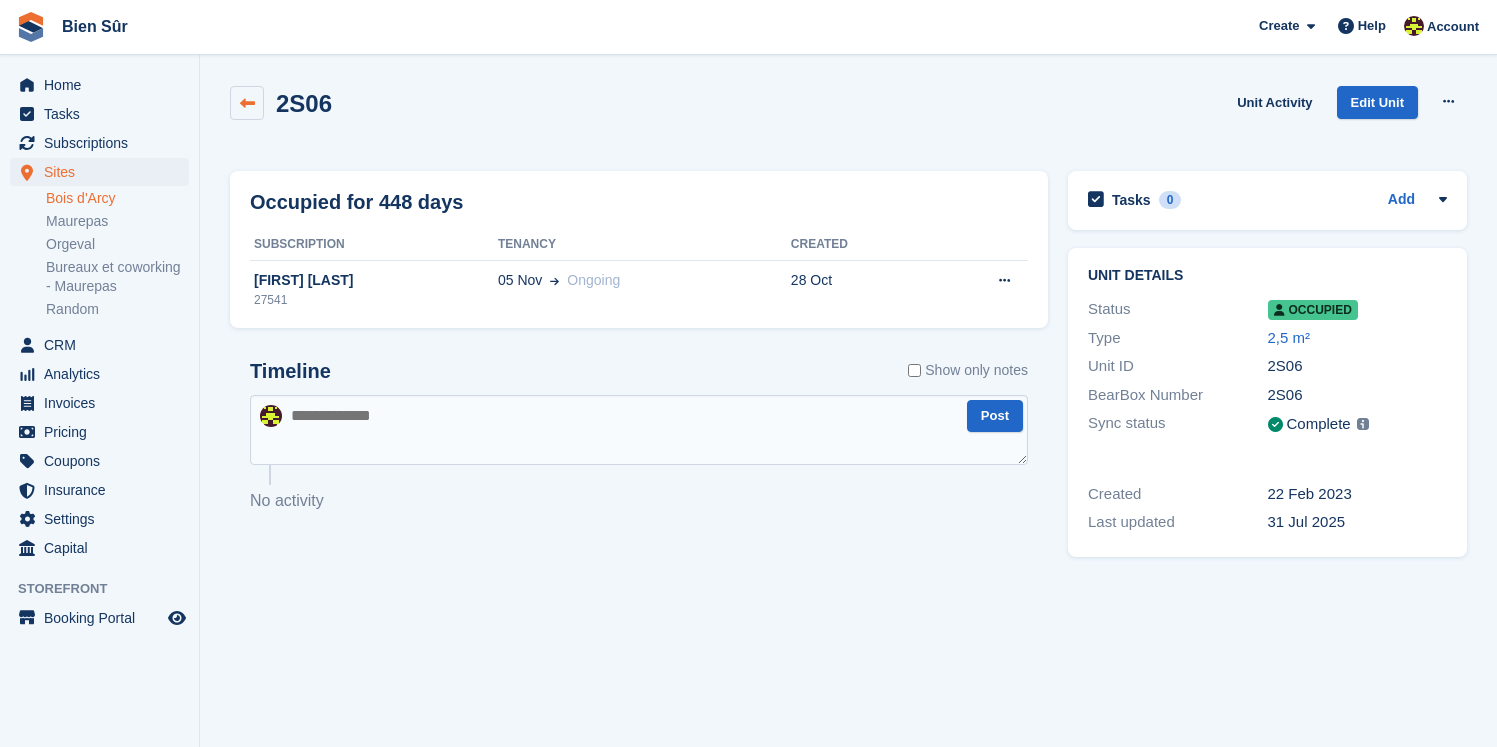 click at bounding box center (247, 103) 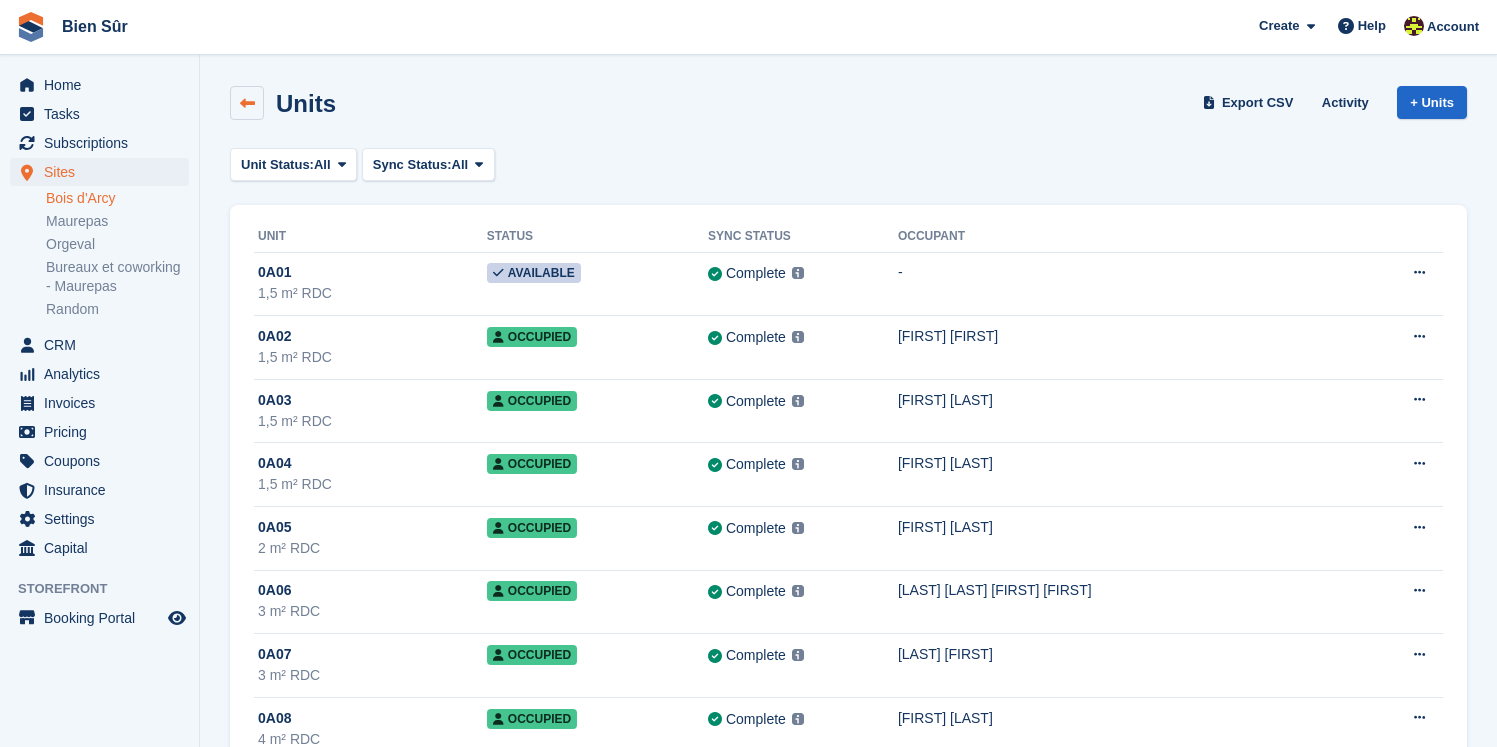 click at bounding box center [247, 103] 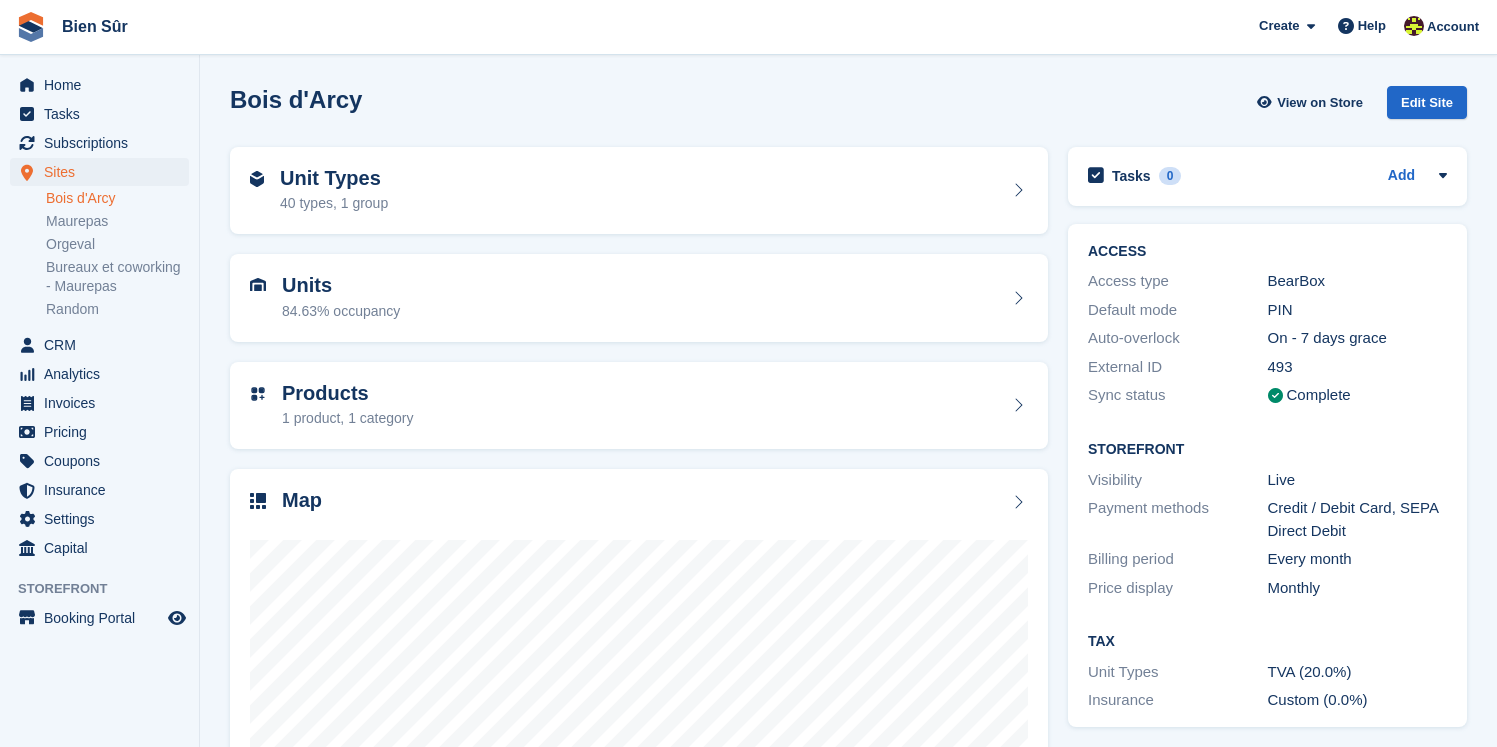 scroll, scrollTop: 0, scrollLeft: 0, axis: both 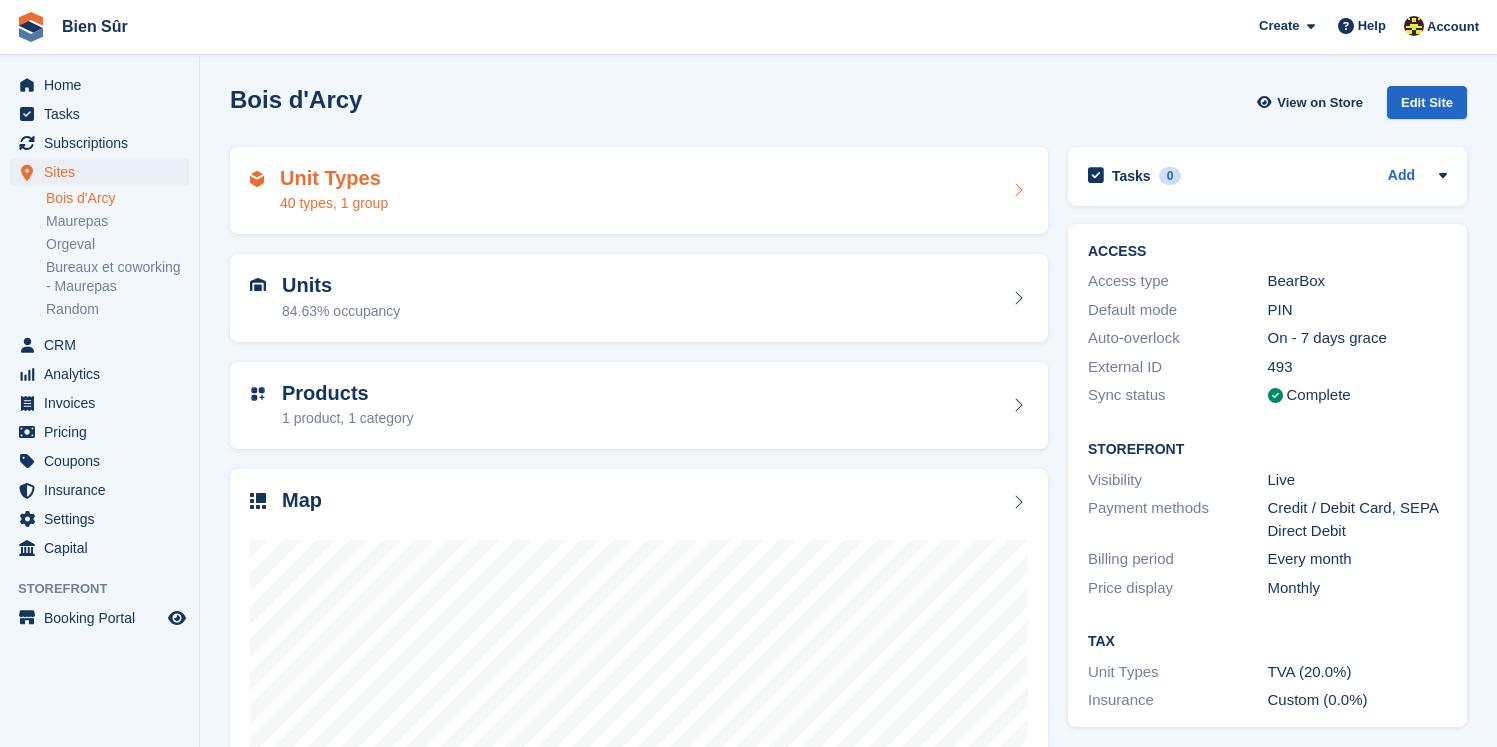 click on "40 types, 1 group" at bounding box center [334, 203] 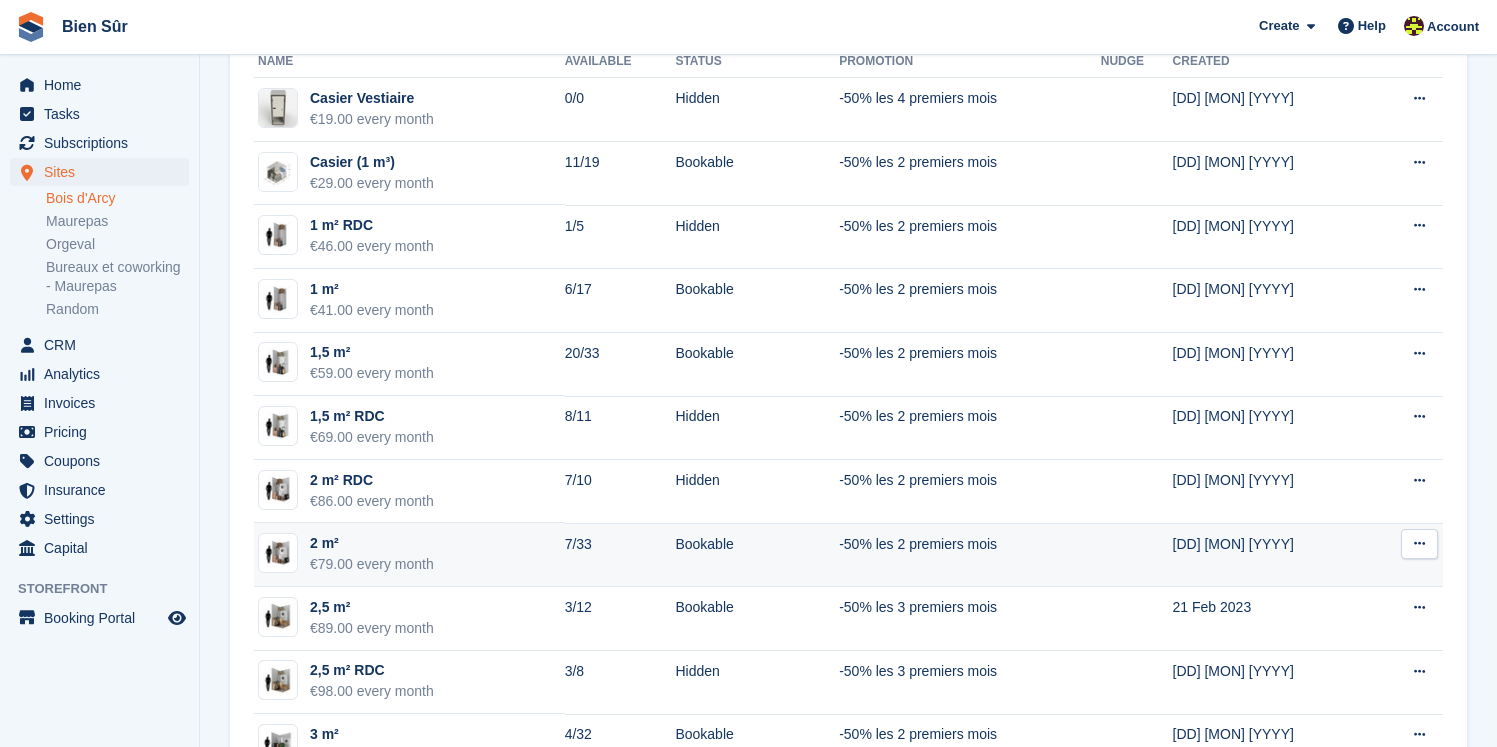 scroll, scrollTop: 152, scrollLeft: 0, axis: vertical 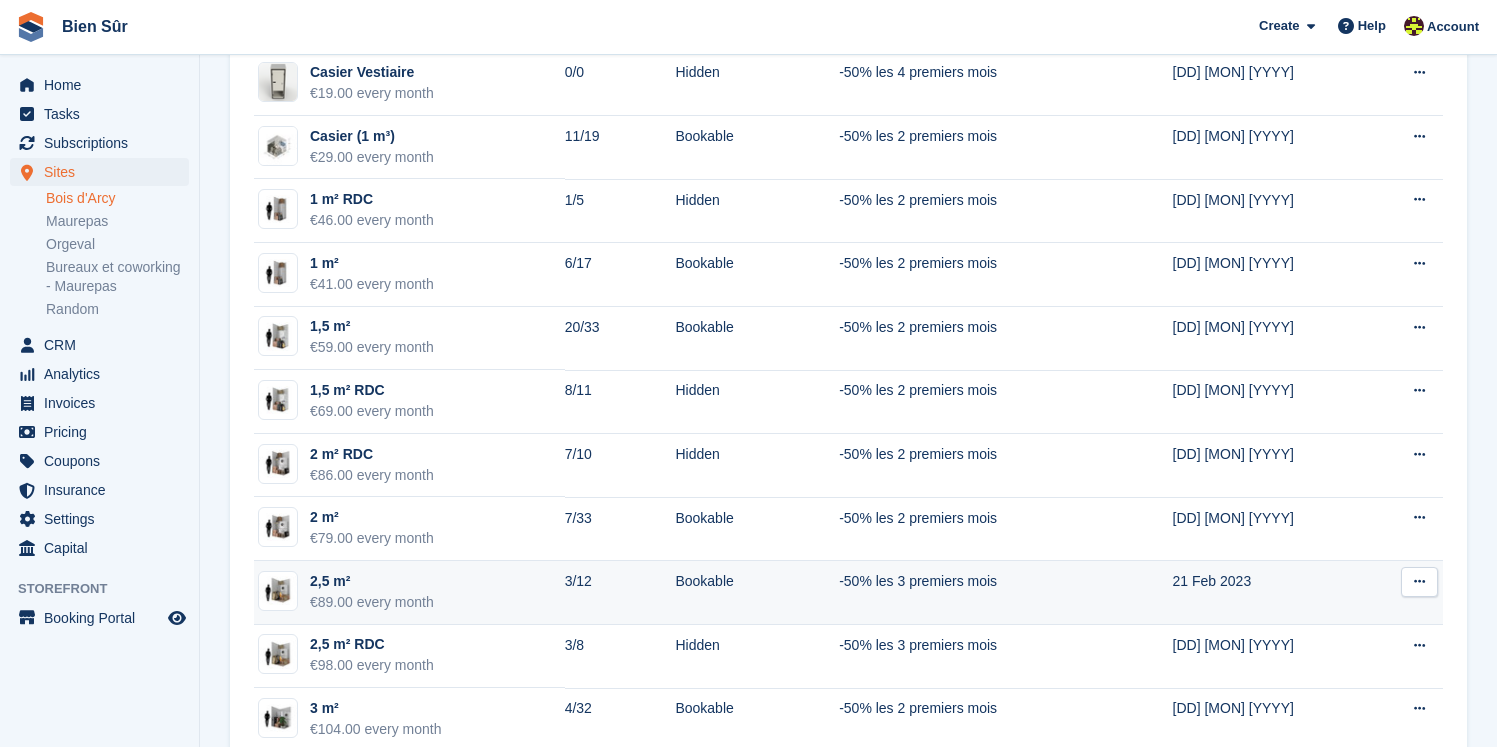 click on "2,5 m²
€89.00 every month" at bounding box center [409, 593] 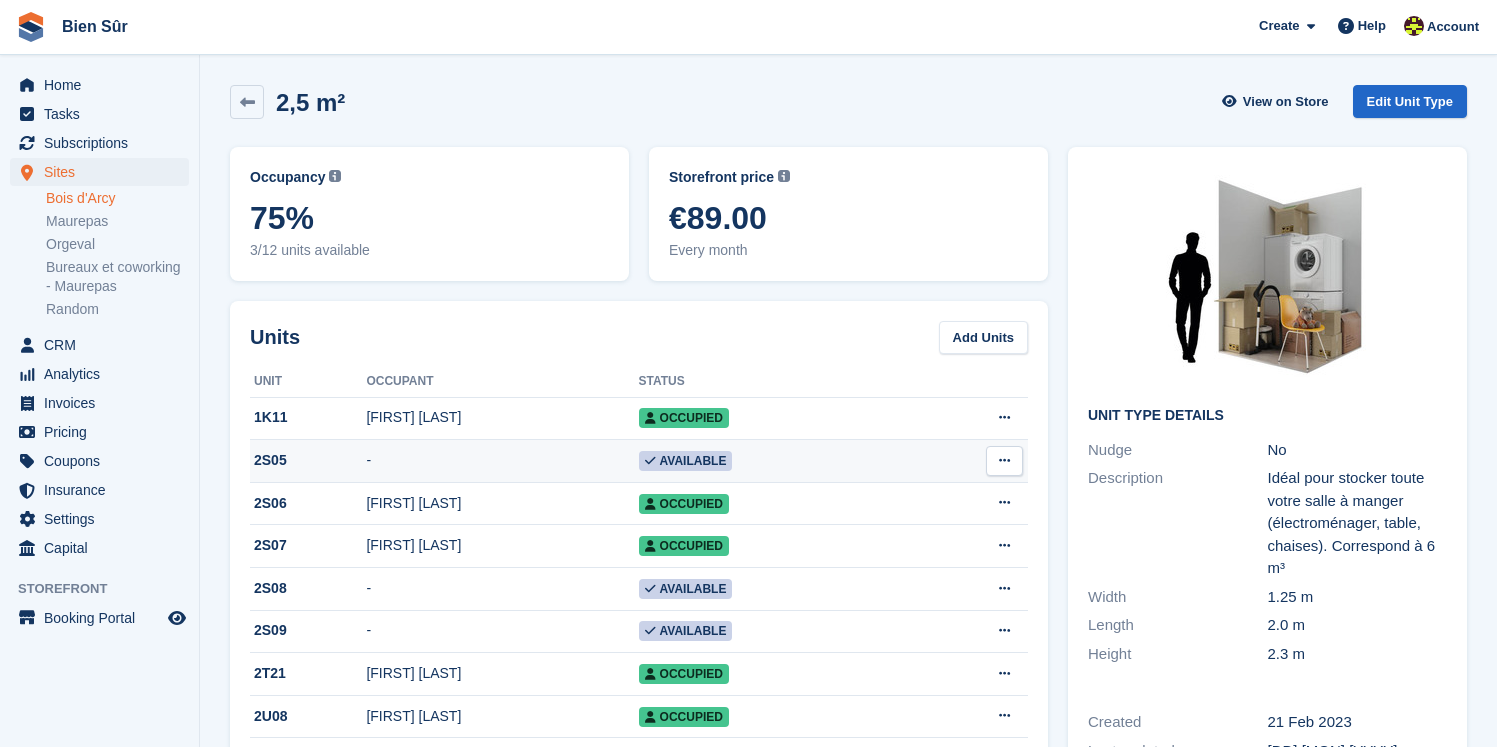 scroll, scrollTop: 0, scrollLeft: 0, axis: both 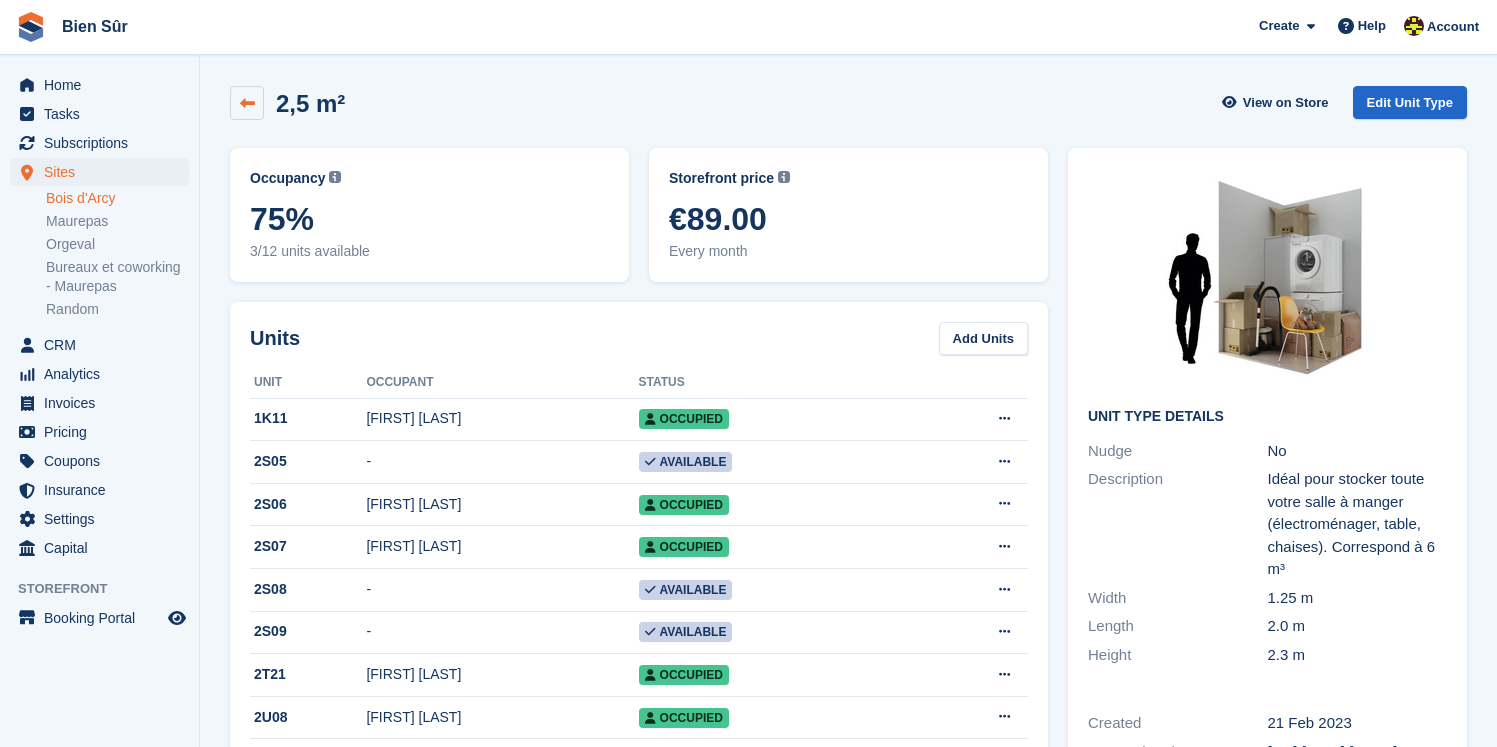 click at bounding box center [247, 103] 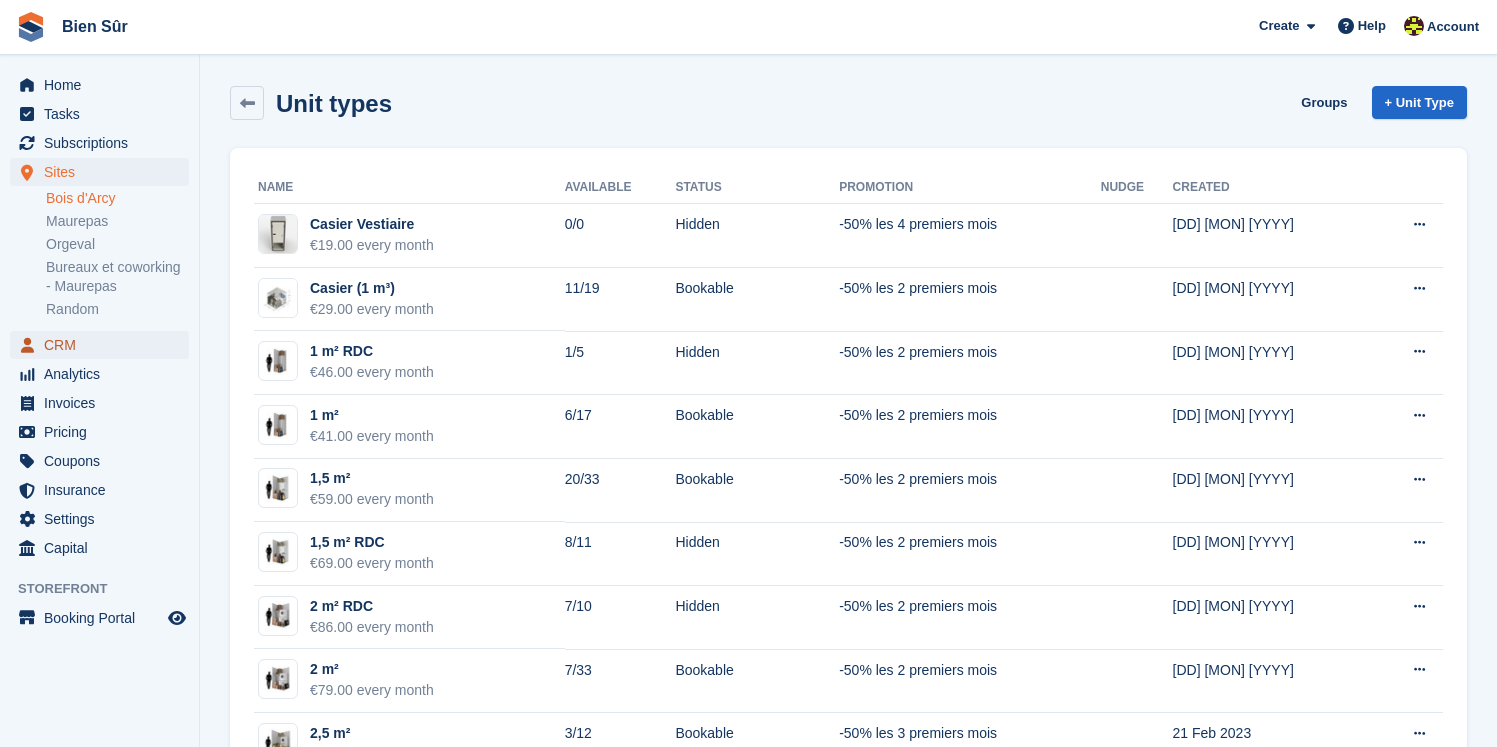 click on "CRM" at bounding box center (104, 345) 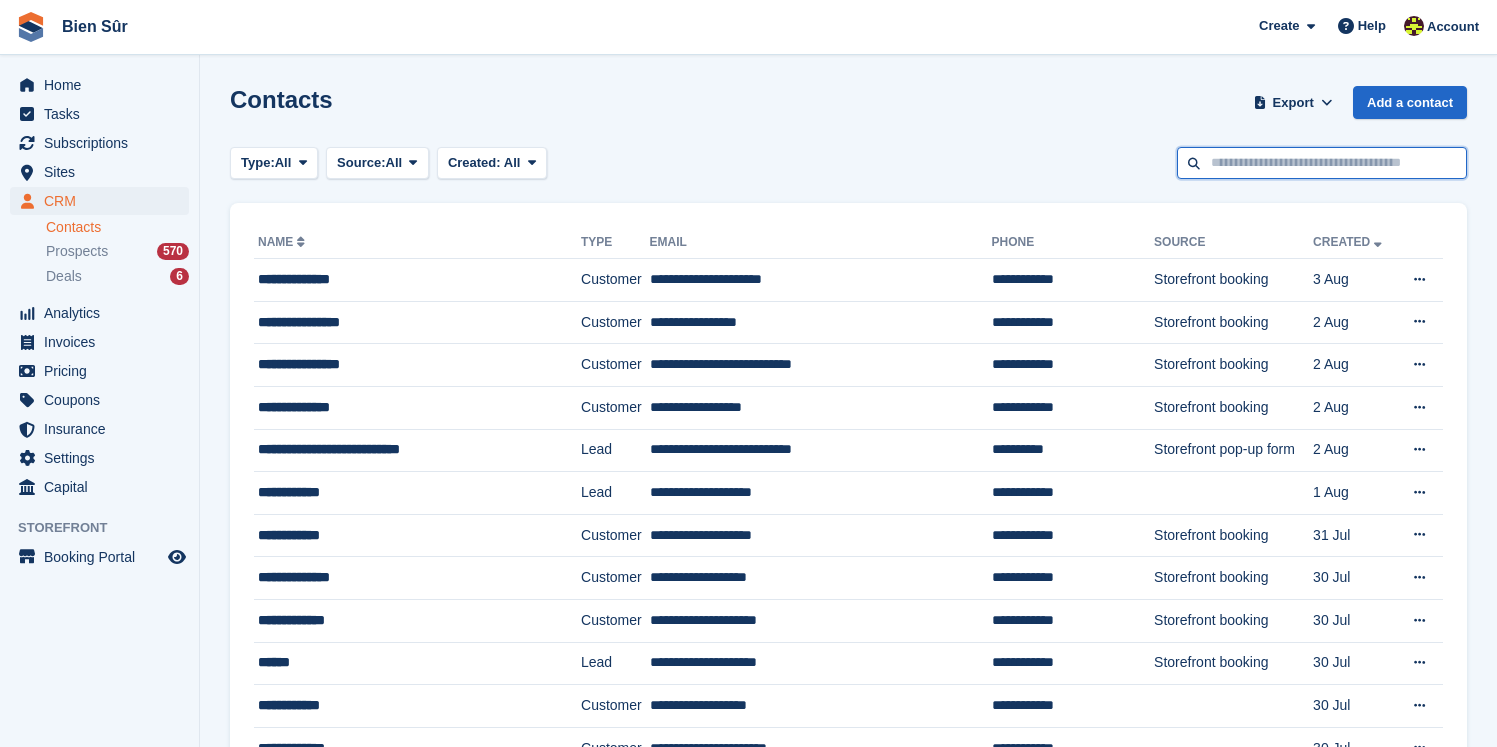 click at bounding box center (1322, 163) 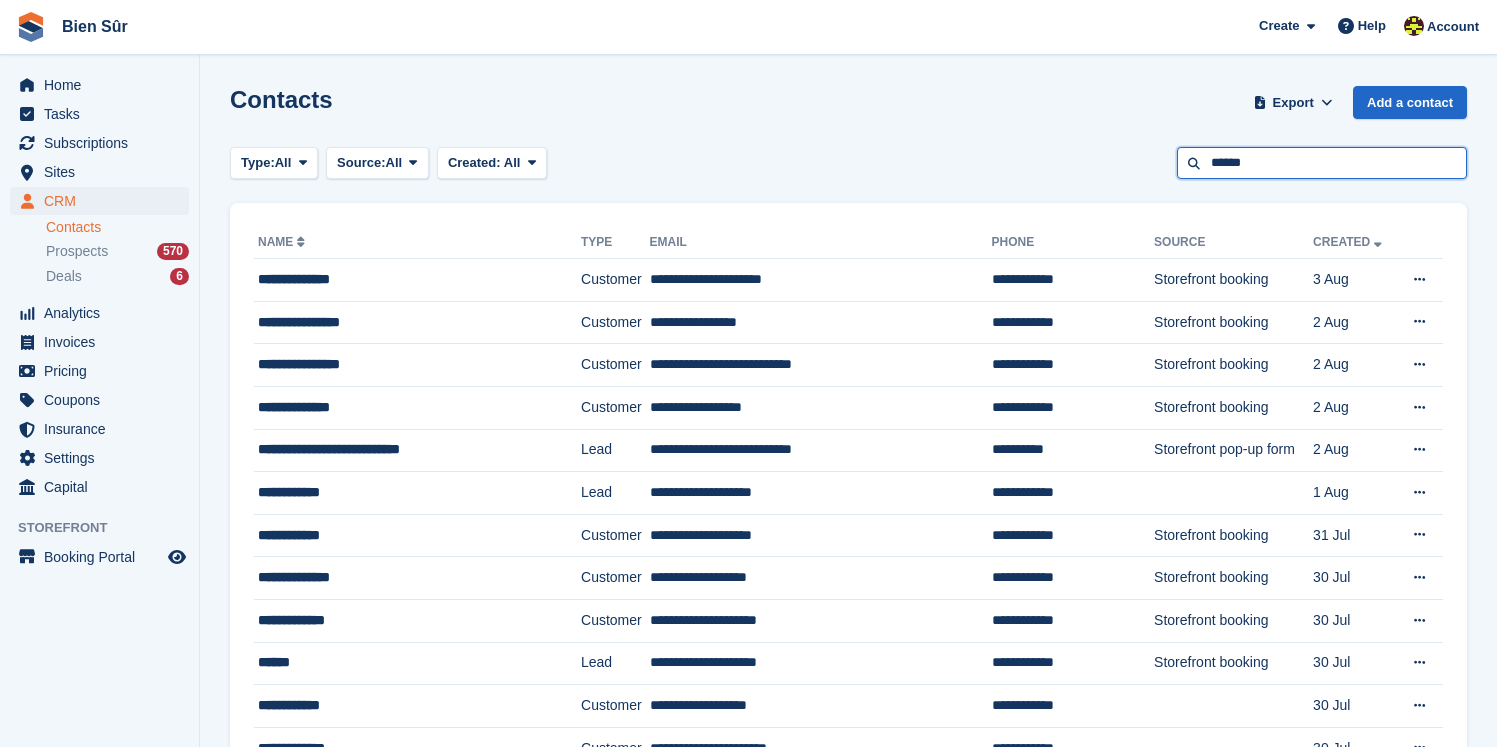 type on "******" 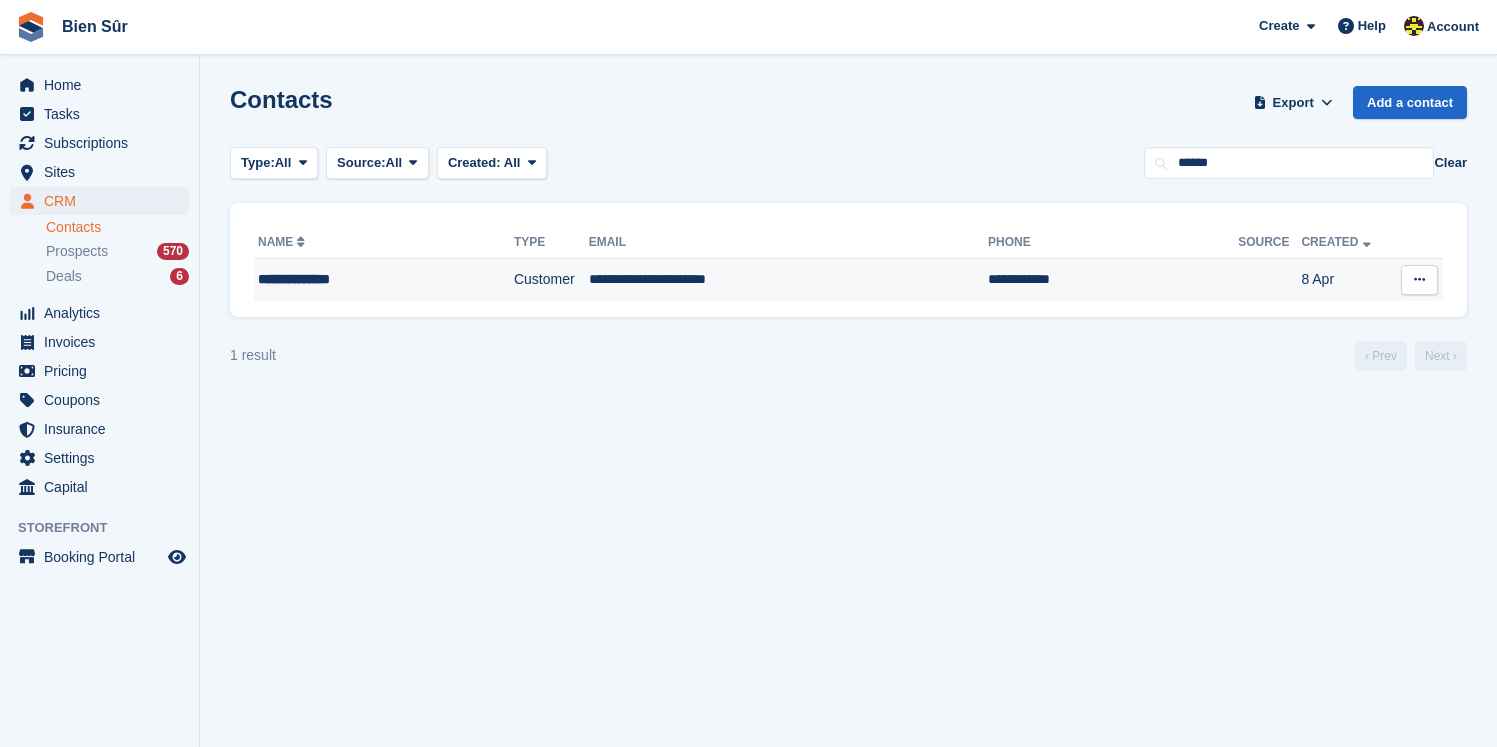 click on "**********" at bounding box center (361, 279) 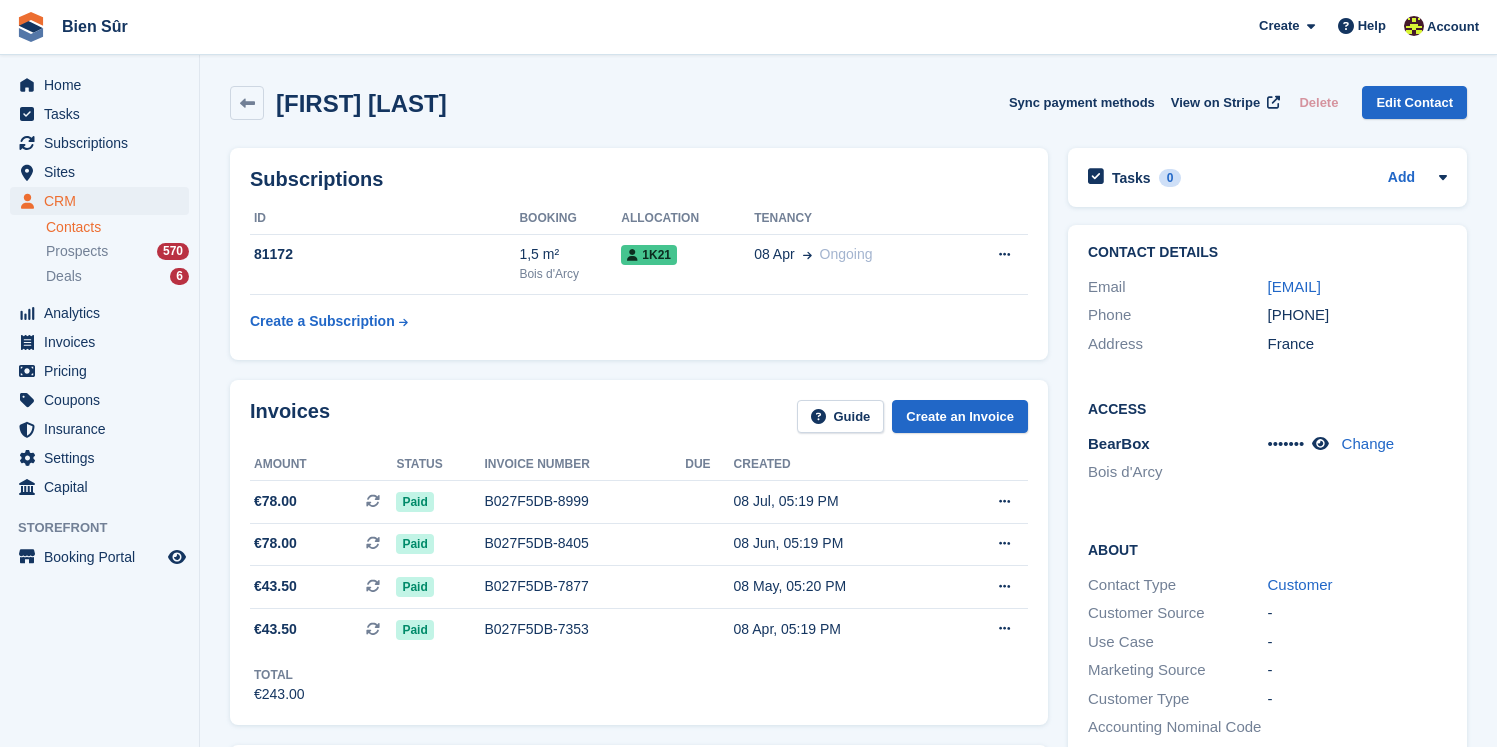 scroll, scrollTop: 0, scrollLeft: 0, axis: both 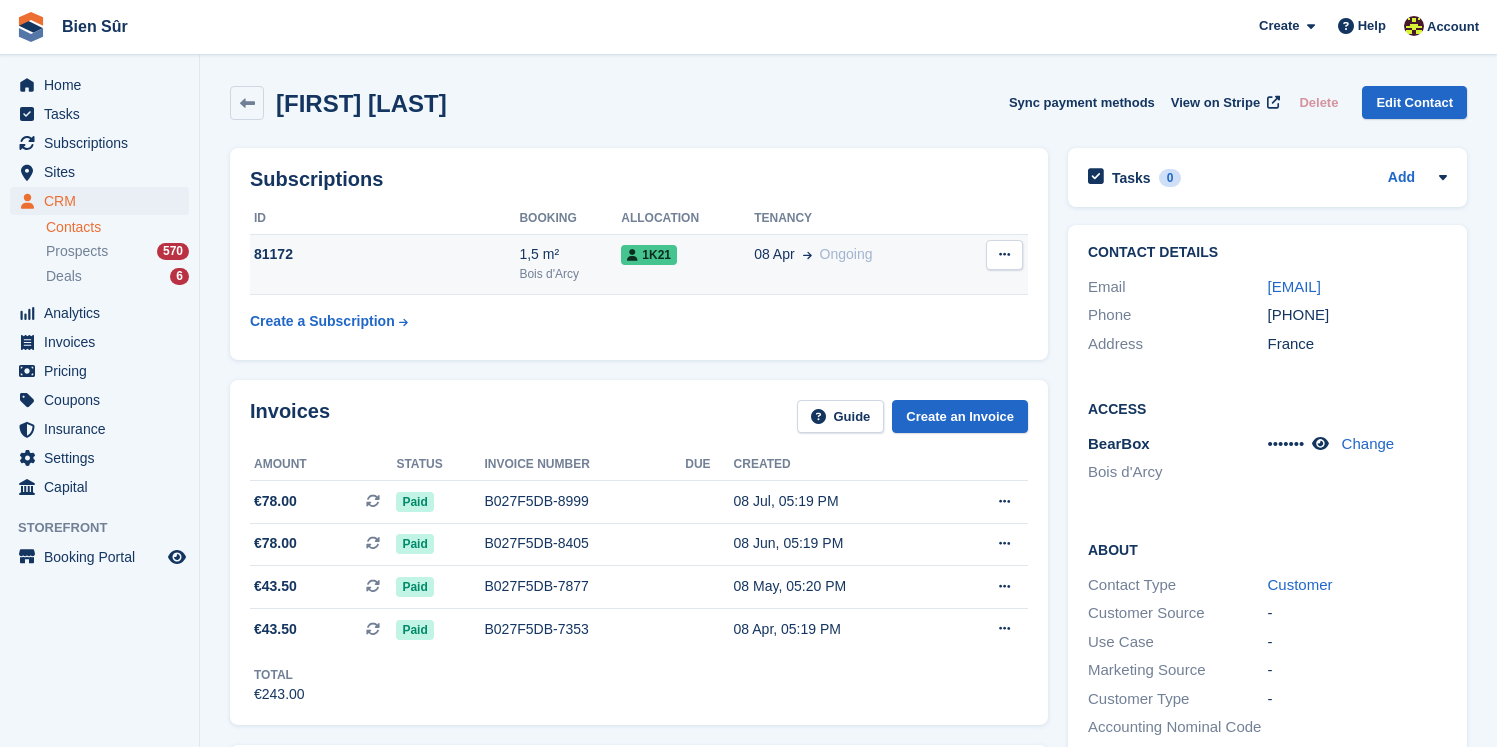 click at bounding box center [1004, 255] 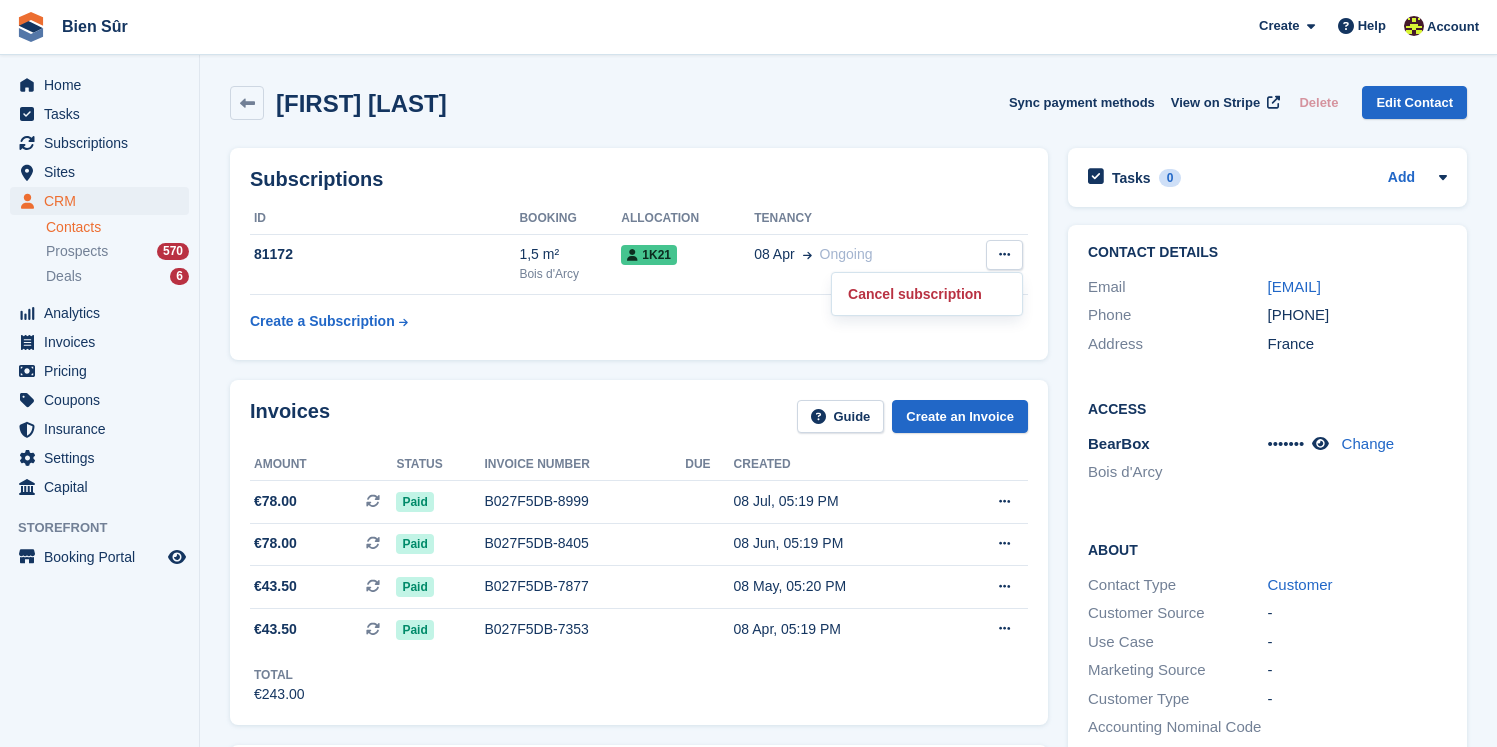 click on "Subscriptions
ID
Booking
Allocation
Tenancy
81172
1,5 m²
[CITY]
1K21
08 Apr
Ongoing" at bounding box center (639, 254) 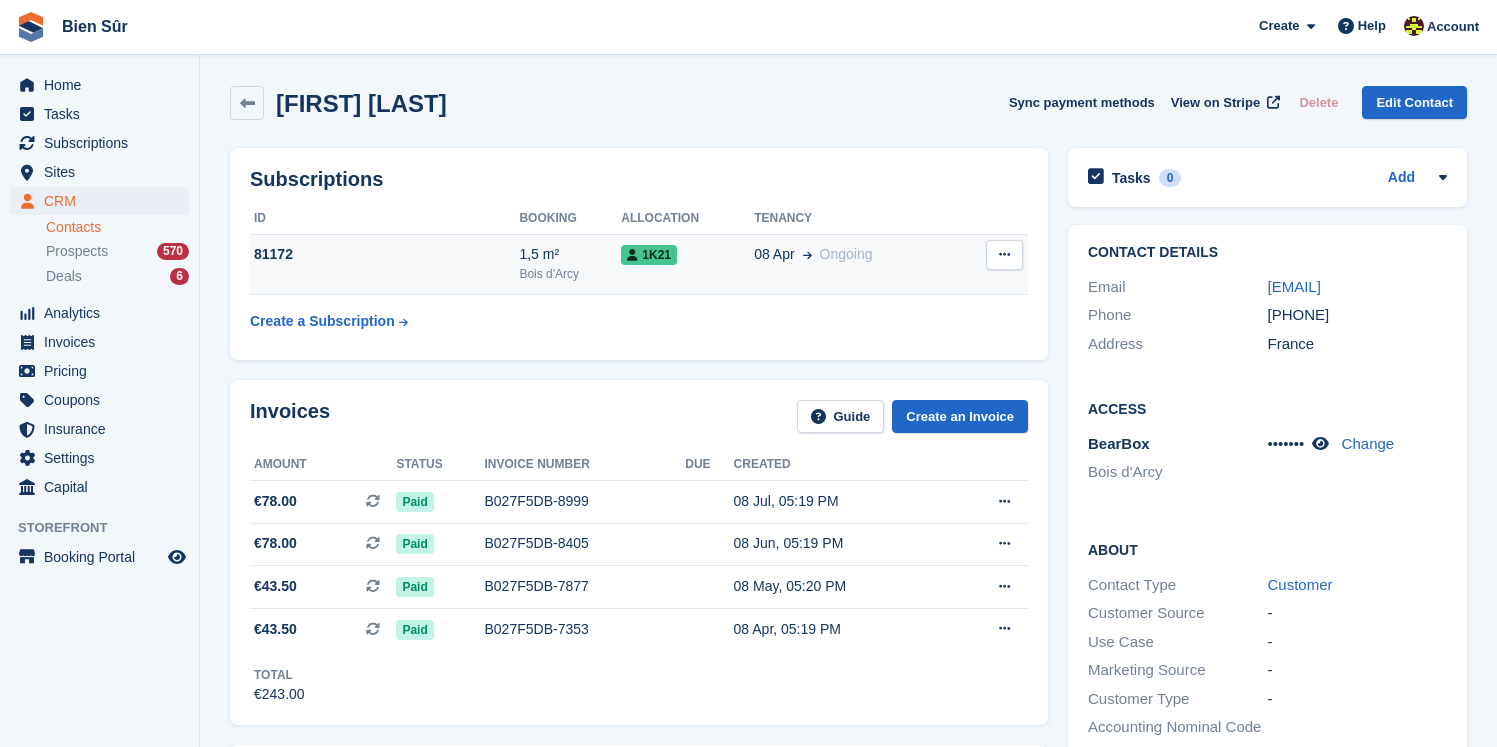 click on "81172" at bounding box center [384, 254] 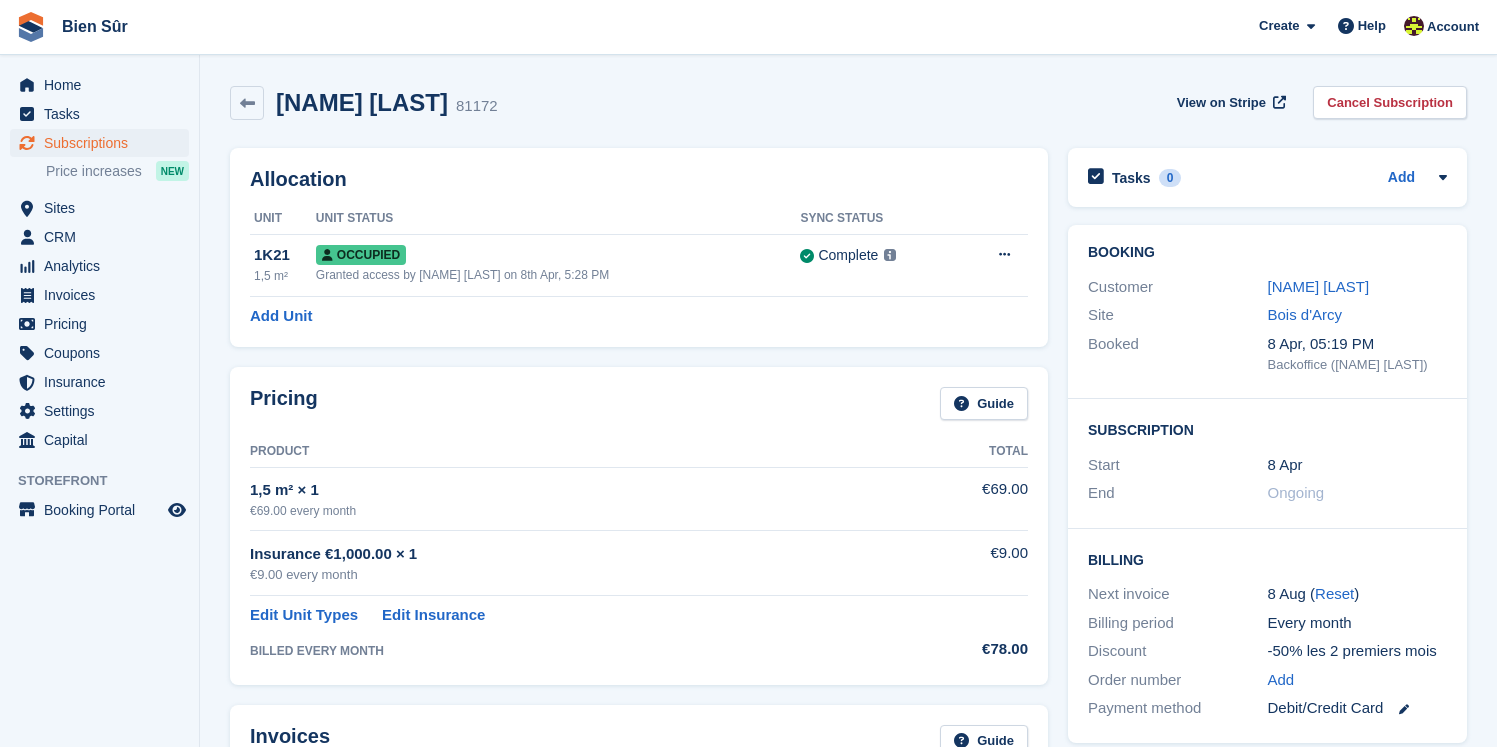 scroll, scrollTop: 0, scrollLeft: 0, axis: both 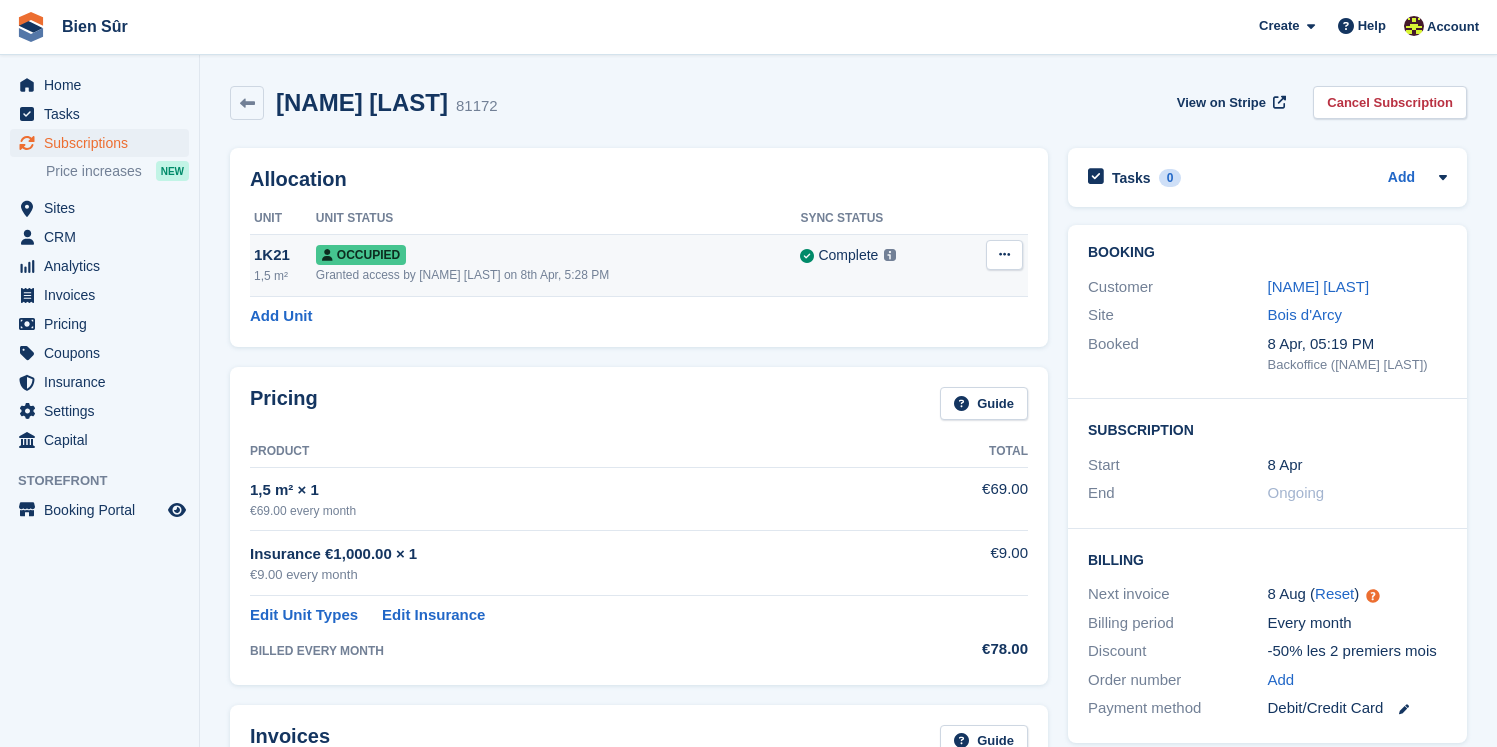 click at bounding box center [1004, 255] 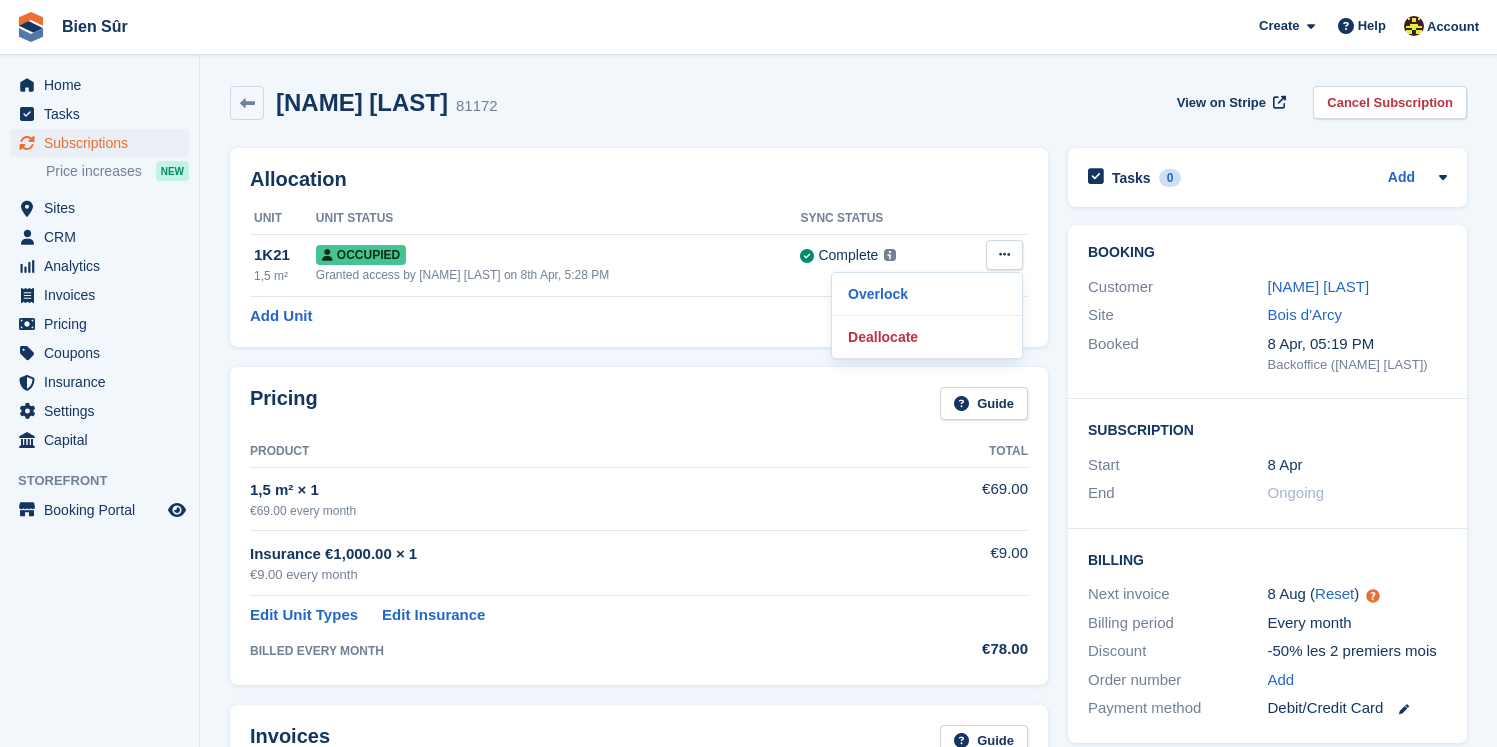 click on "Allocation
Unit
Unit Status
Sync Status
1K21
1,5 m²
Occupied
Granted access by Asmaa Habri on 8th Apr,   5:28 PM
Complete
Last synced at 31 Jul,   9:33 AM
Learn more →
Overlock
Deallocate
Add Unit" at bounding box center (639, 247) 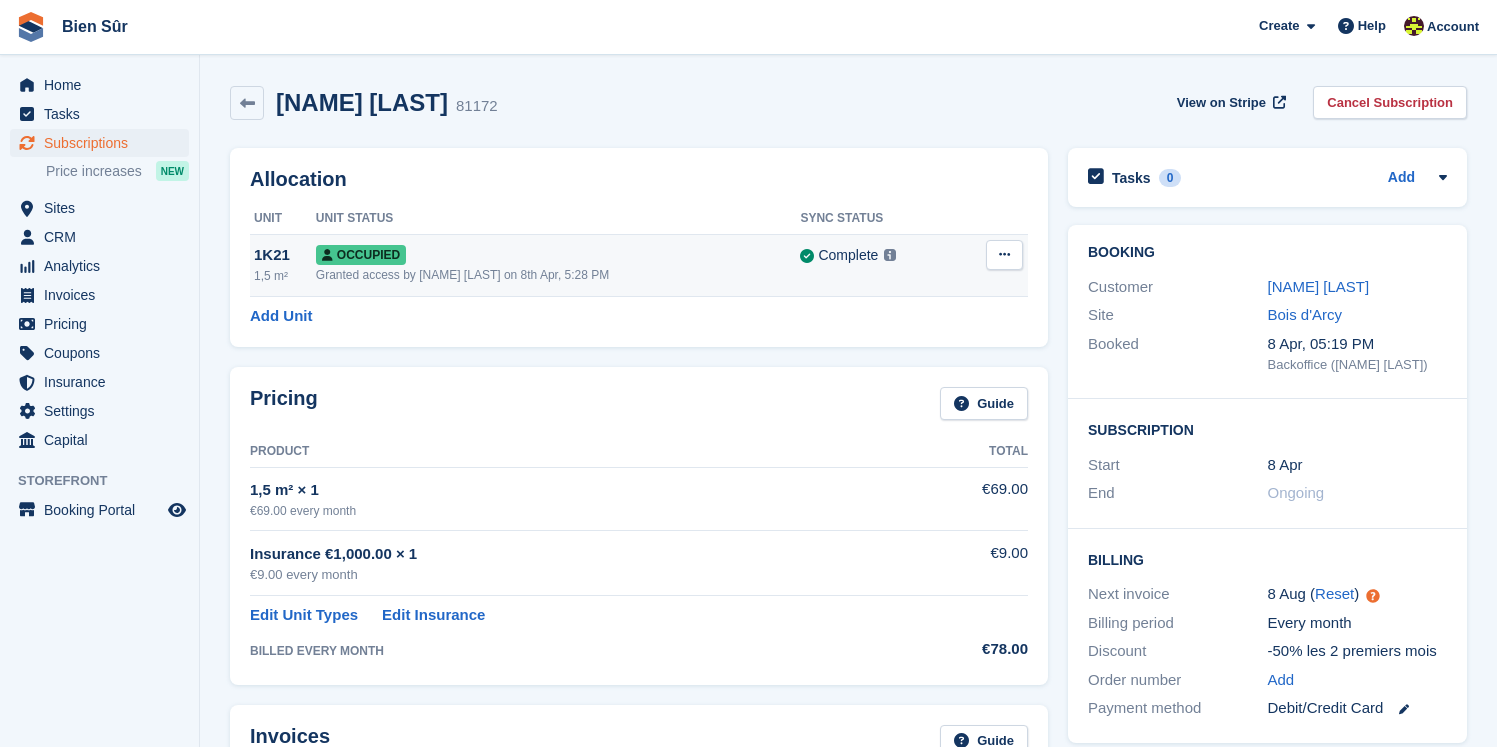 click at bounding box center [1004, 254] 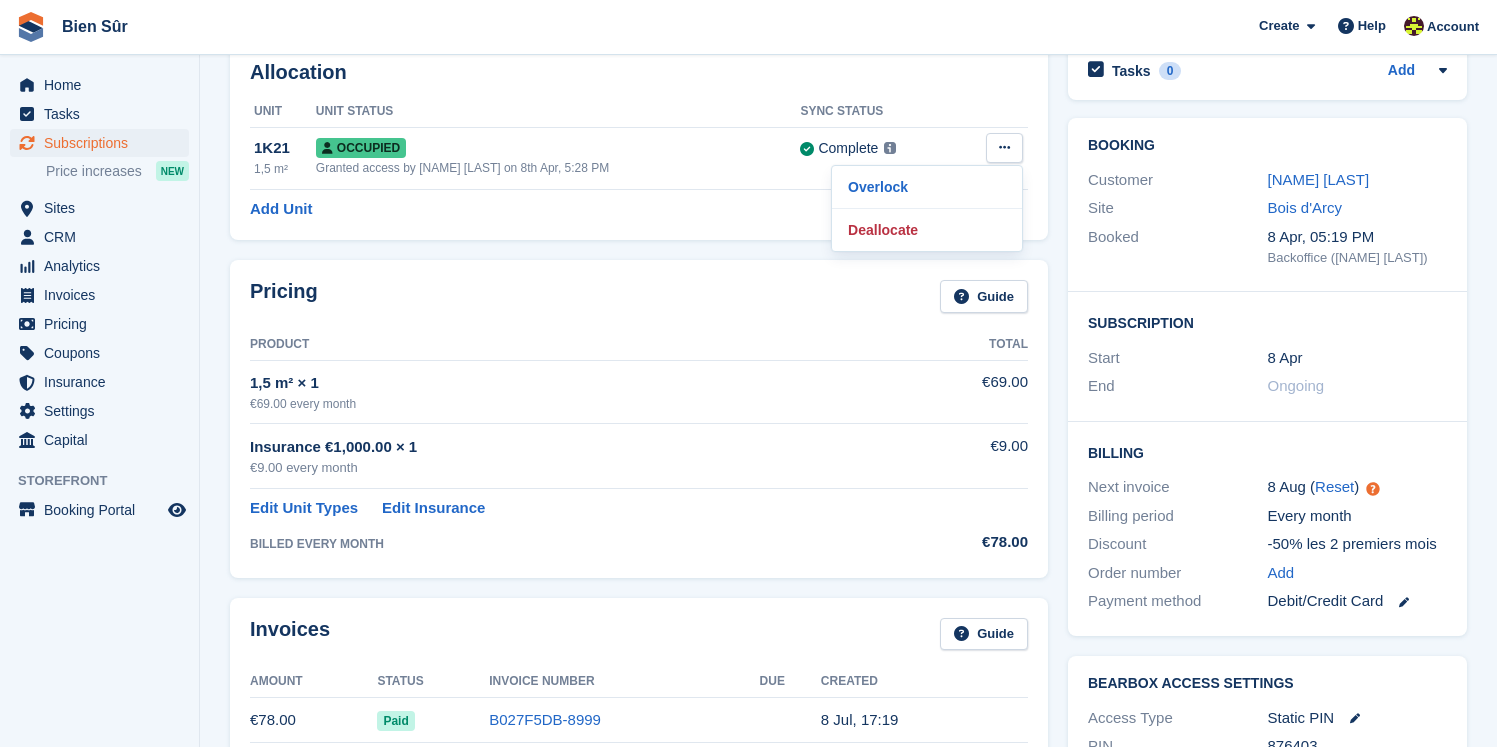 scroll, scrollTop: 119, scrollLeft: 0, axis: vertical 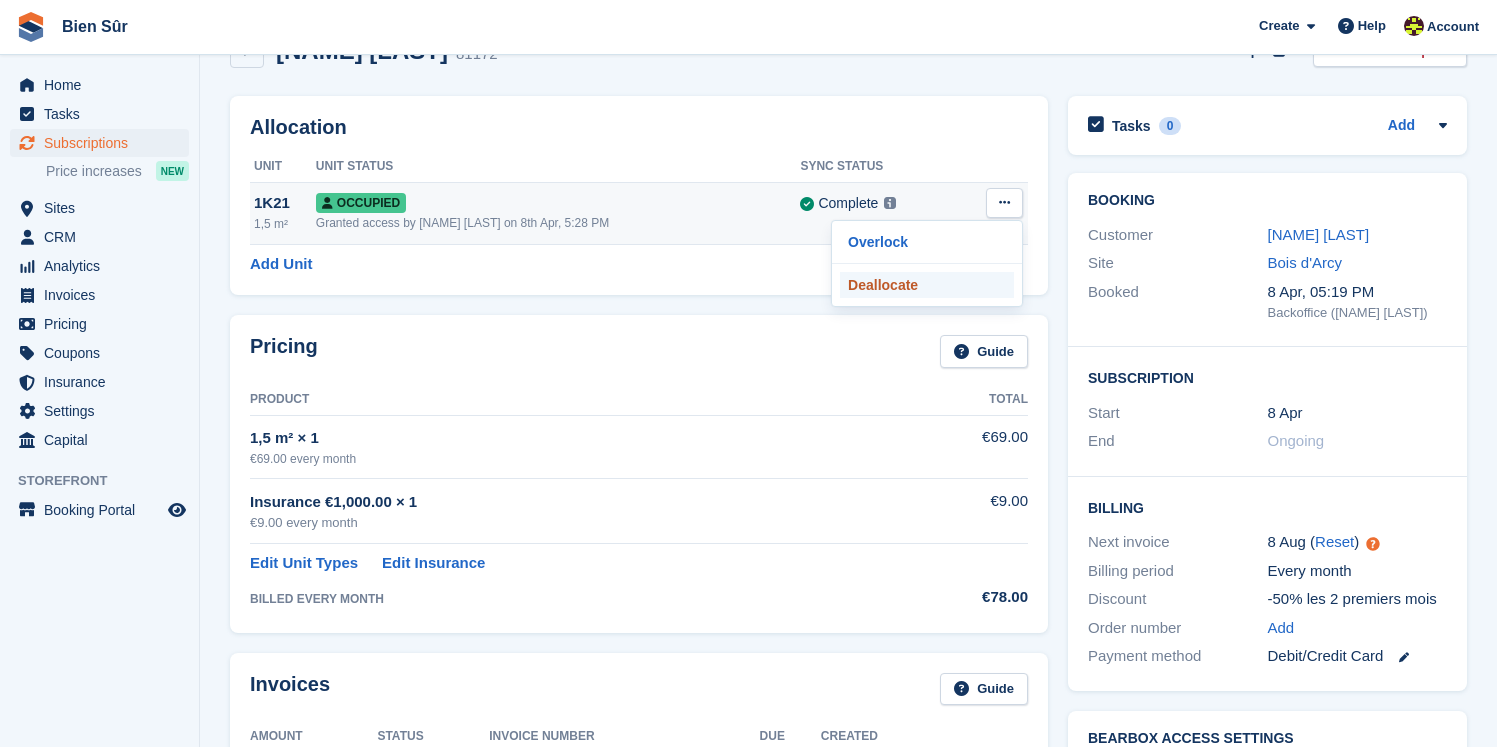 click on "Deallocate" at bounding box center [927, 285] 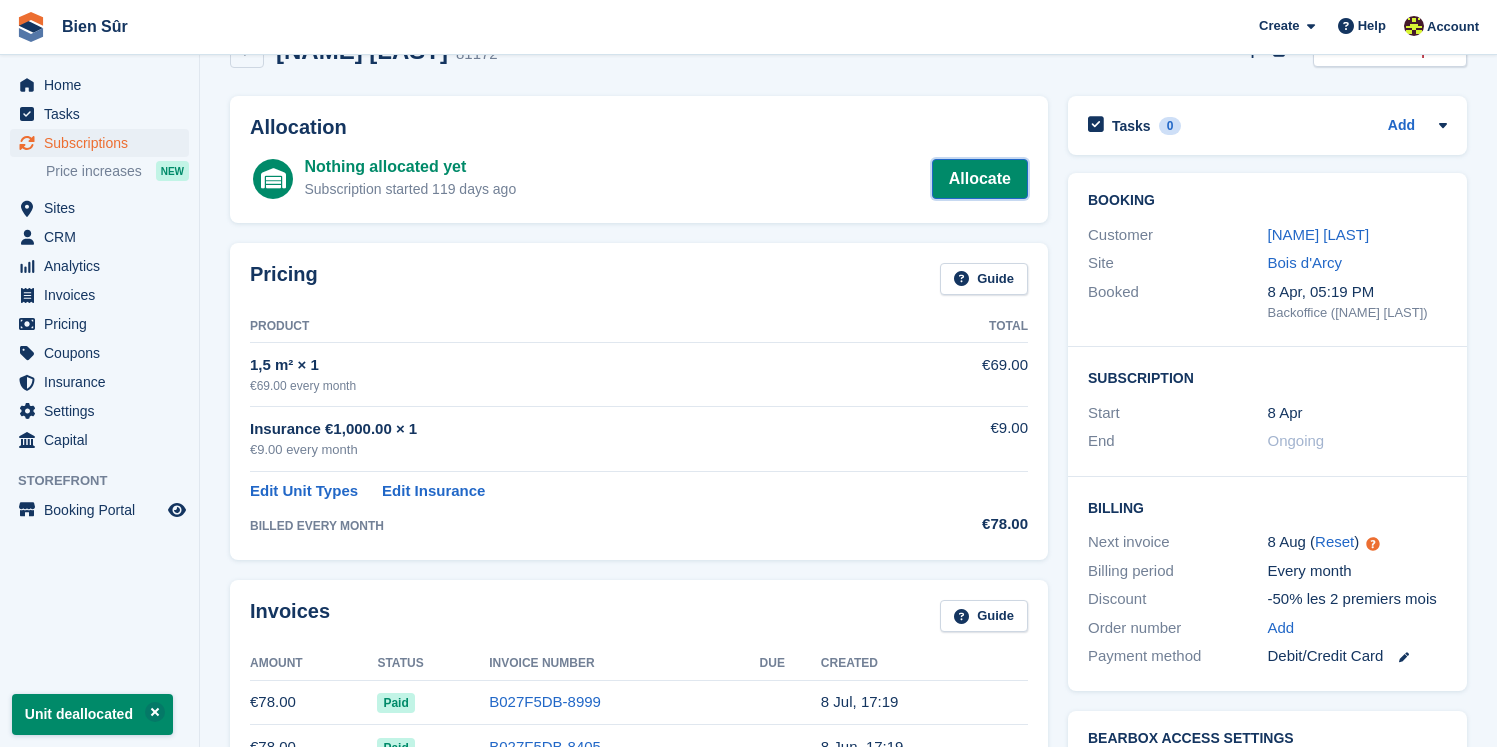 click on "Allocate" at bounding box center [980, 179] 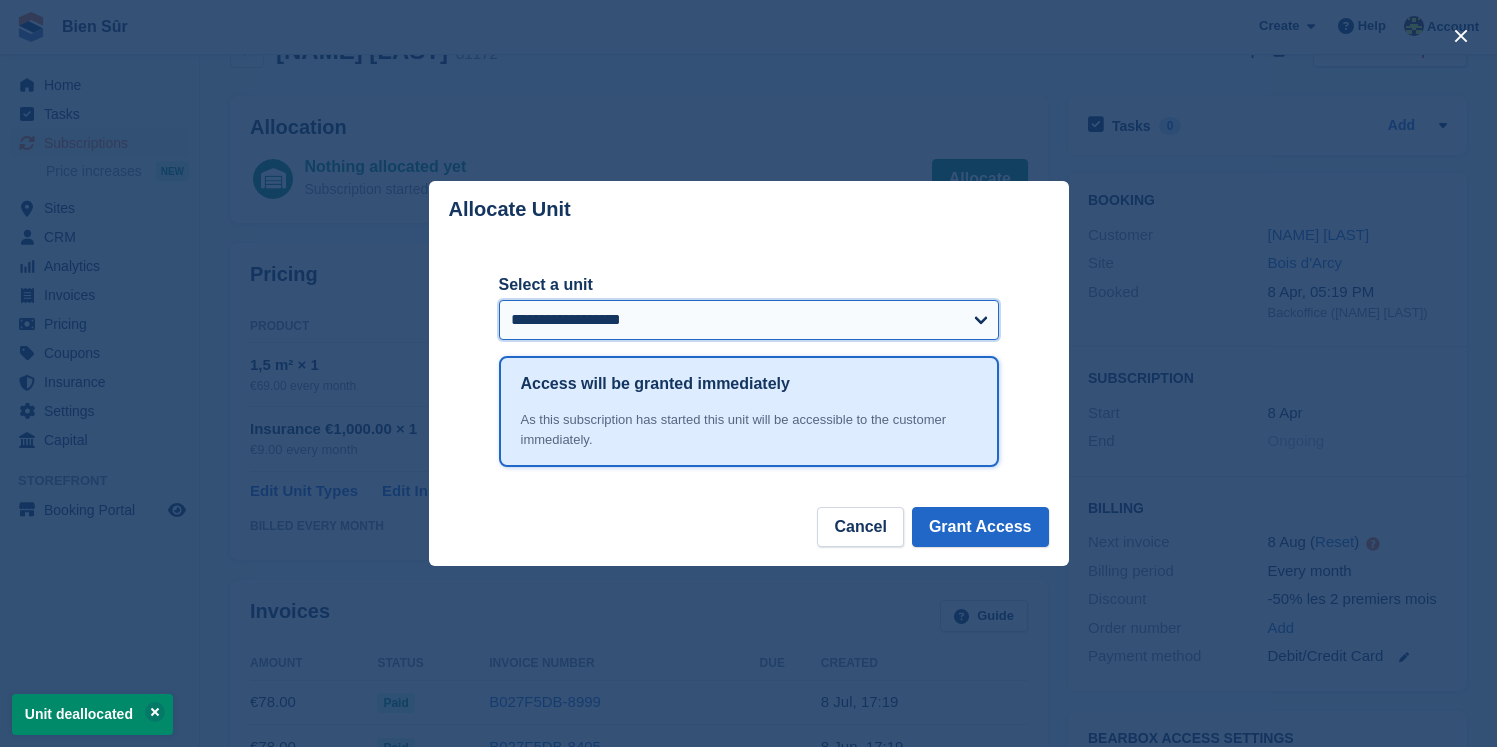 click on "**********" at bounding box center (749, 320) 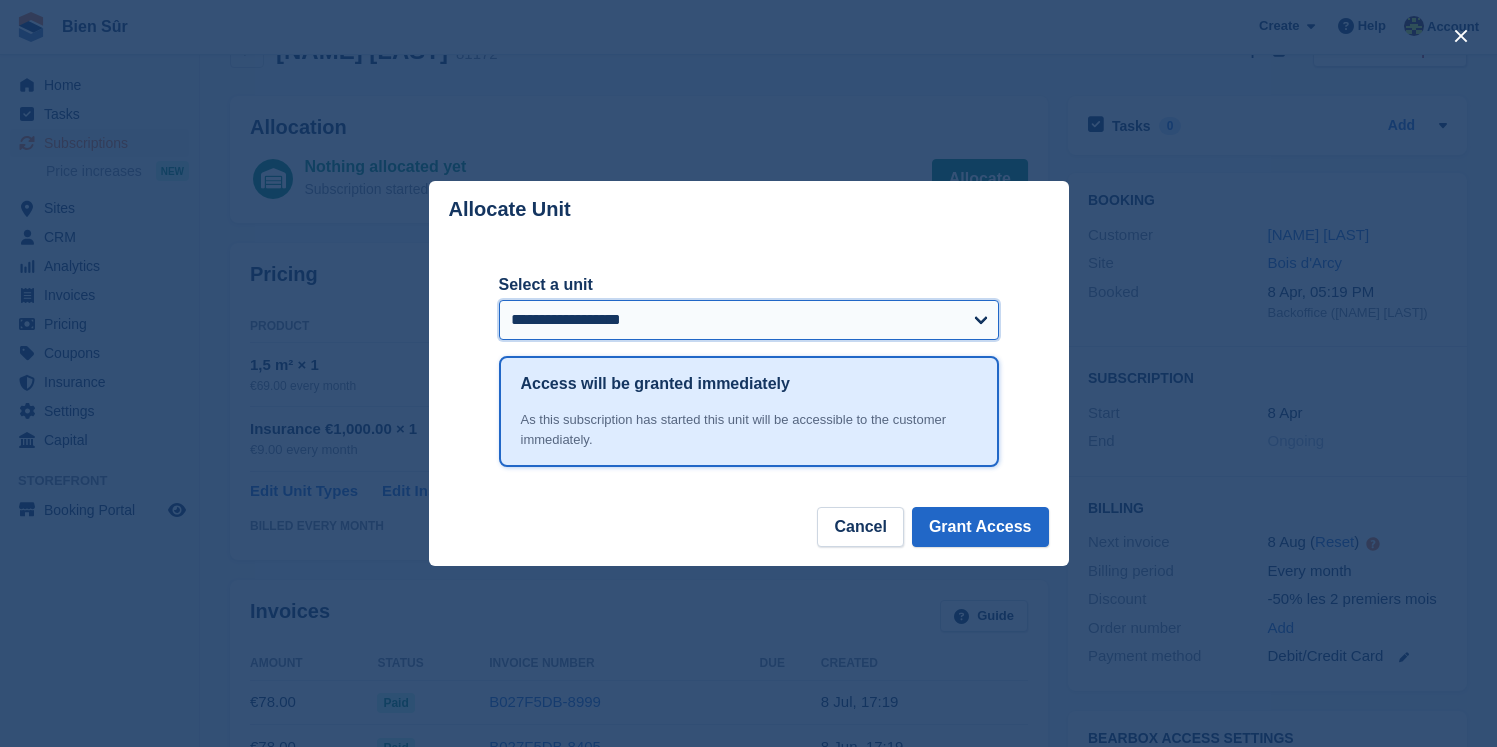select on "*****" 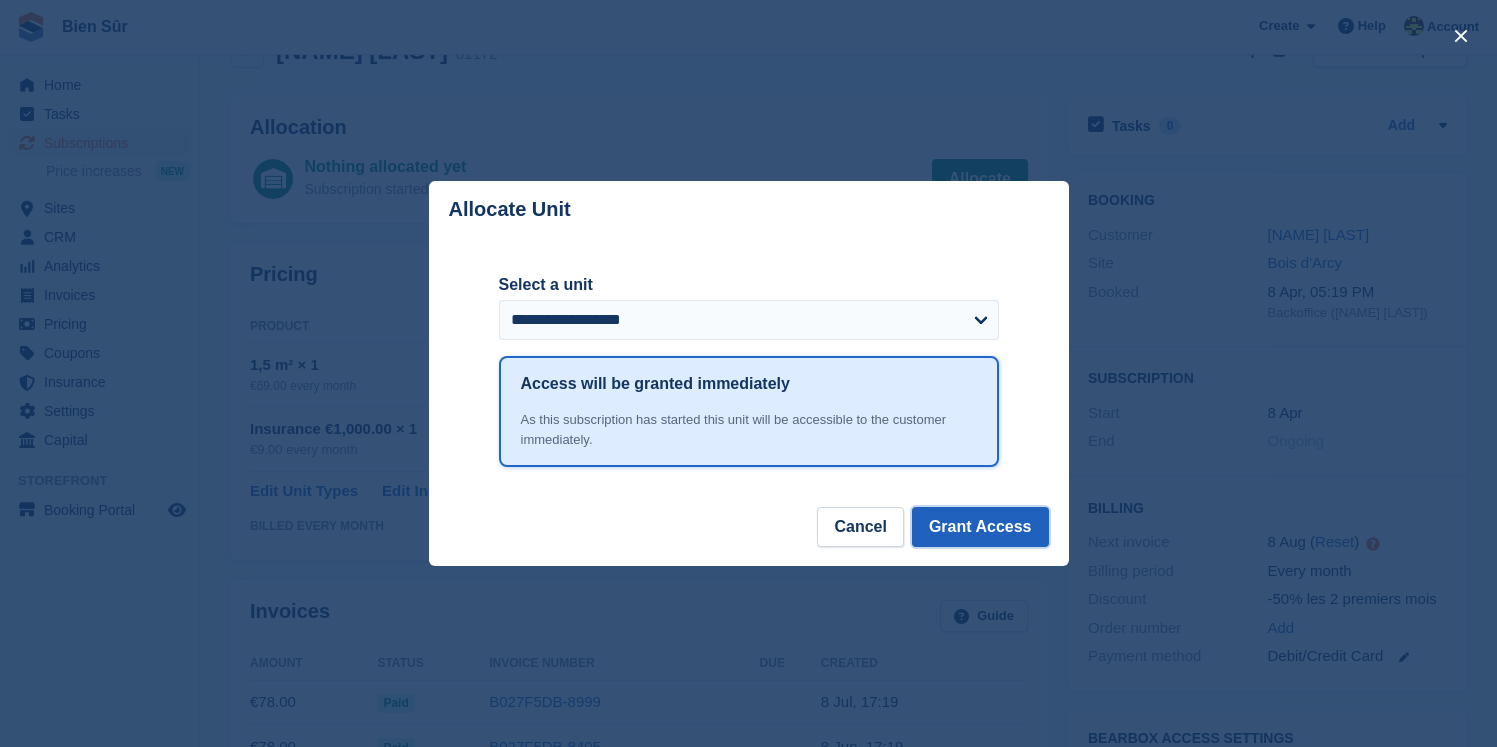 click on "Grant Access" at bounding box center (980, 527) 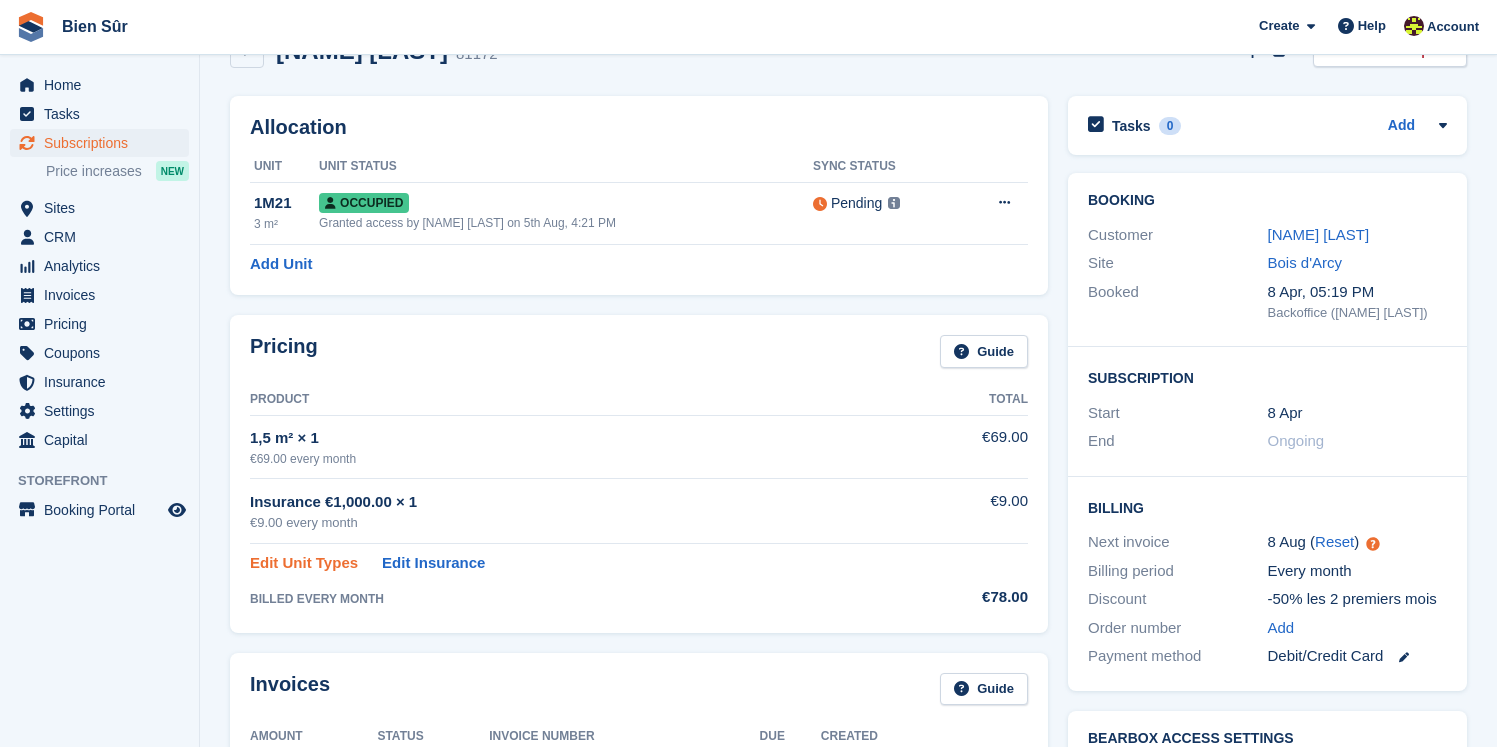 click on "Edit Unit Types" at bounding box center (304, 563) 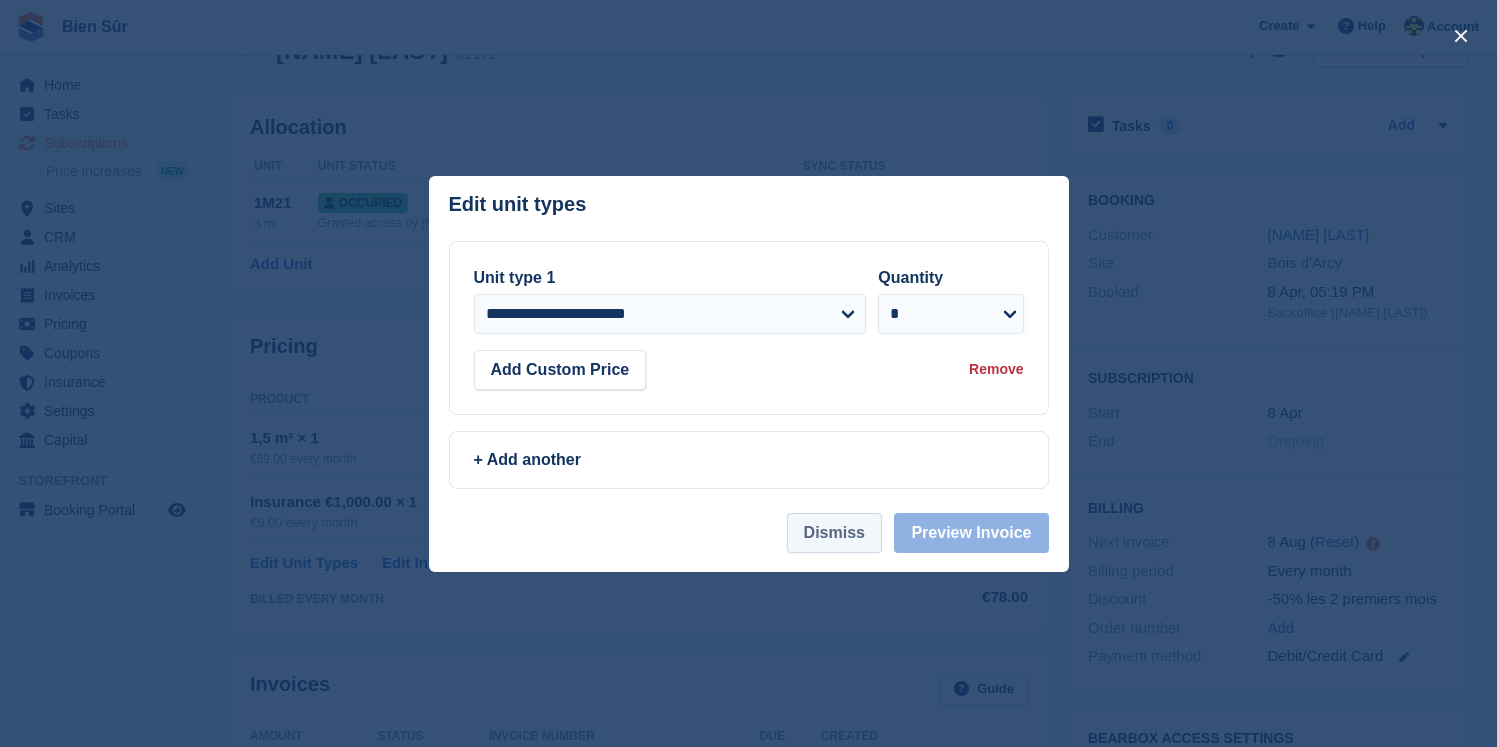 click on "Dismiss" at bounding box center (834, 533) 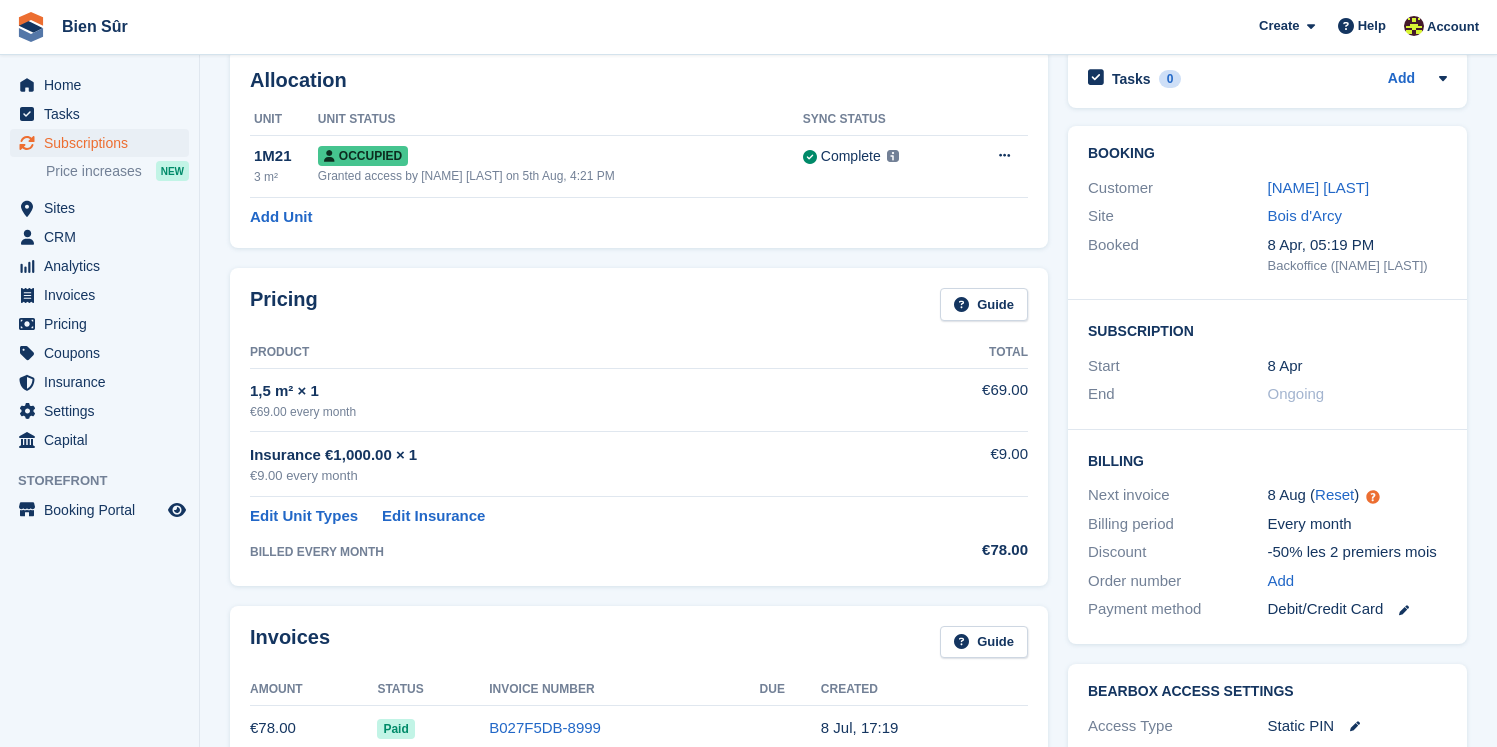 scroll, scrollTop: 103, scrollLeft: 0, axis: vertical 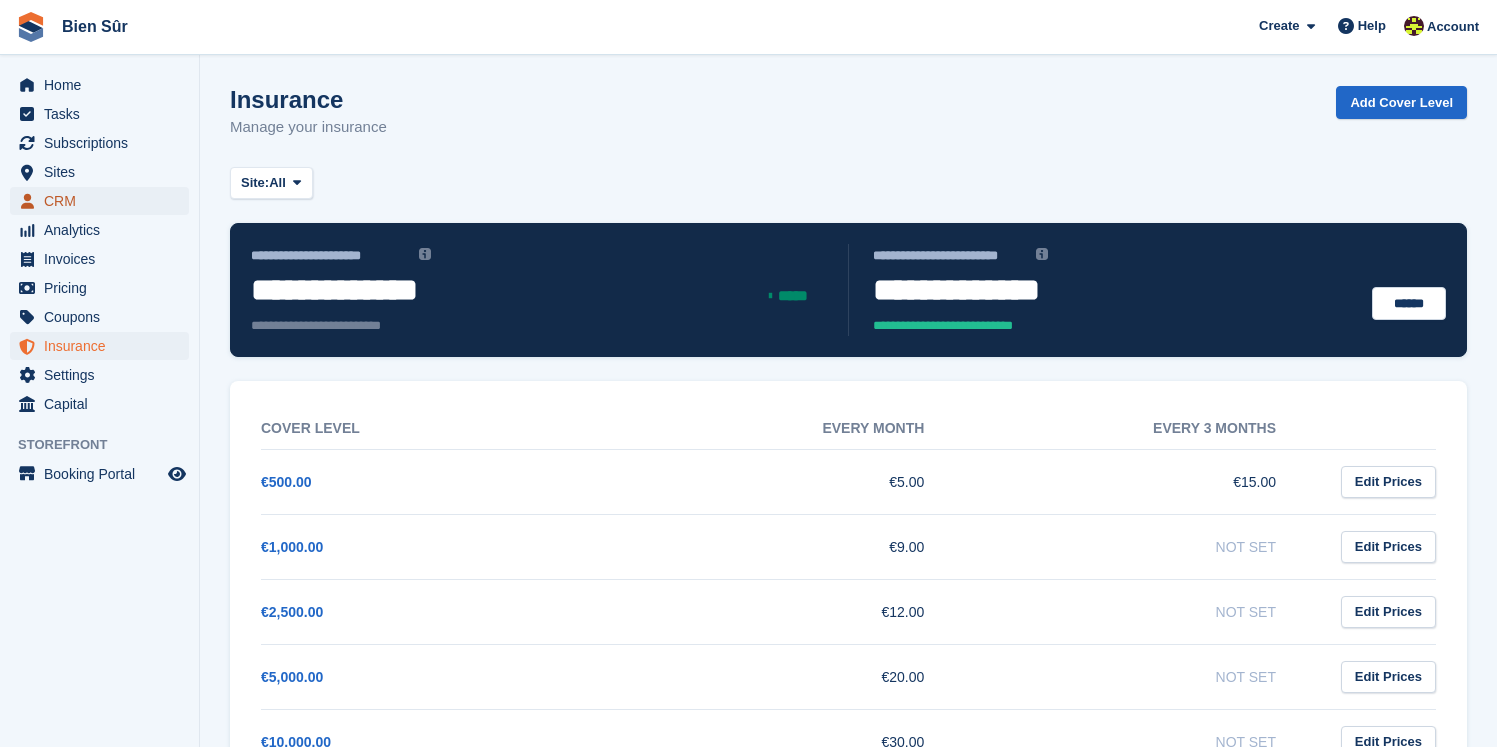 click on "CRM" at bounding box center (104, 201) 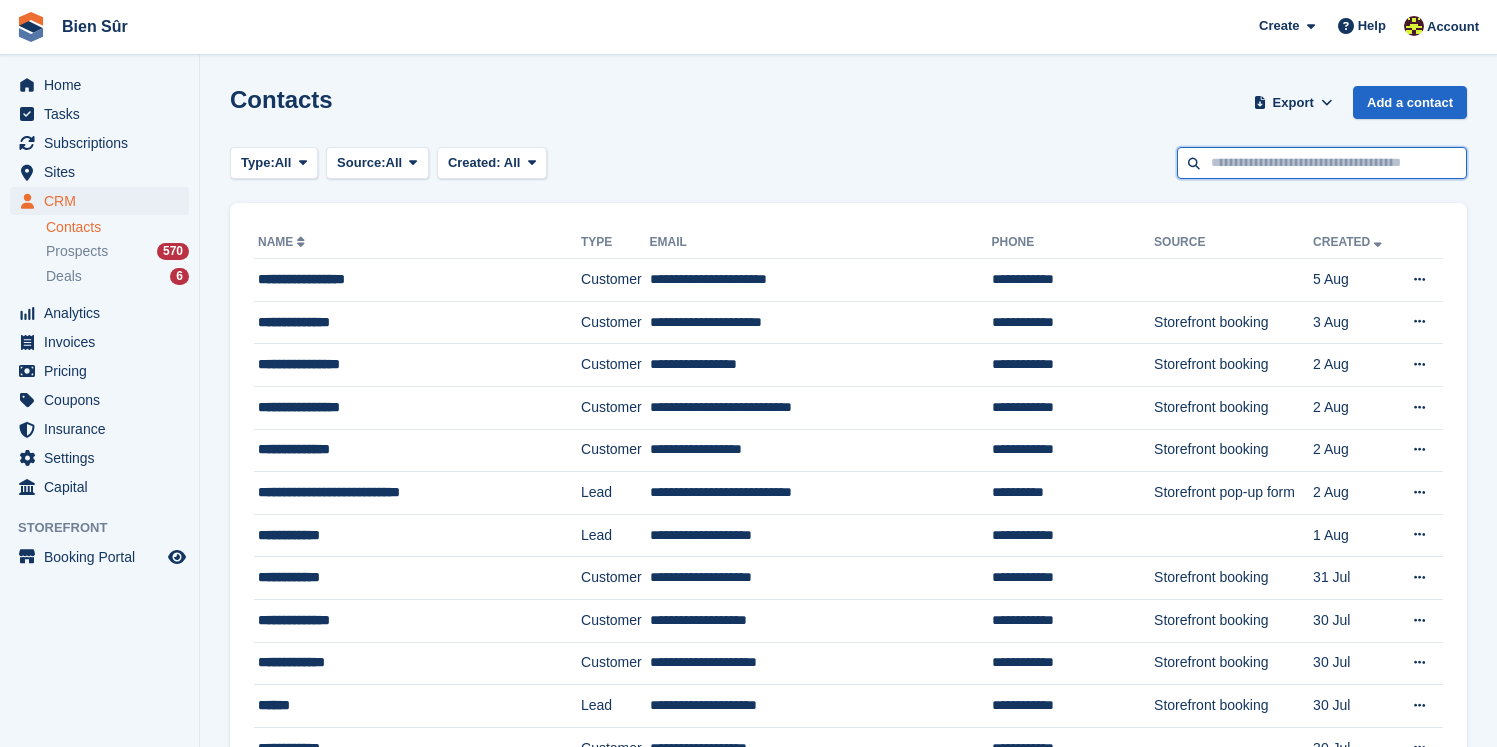 click at bounding box center [1322, 163] 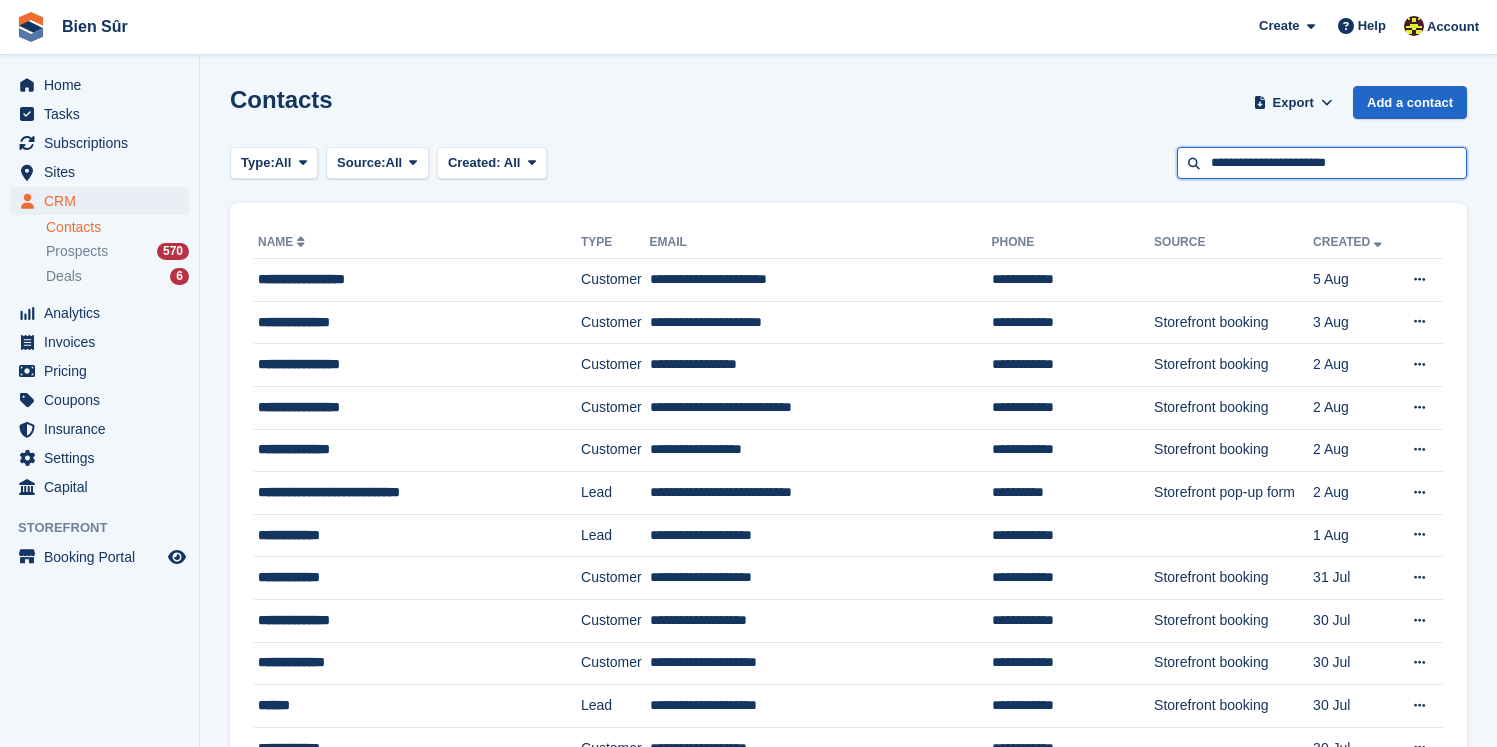 type on "**********" 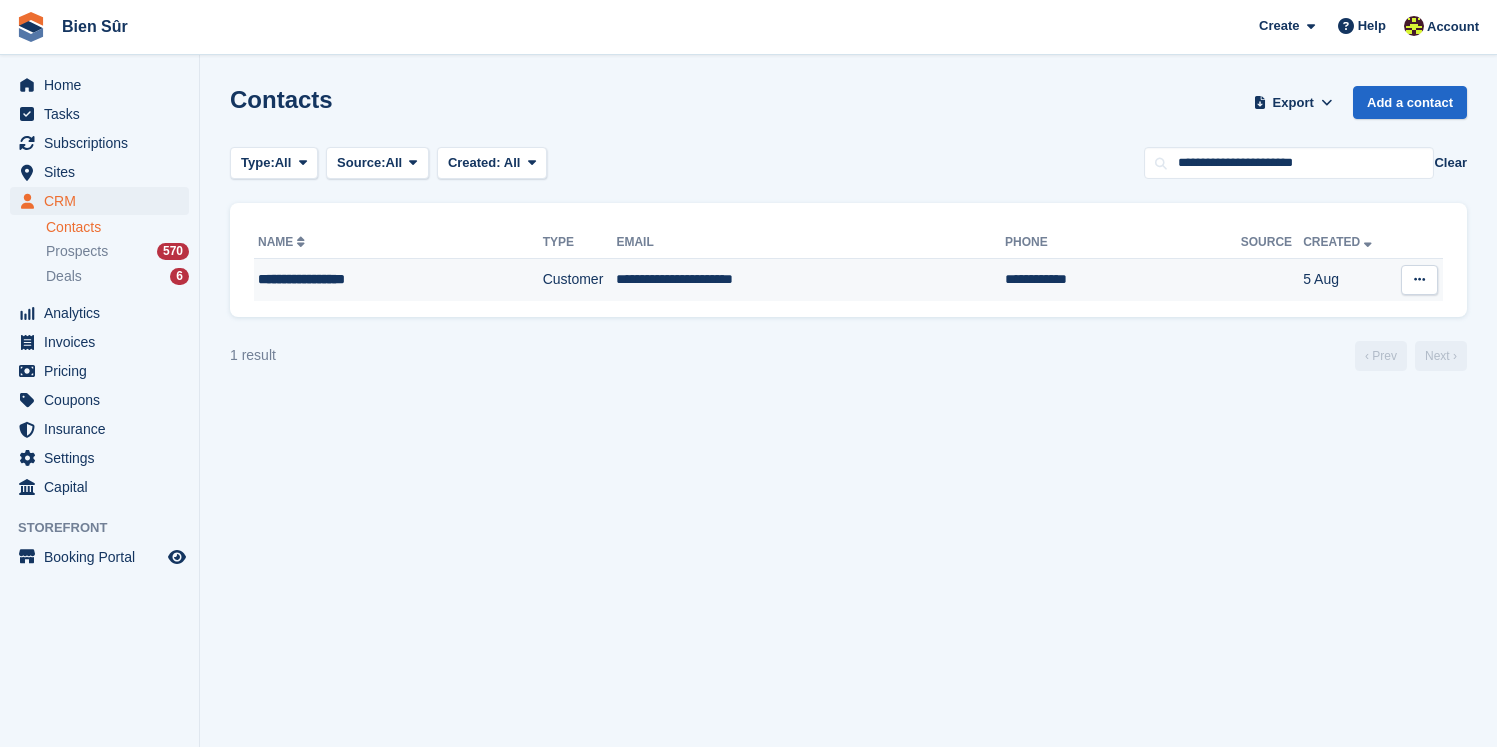 click on "**********" at bounding box center (374, 279) 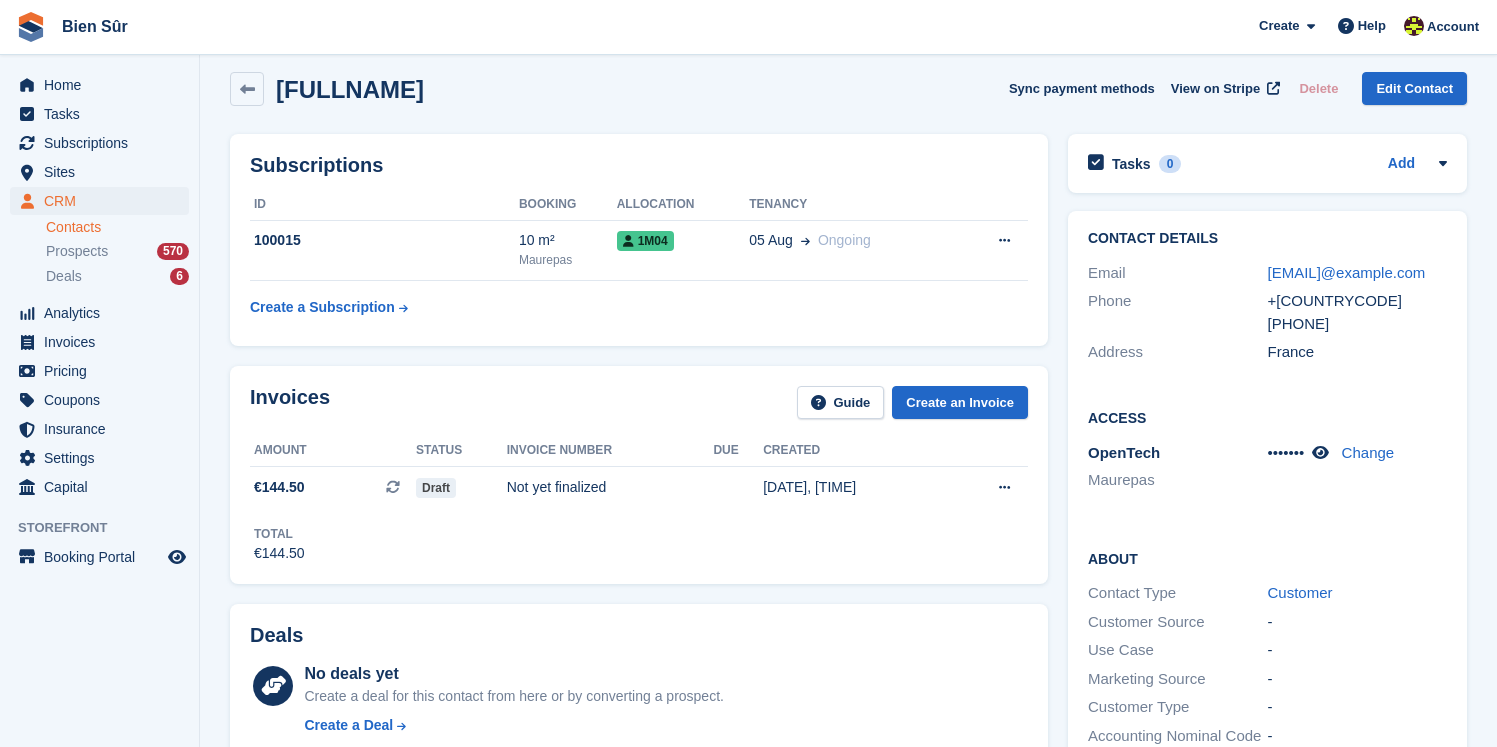 scroll, scrollTop: 0, scrollLeft: 0, axis: both 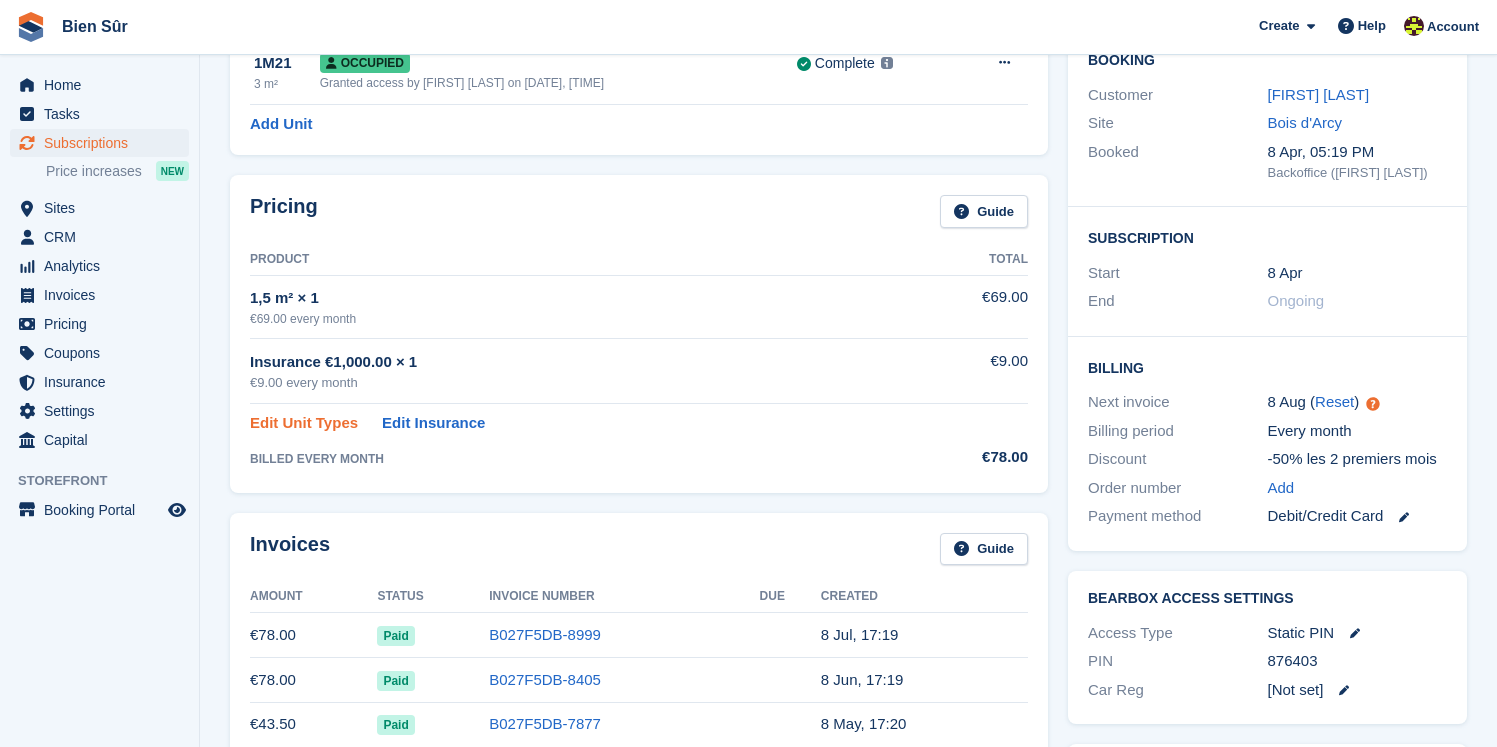 click on "Edit Unit Types" at bounding box center [304, 423] 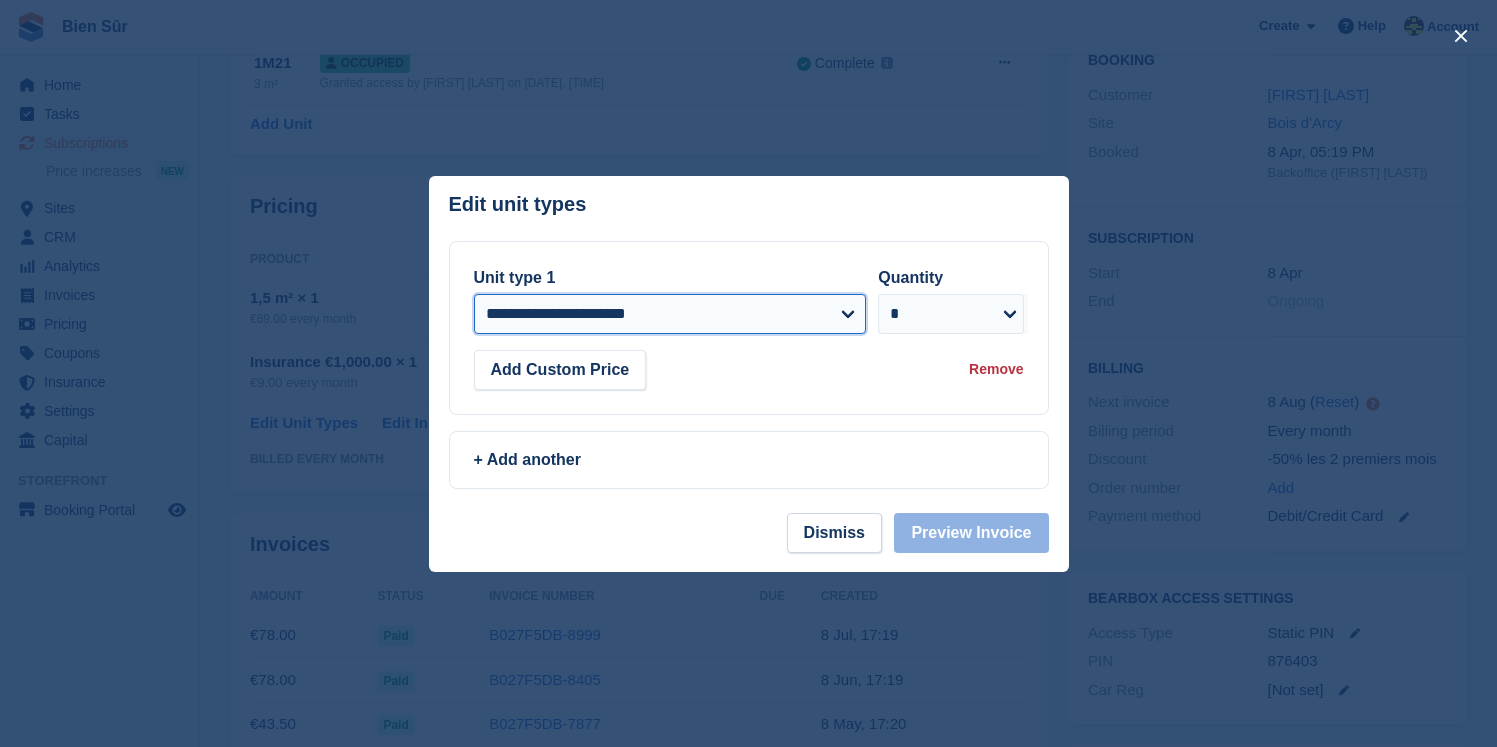 click on "**********" at bounding box center (670, 314) 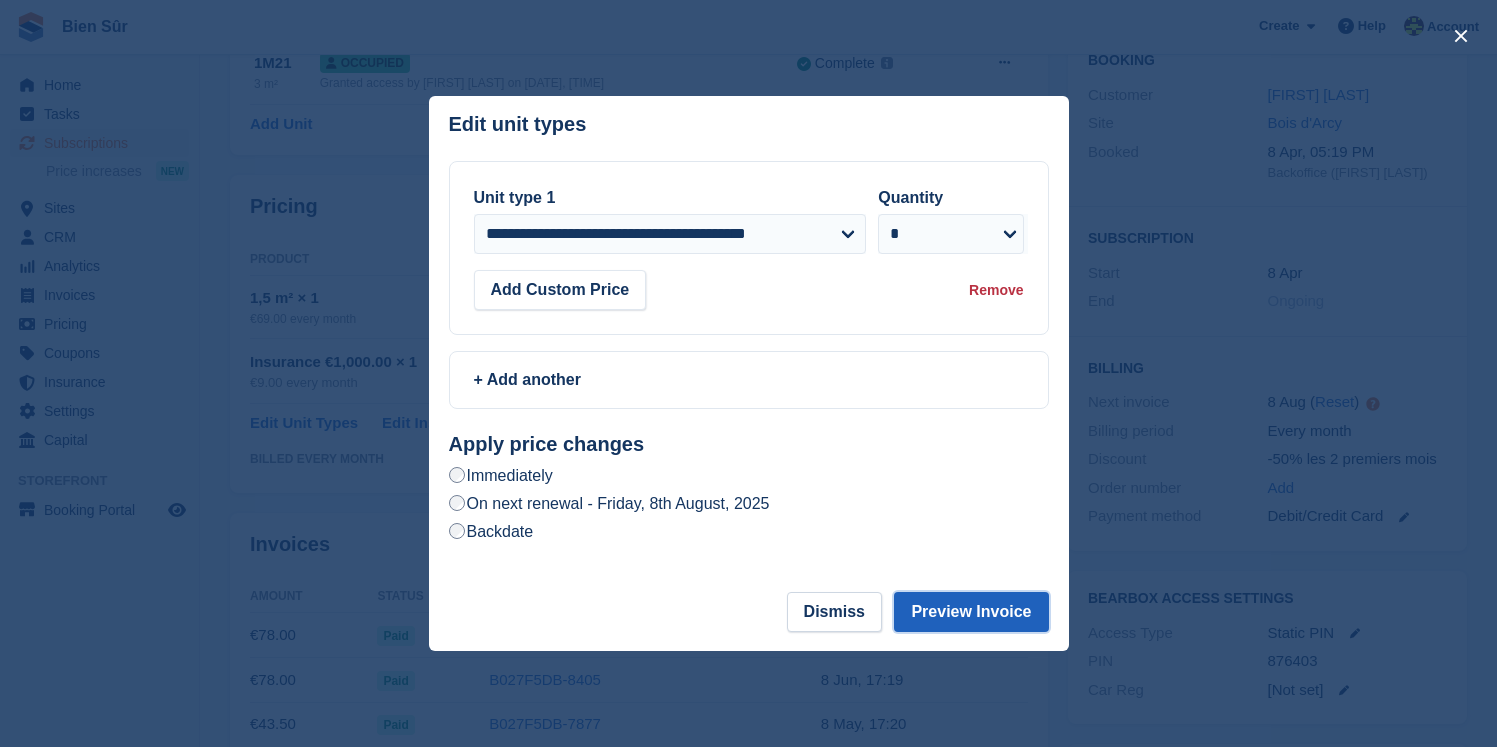 click on "Preview Invoice" at bounding box center [971, 612] 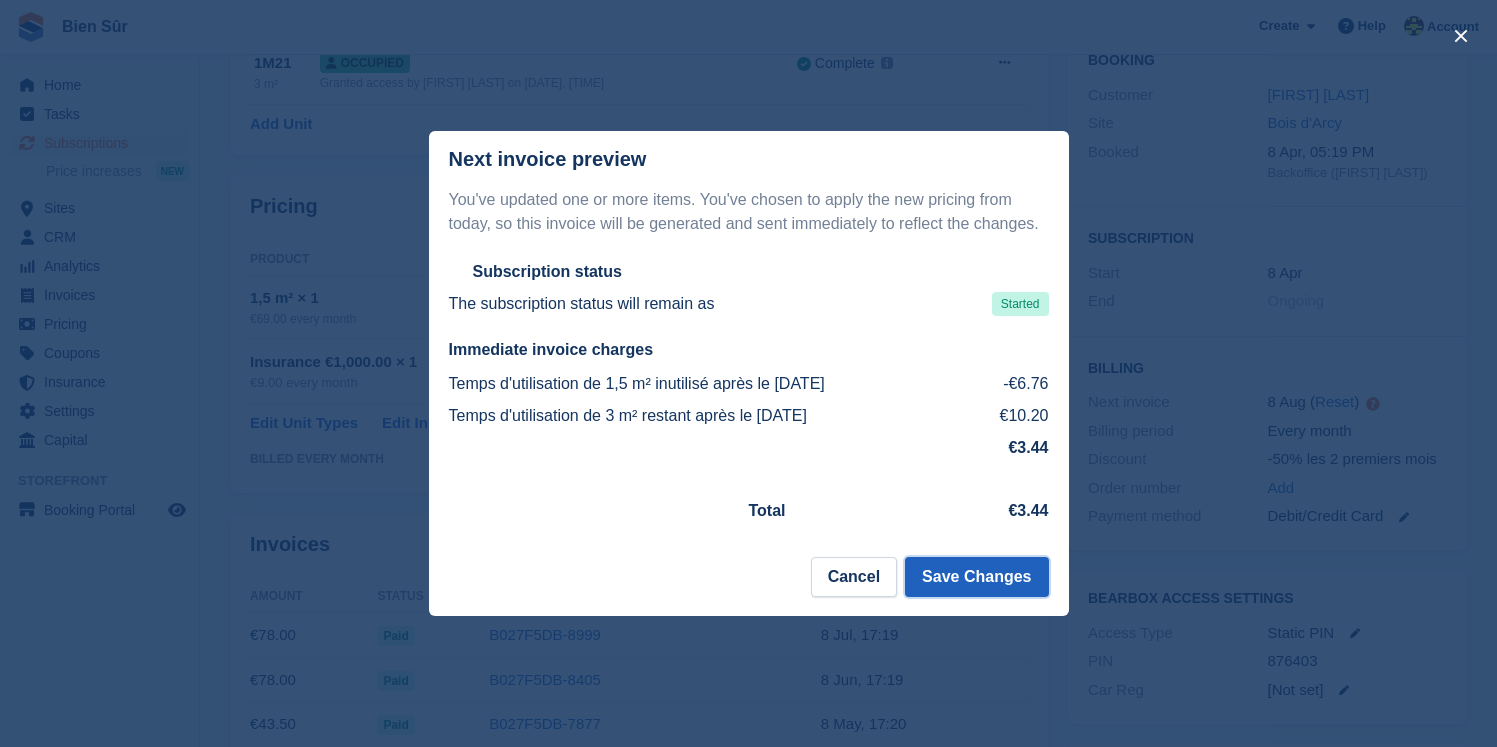 click on "Save Changes" at bounding box center (976, 577) 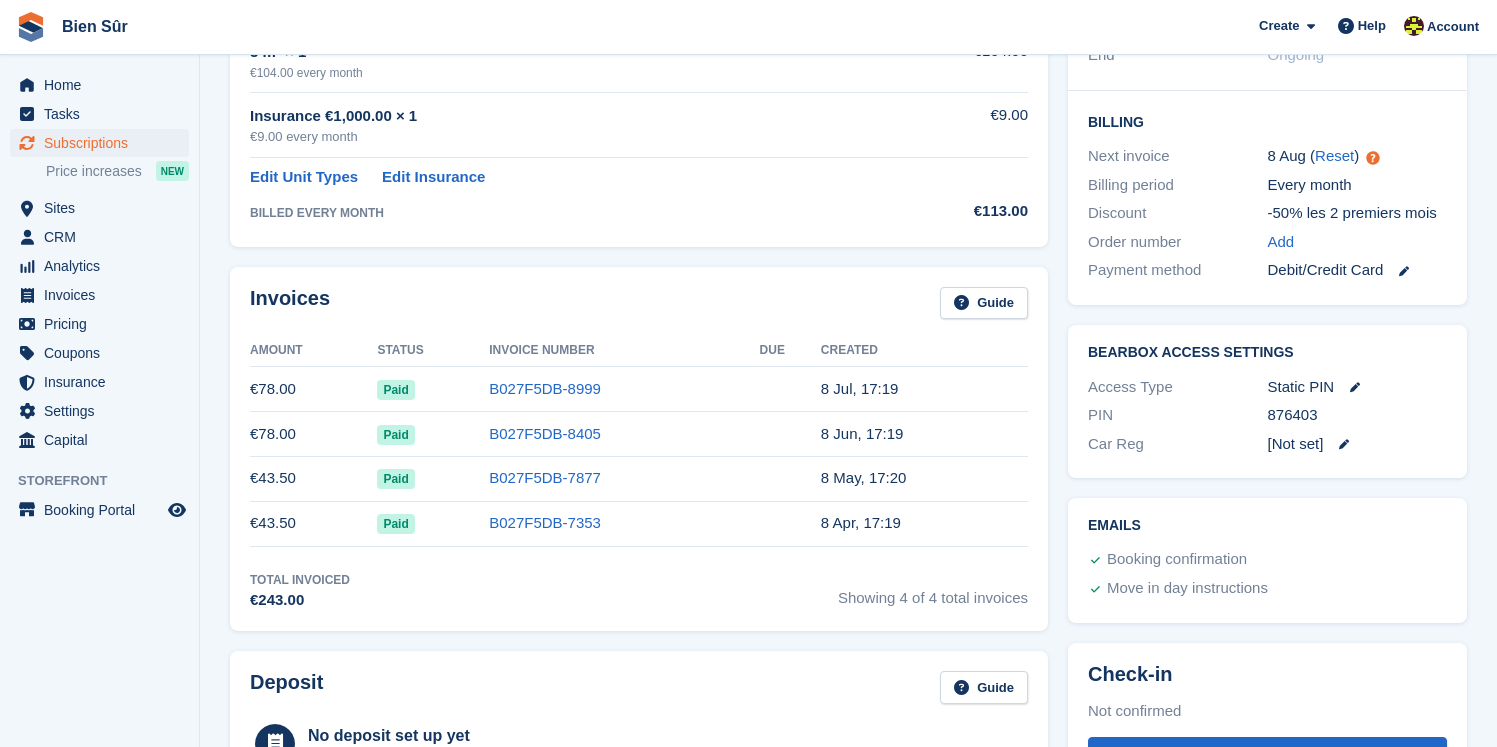 scroll, scrollTop: 0, scrollLeft: 0, axis: both 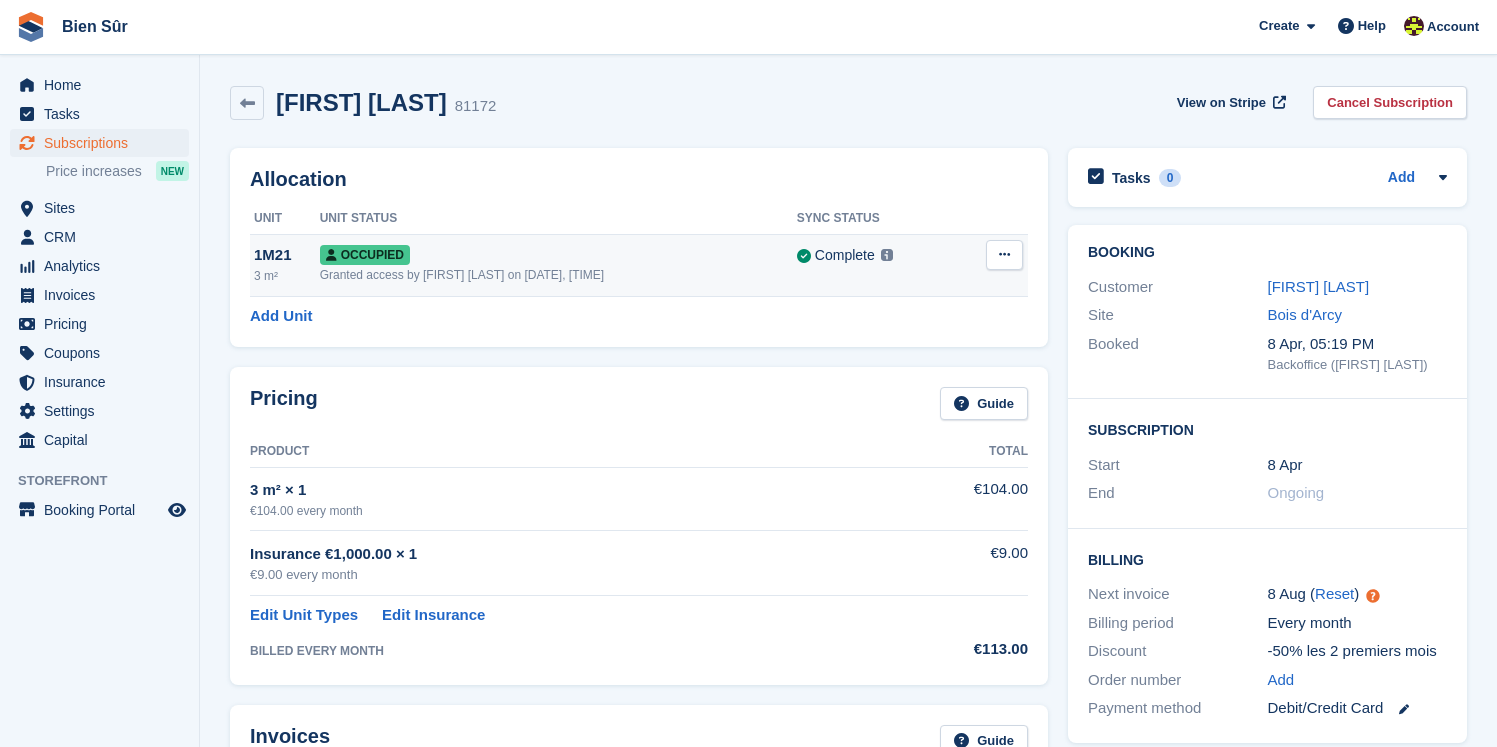 click at bounding box center (1004, 254) 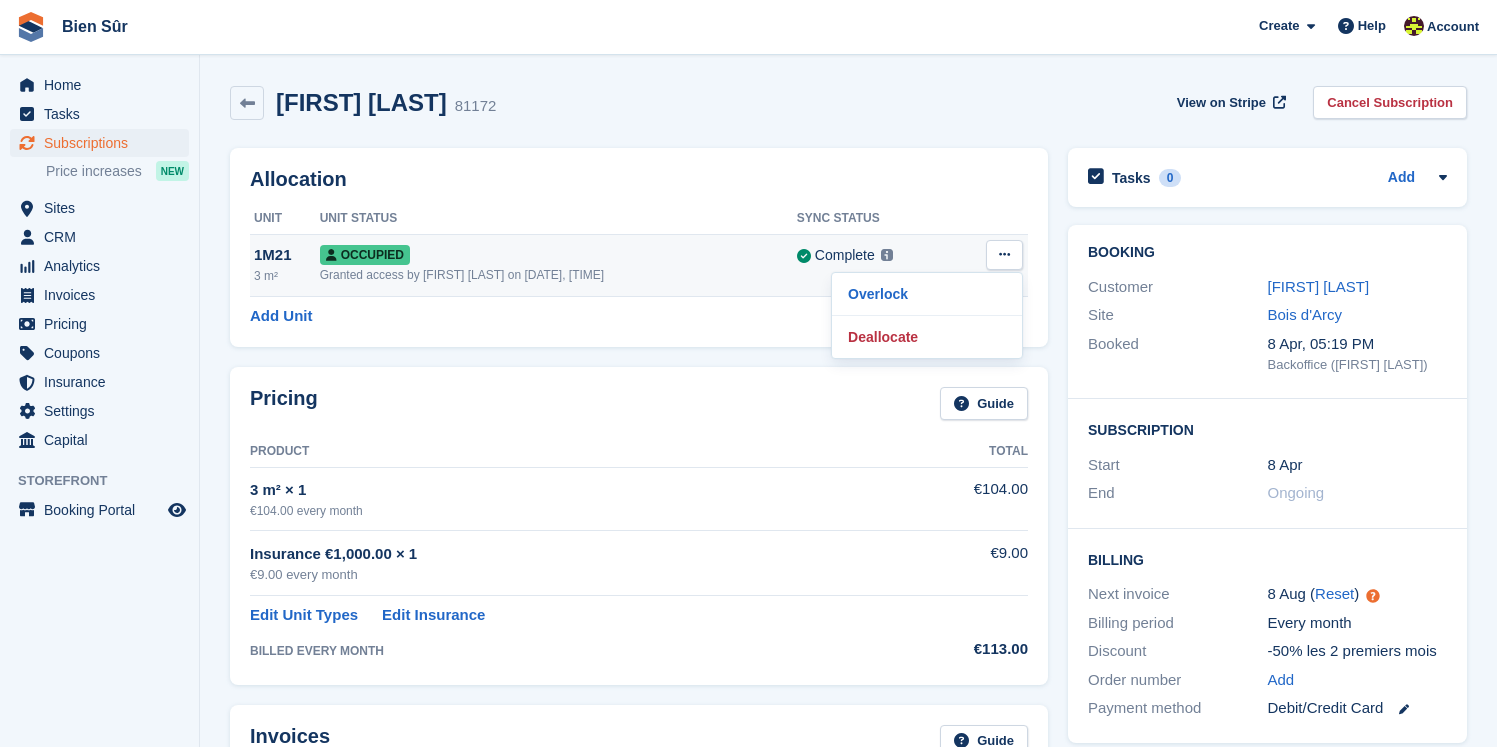 click on "Occupied" at bounding box center (558, 254) 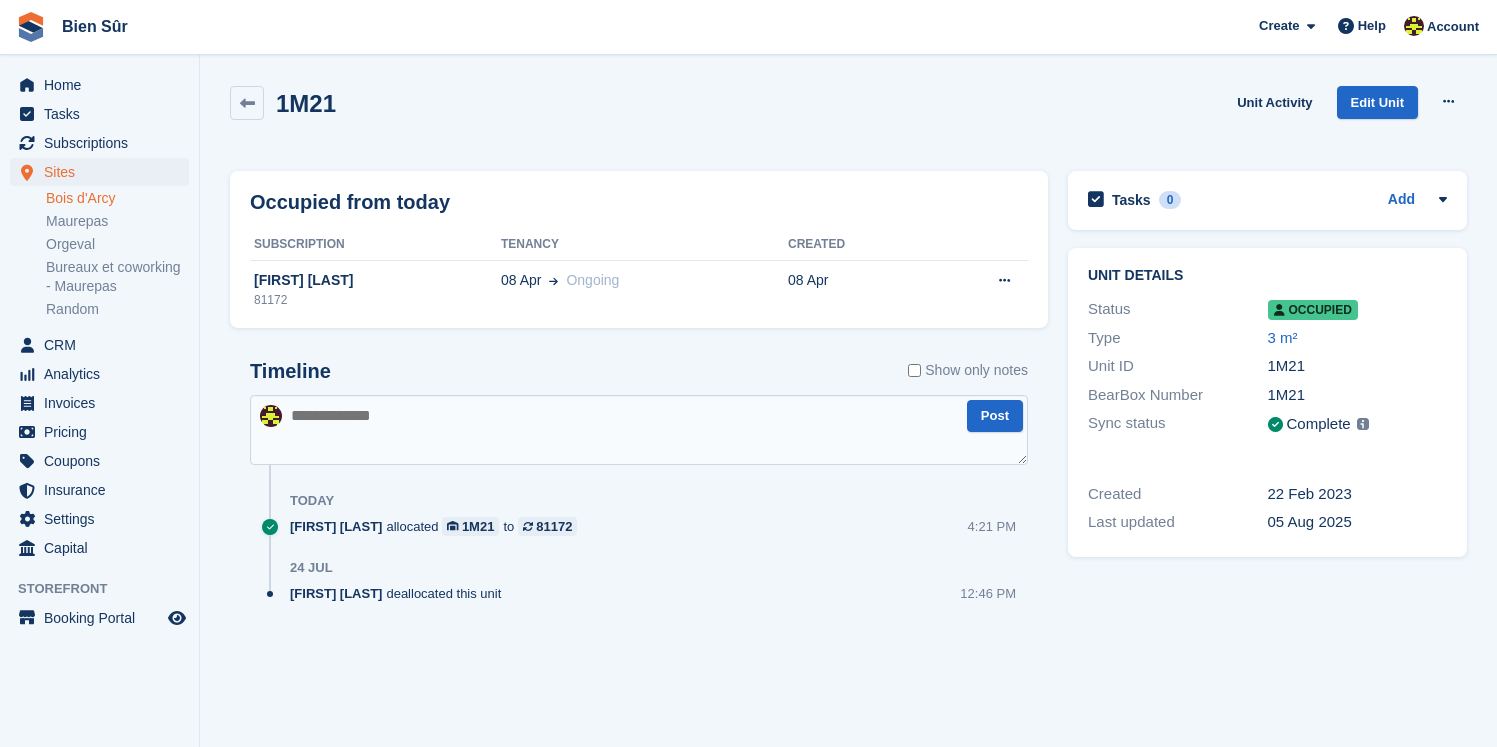 scroll, scrollTop: 0, scrollLeft: 0, axis: both 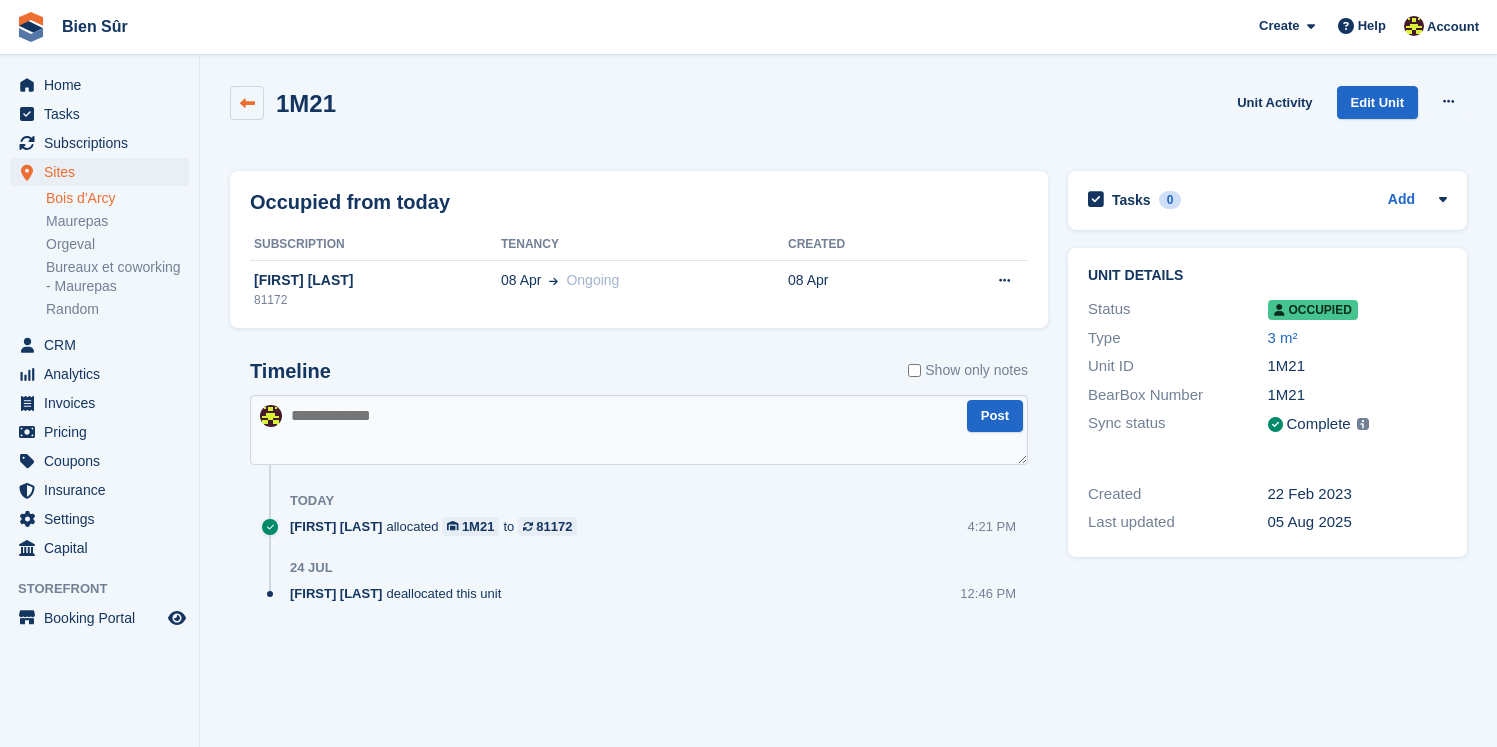 click at bounding box center (247, 103) 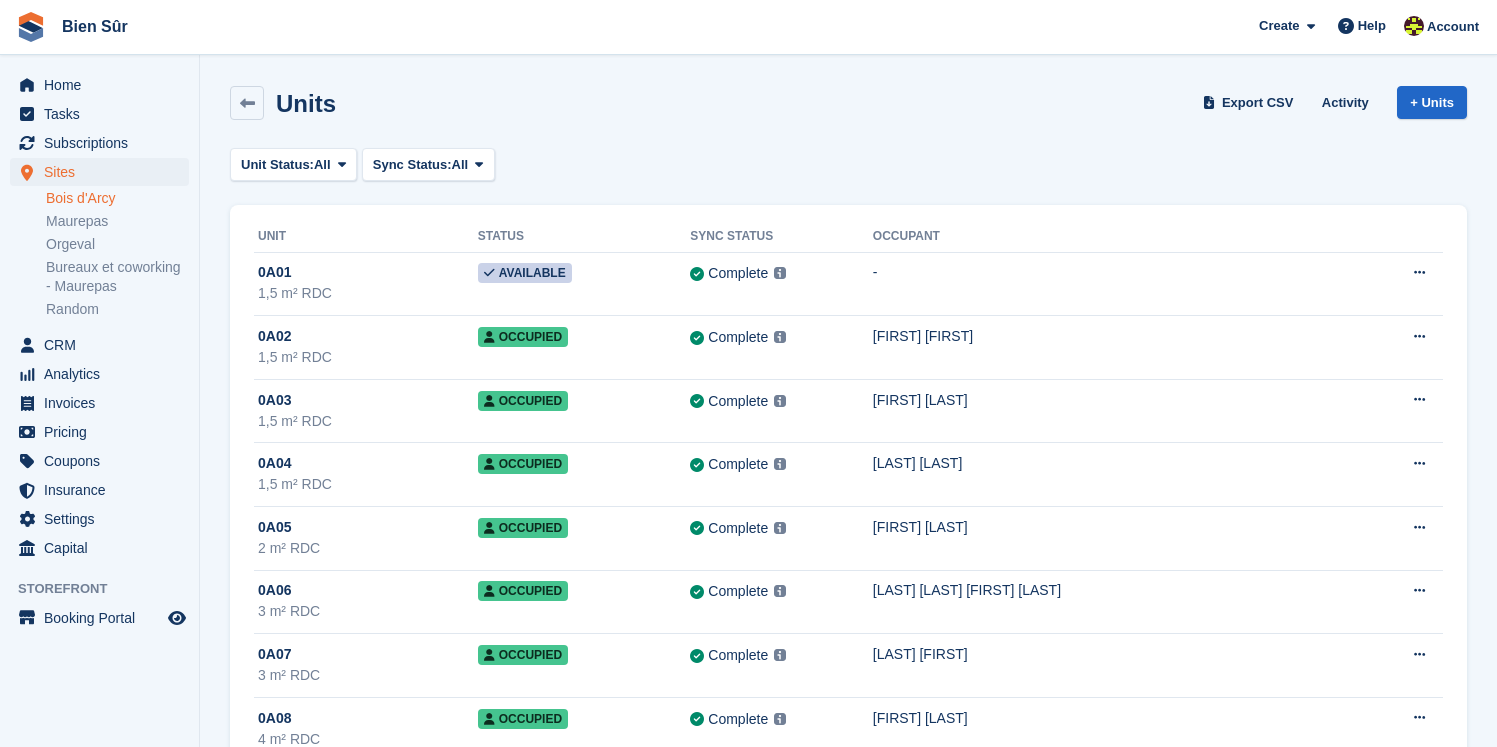 click on "Bois d'Arcy" at bounding box center (117, 198) 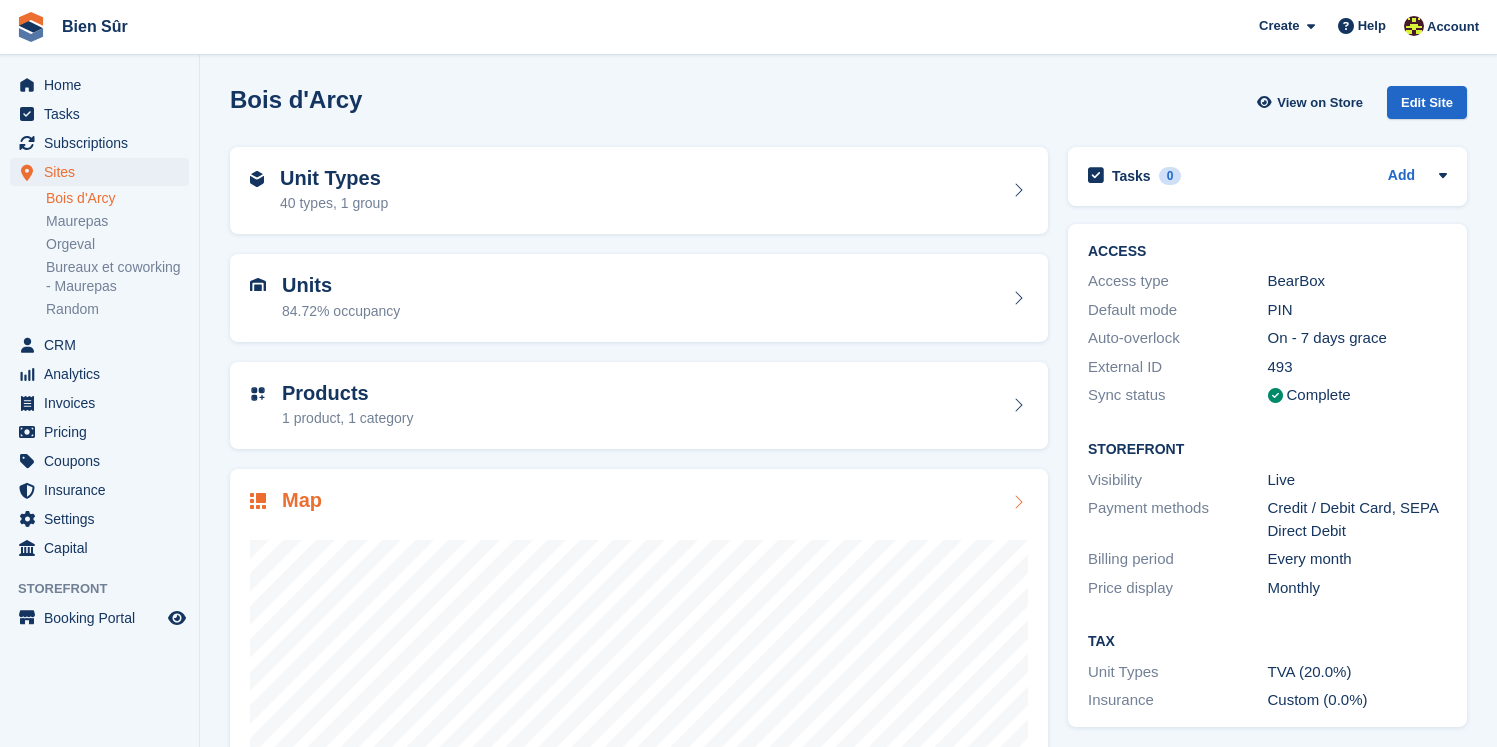 scroll, scrollTop: 213, scrollLeft: 0, axis: vertical 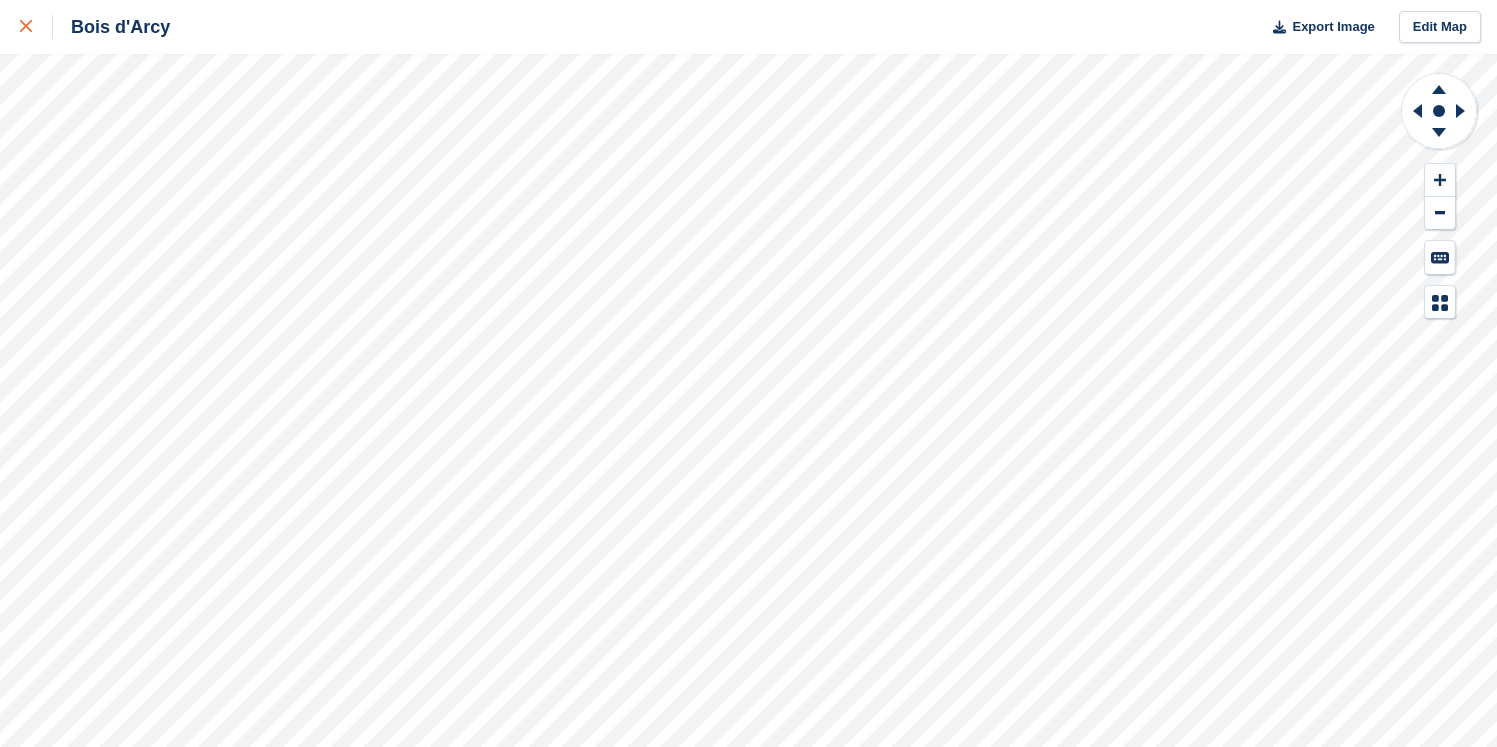 click 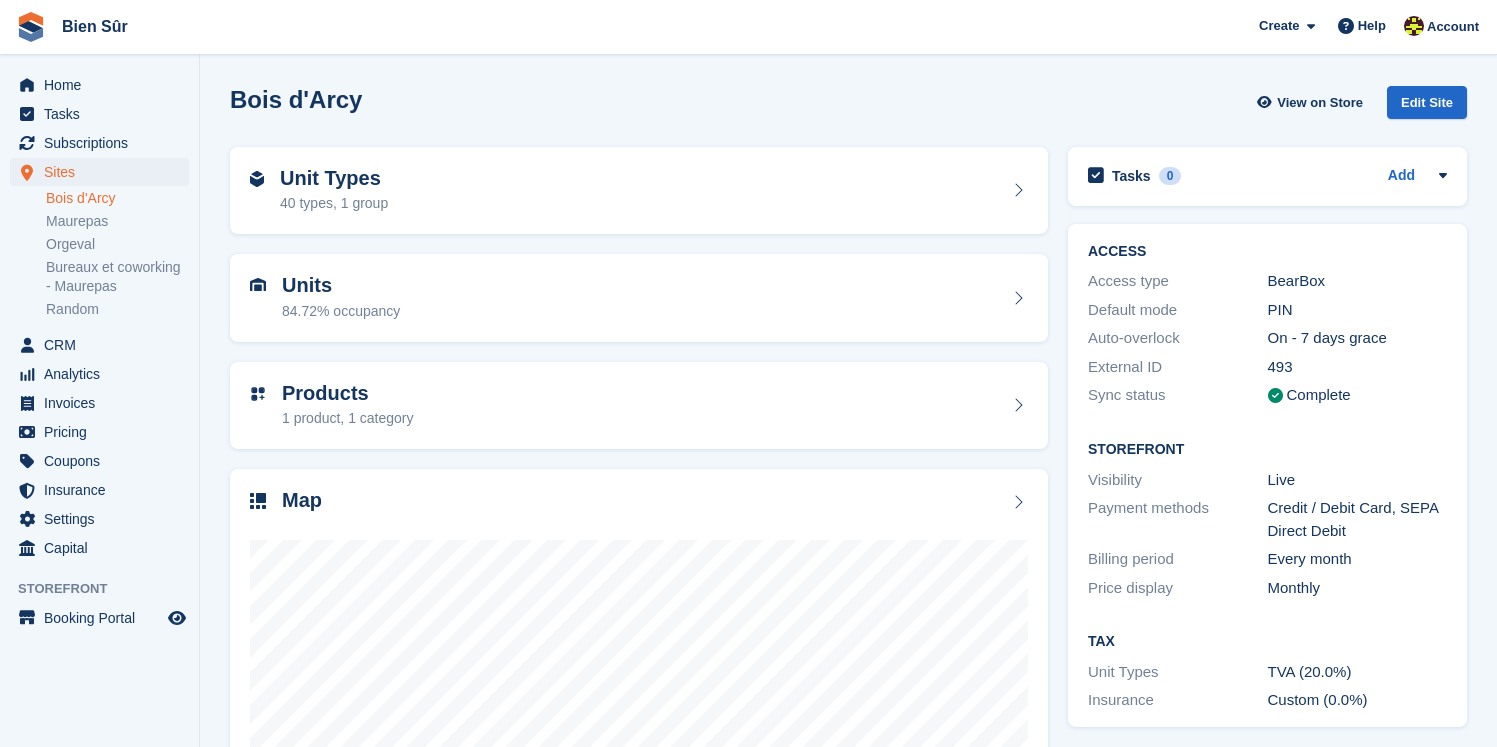 scroll, scrollTop: 0, scrollLeft: 0, axis: both 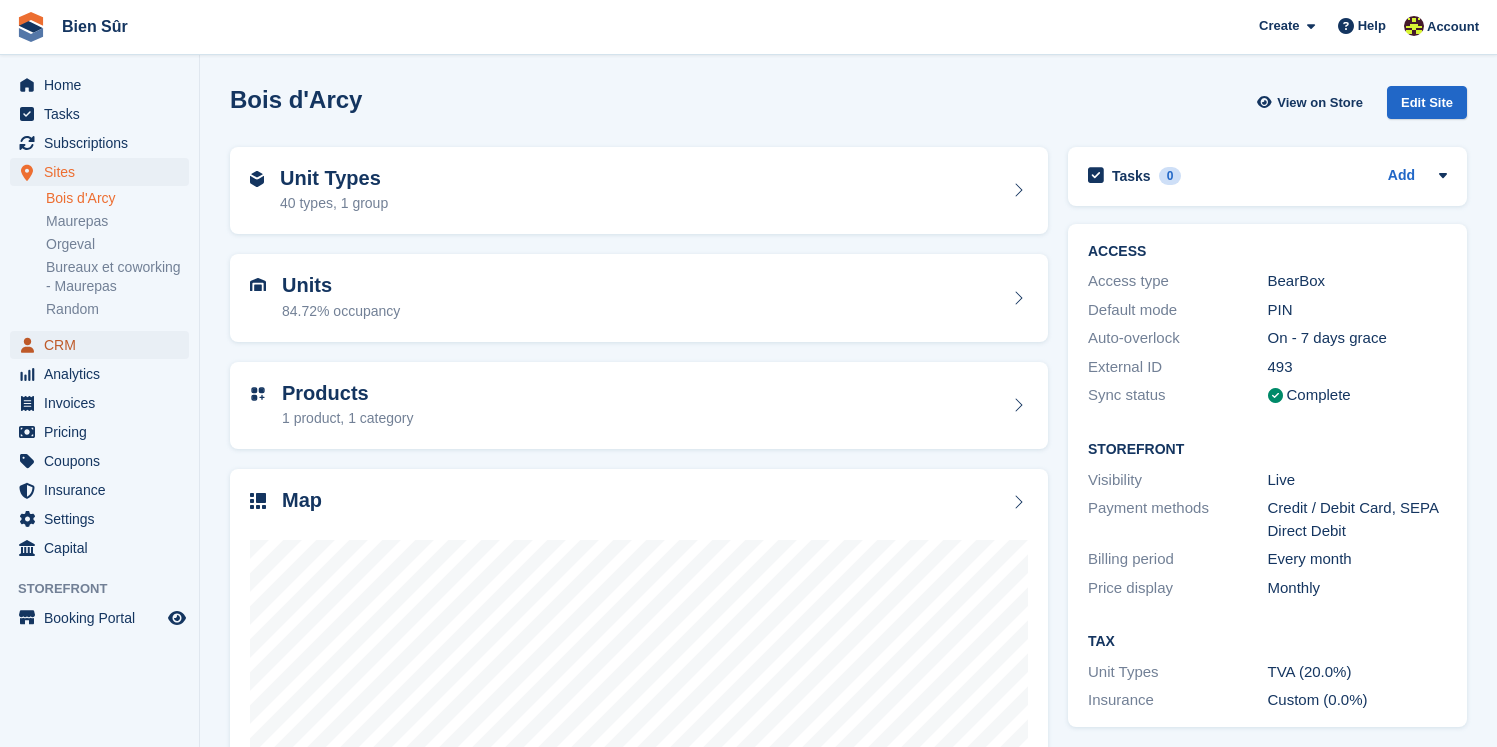 click on "CRM" at bounding box center (104, 345) 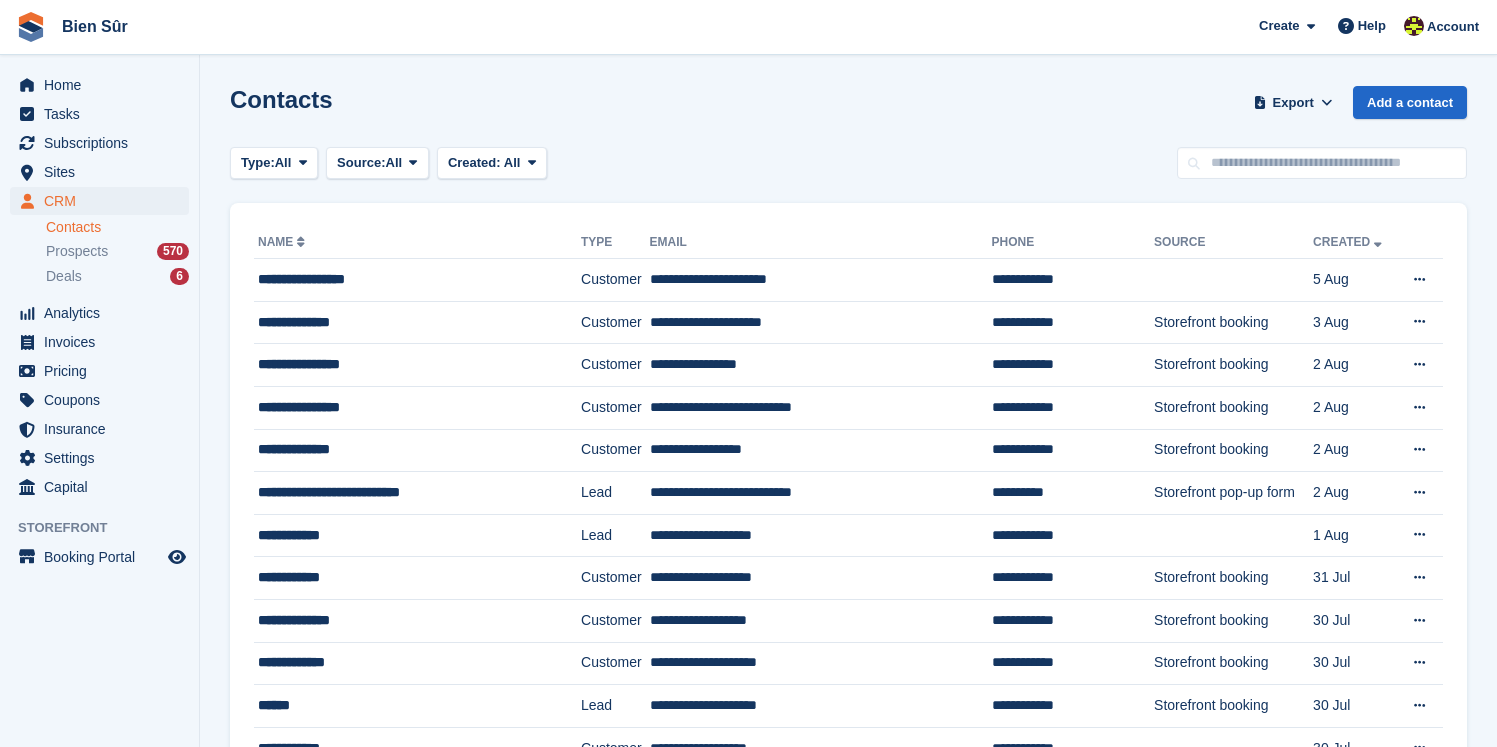 scroll, scrollTop: 0, scrollLeft: 0, axis: both 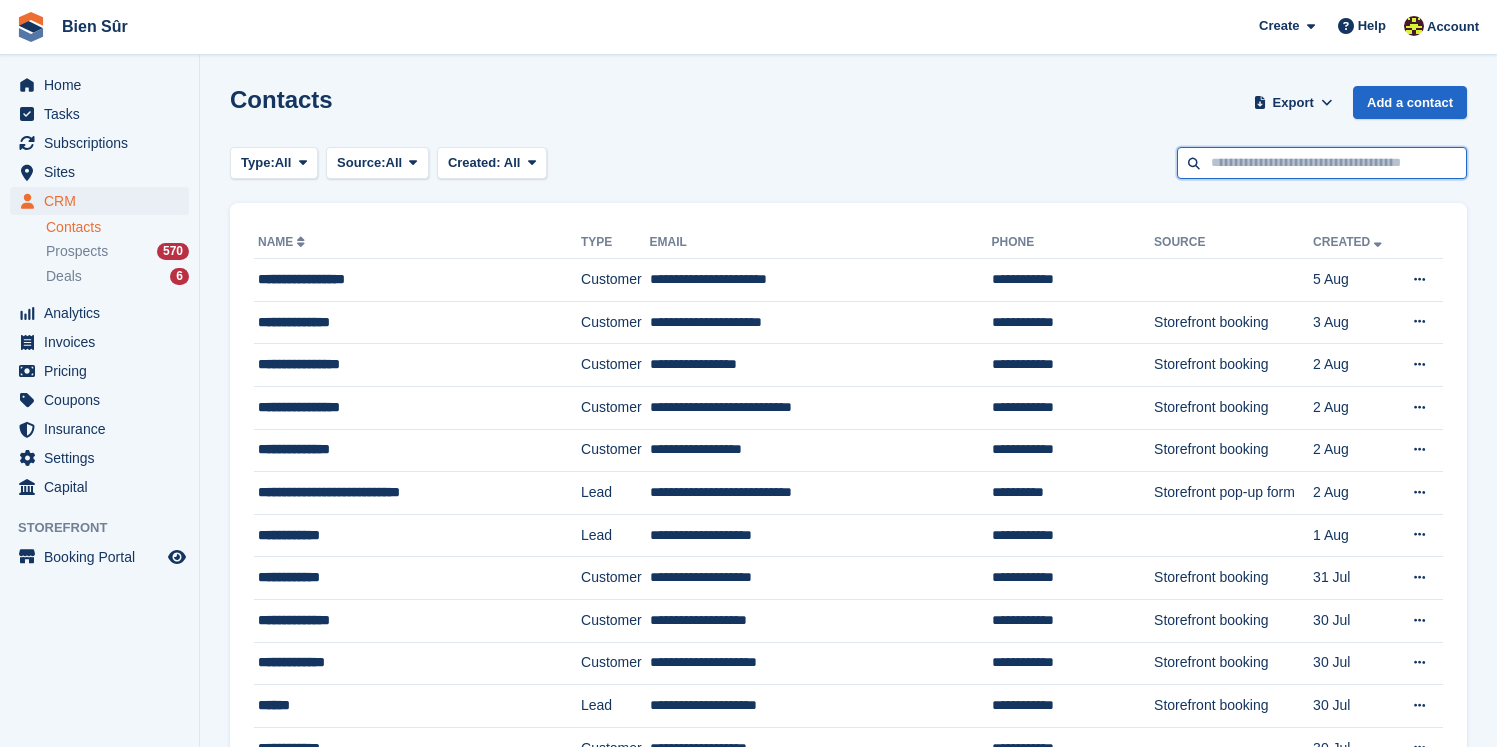 click at bounding box center [1322, 163] 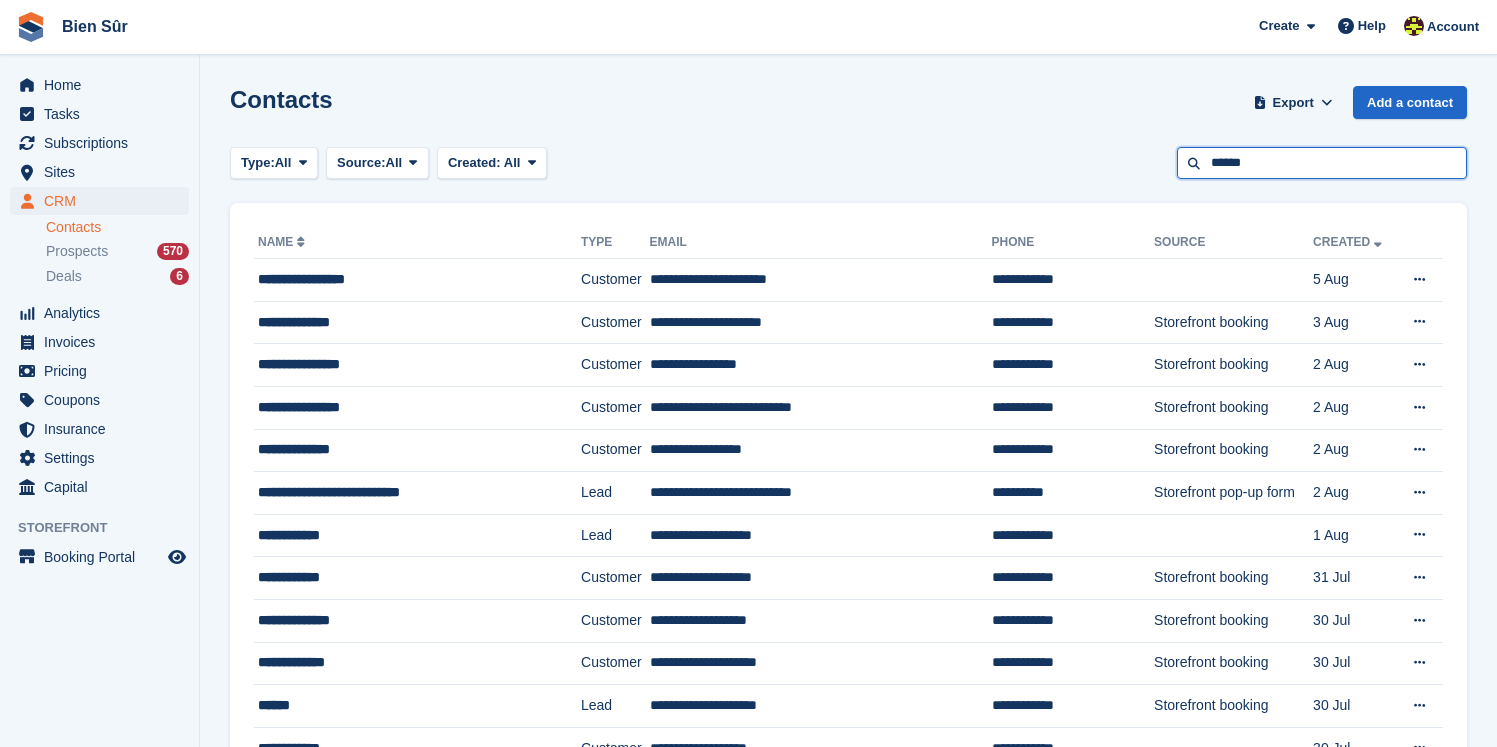 type on "******" 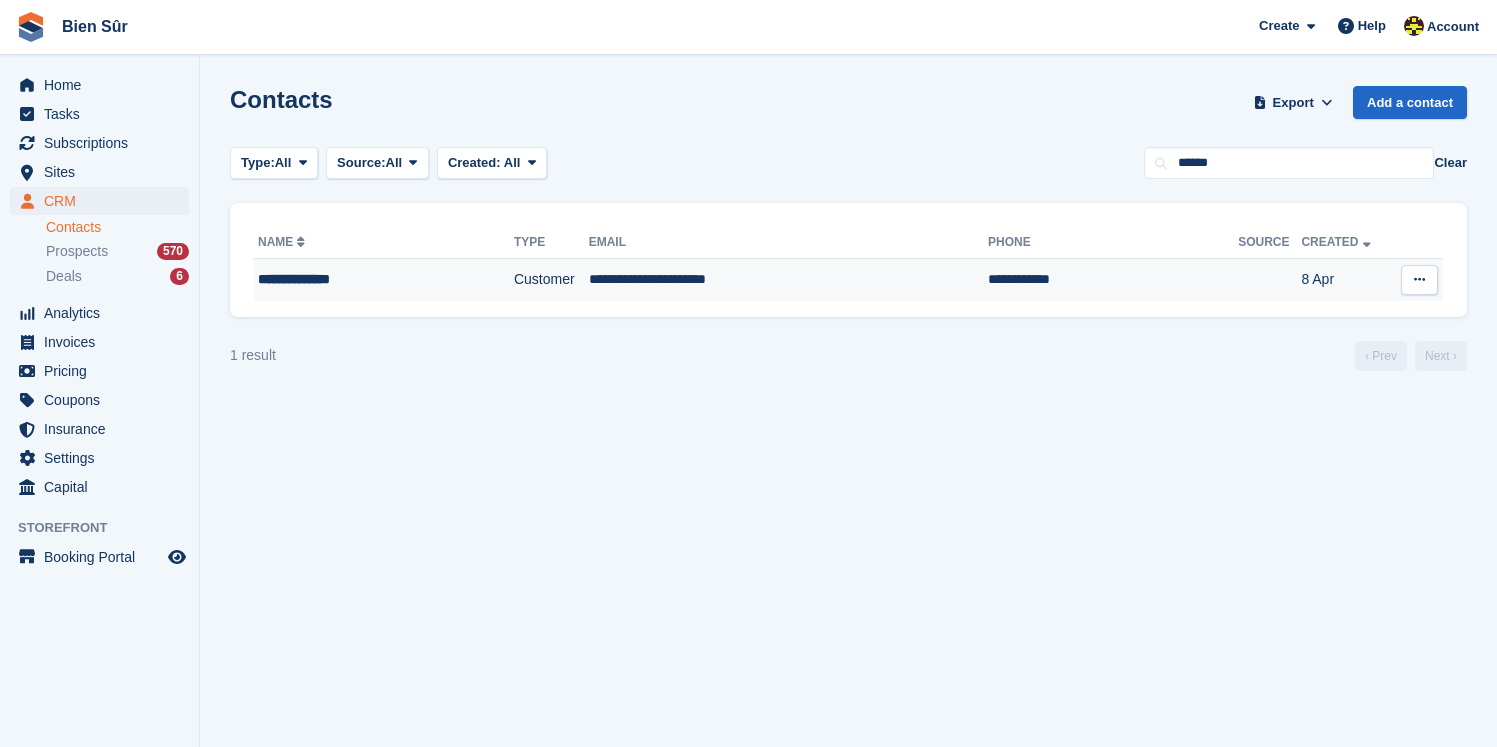 click on "**********" at bounding box center (361, 279) 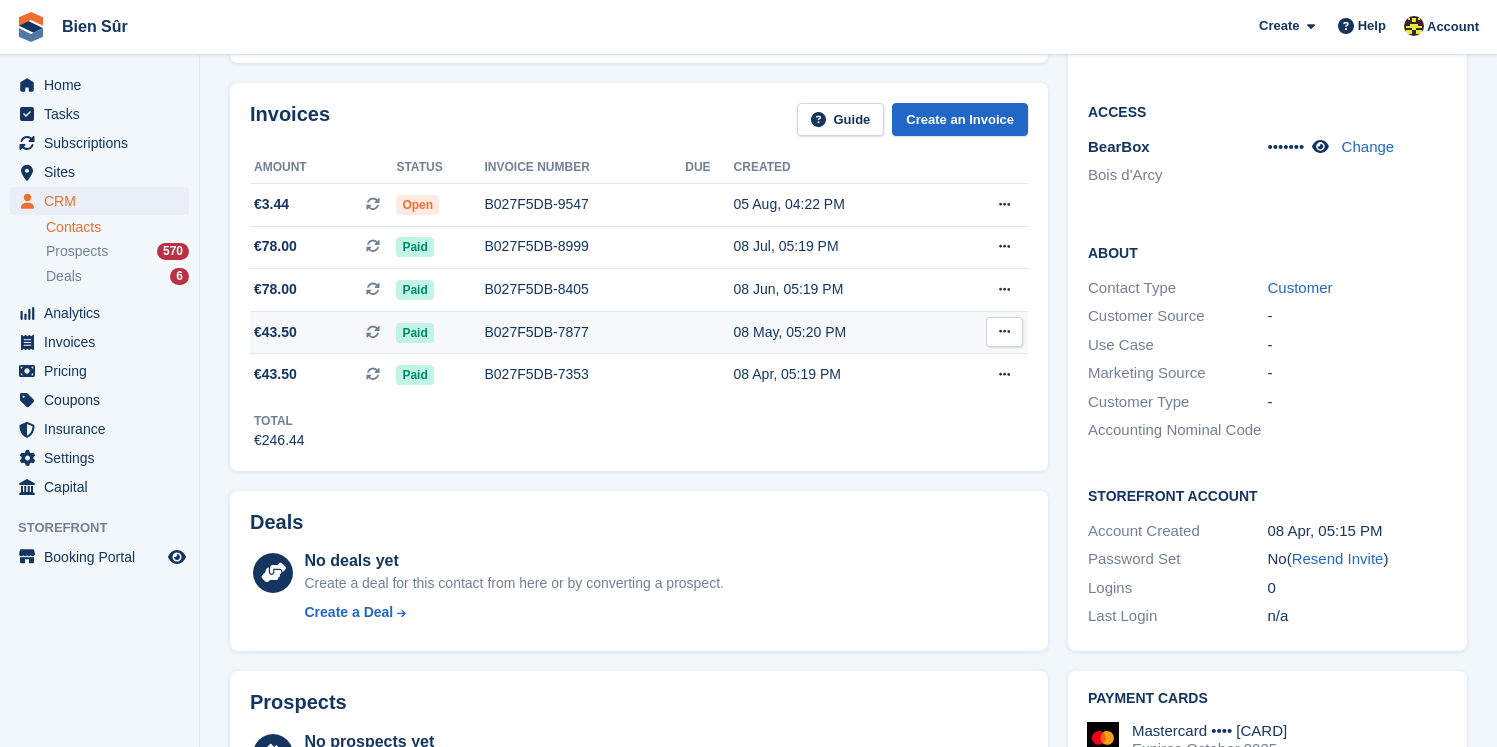 scroll, scrollTop: 0, scrollLeft: 0, axis: both 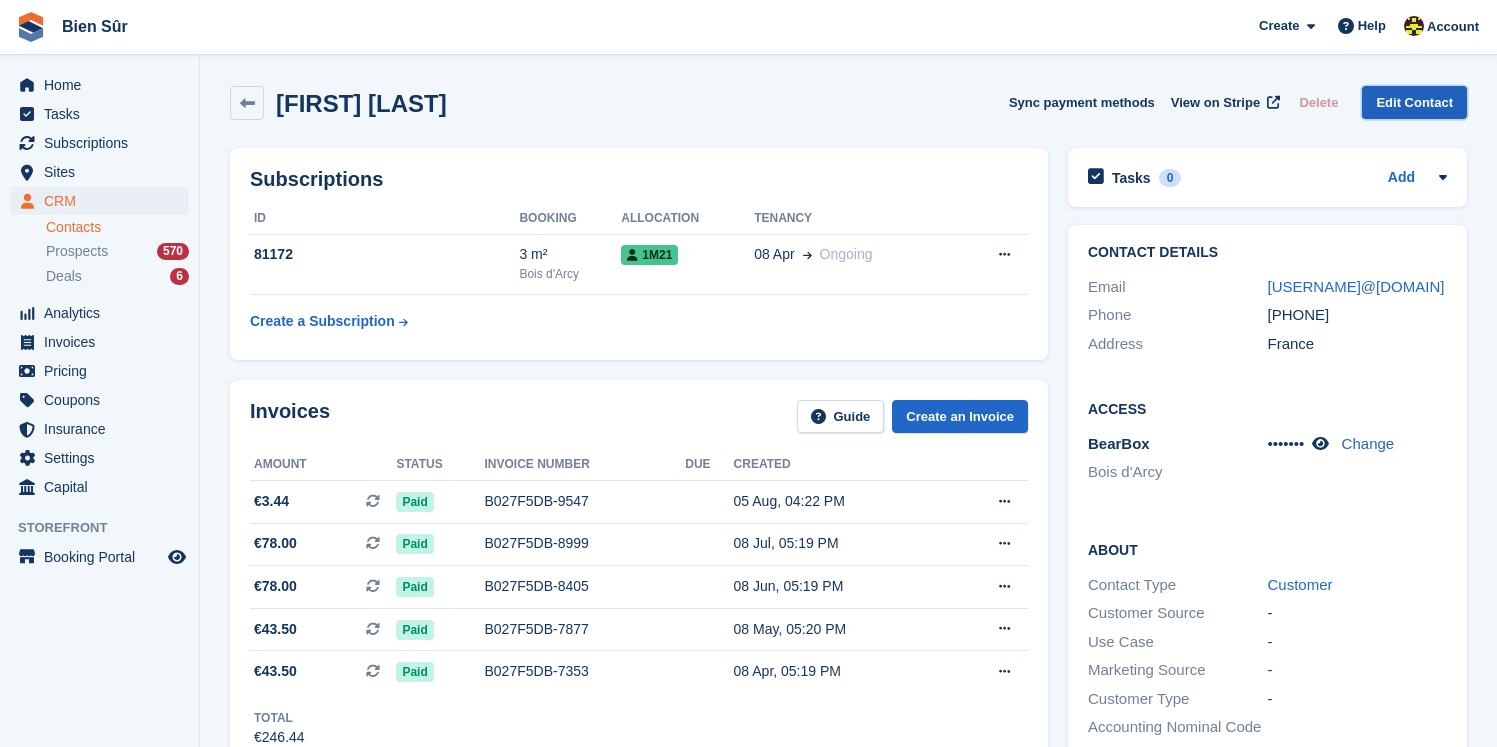 click on "Edit Contact" at bounding box center (1414, 102) 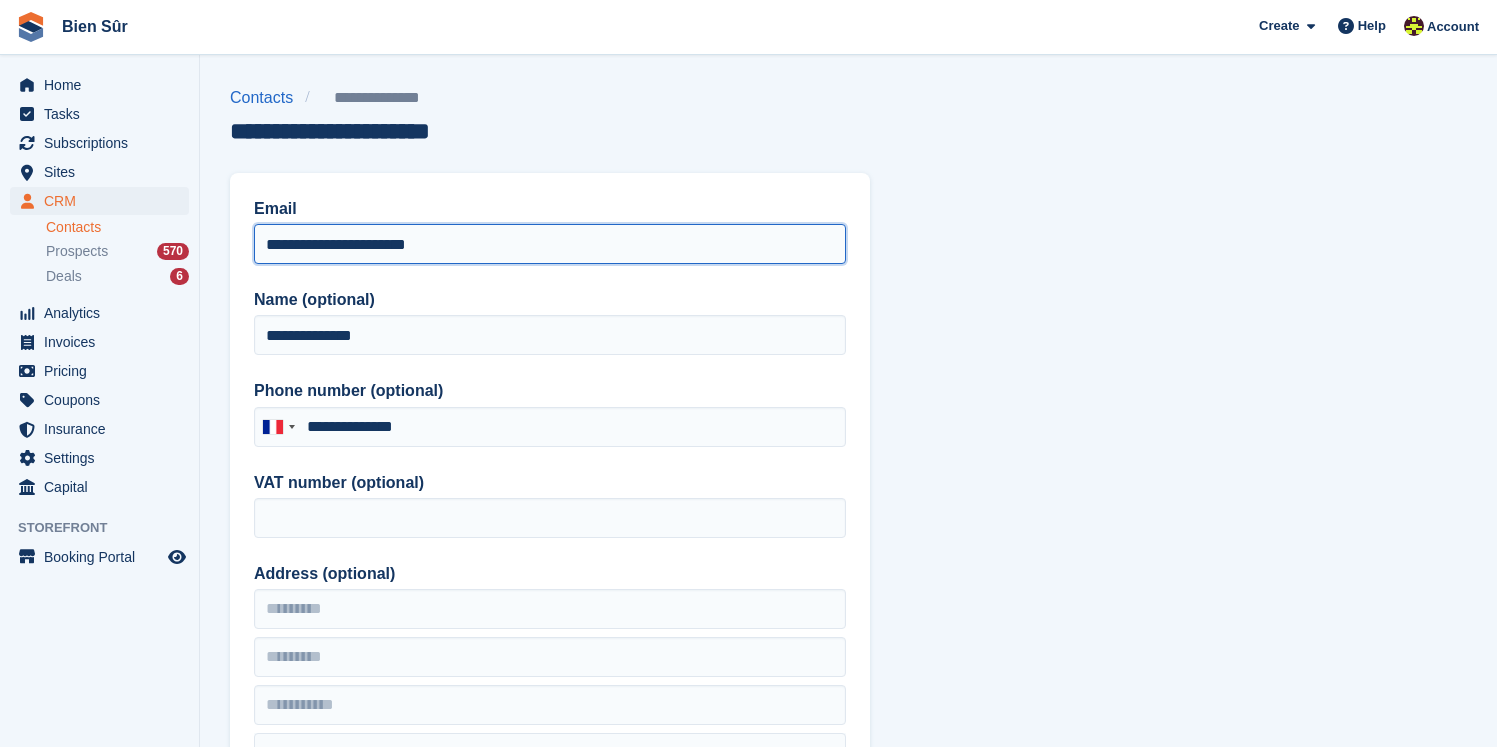 click on "**********" at bounding box center (550, 244) 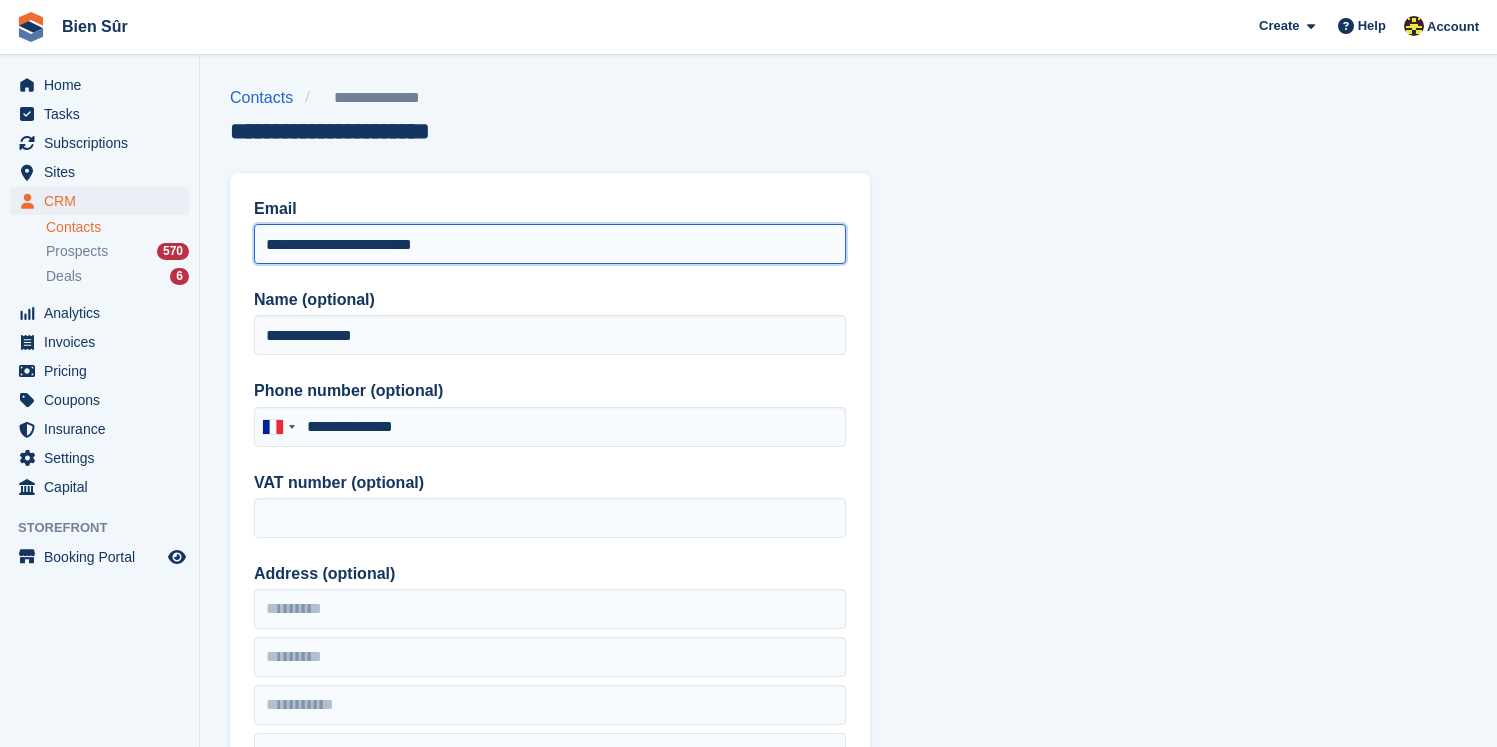 type on "**********" 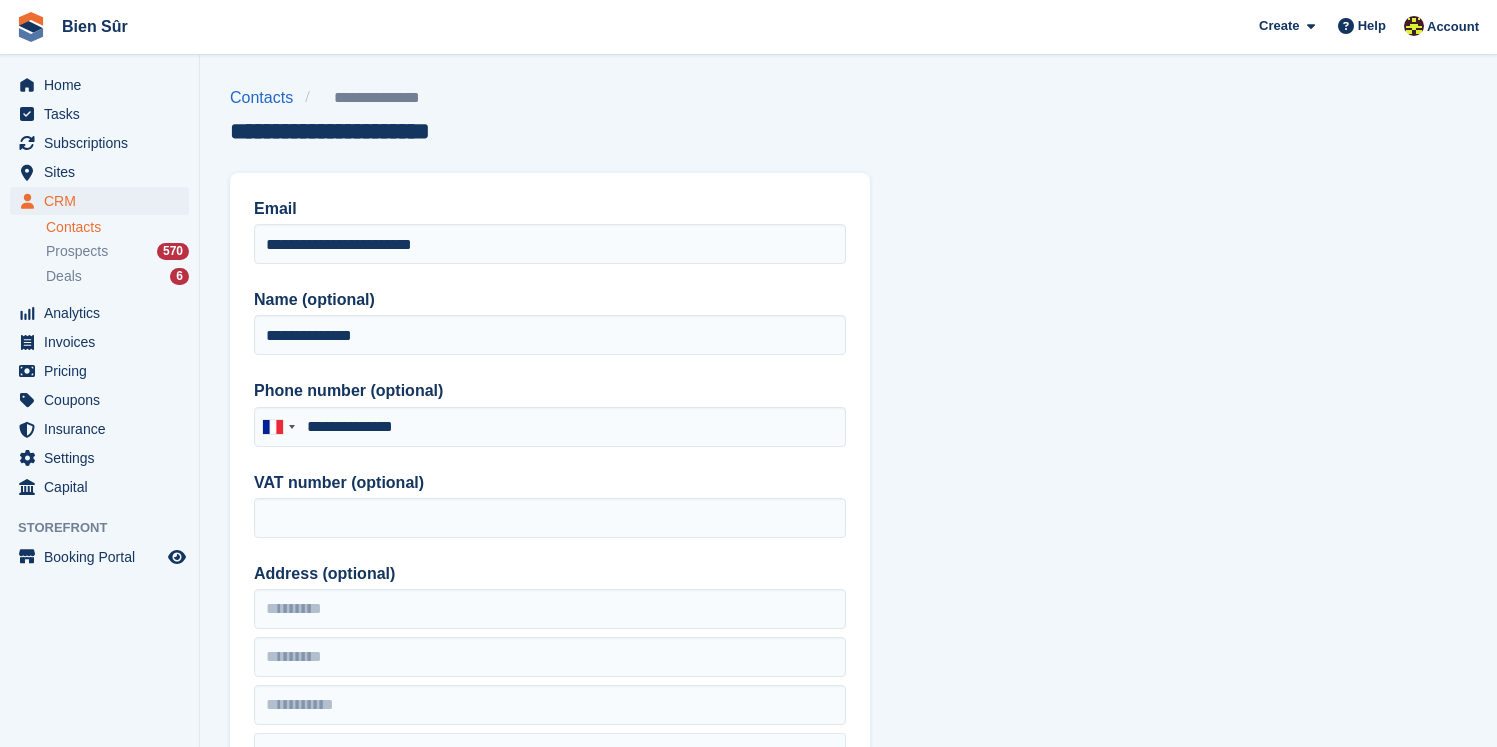 click on "**********" at bounding box center [848, 852] 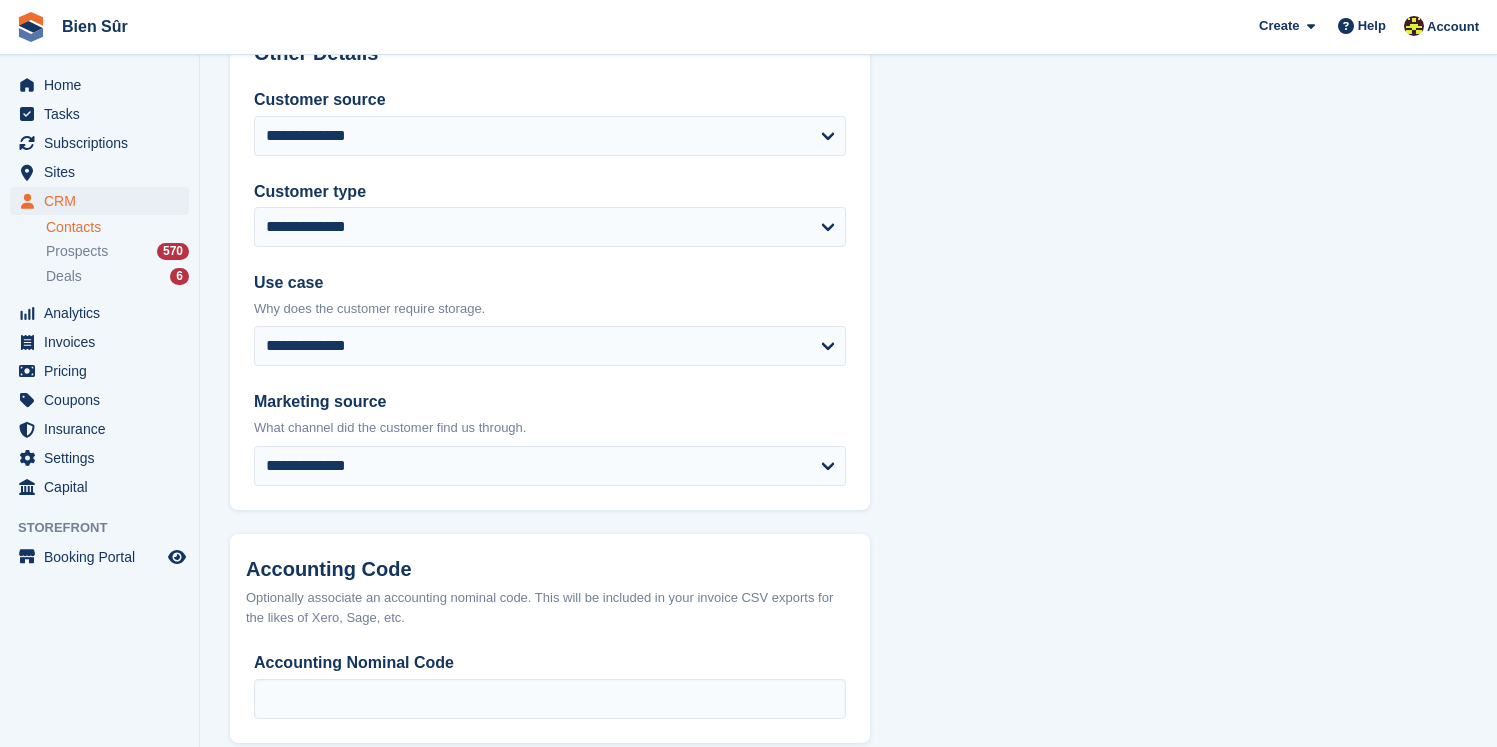 scroll, scrollTop: 956, scrollLeft: 0, axis: vertical 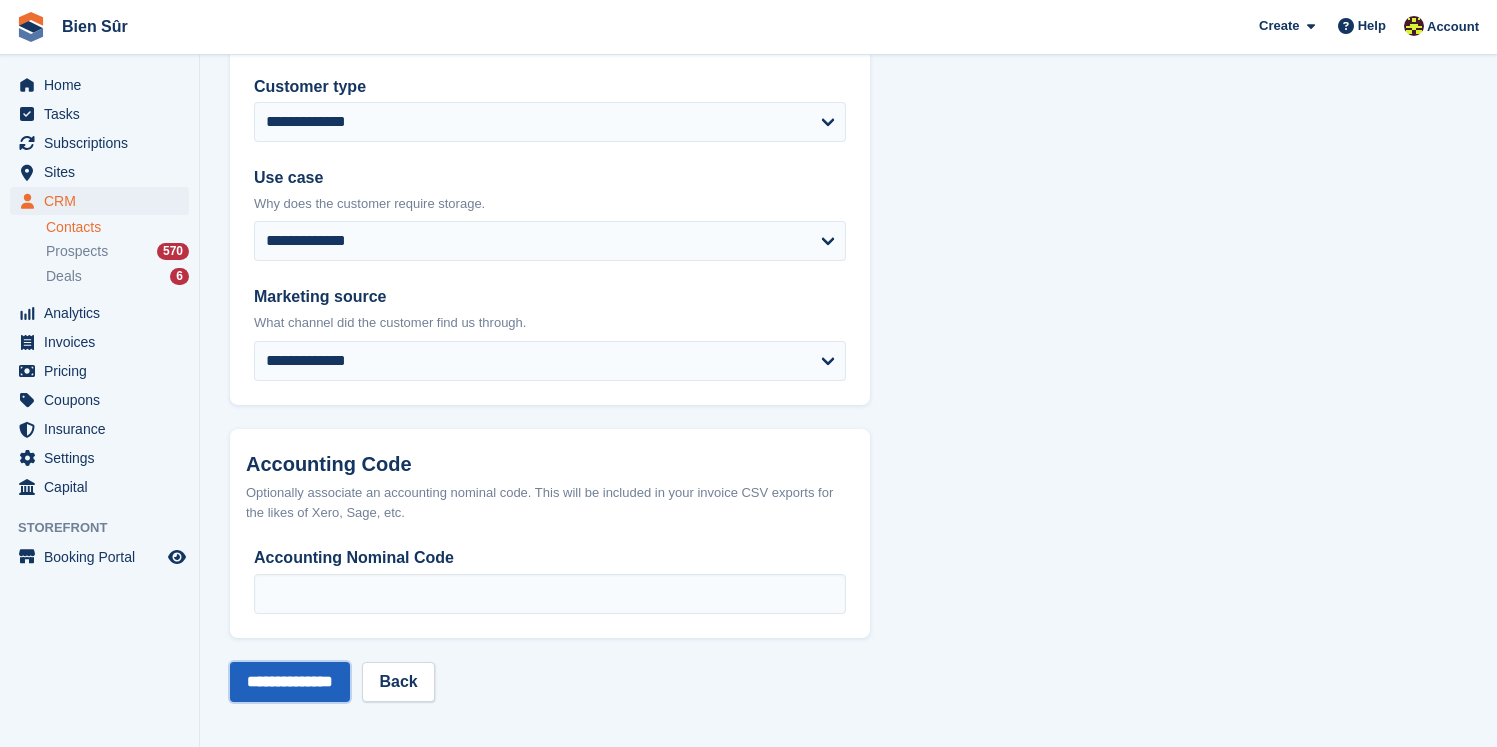 click on "**********" at bounding box center [290, 682] 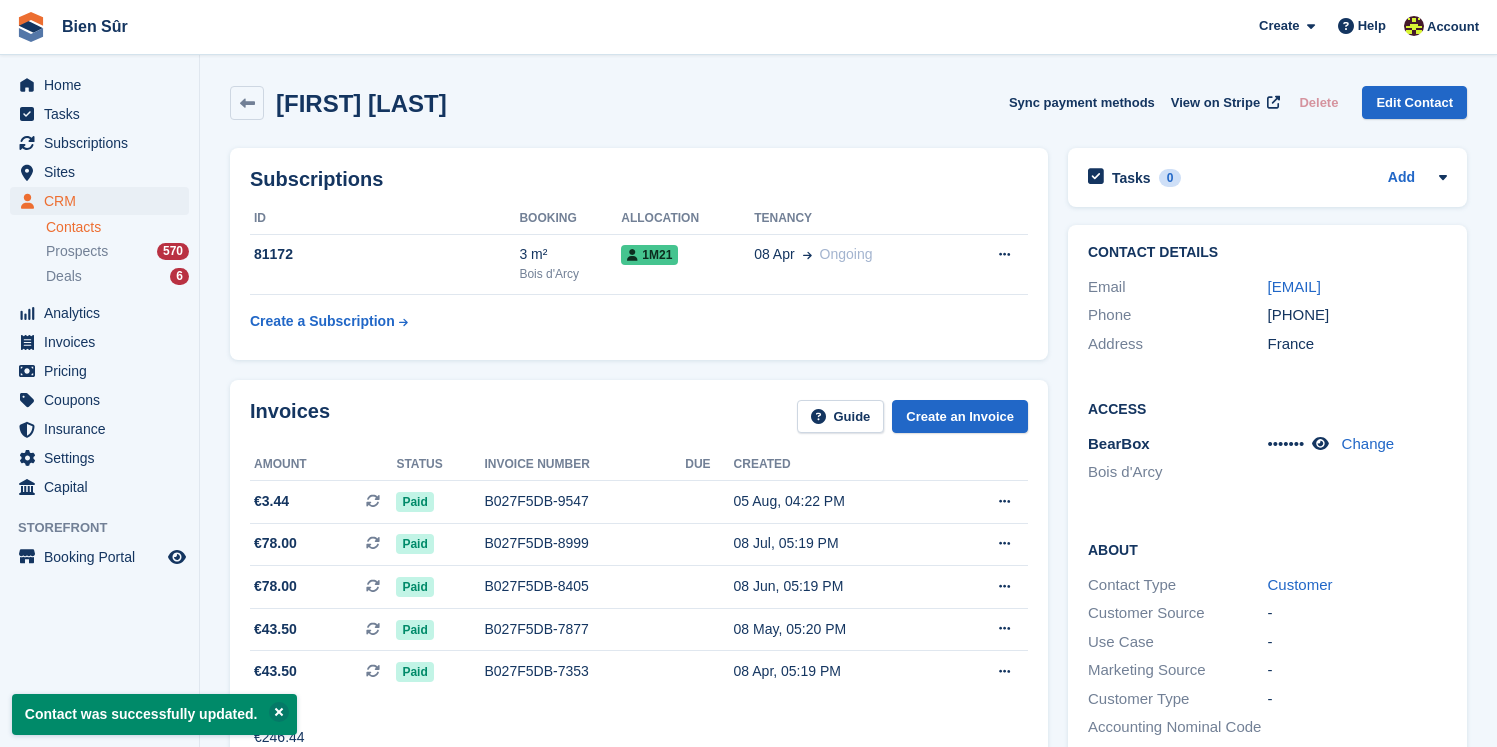 scroll, scrollTop: 0, scrollLeft: 0, axis: both 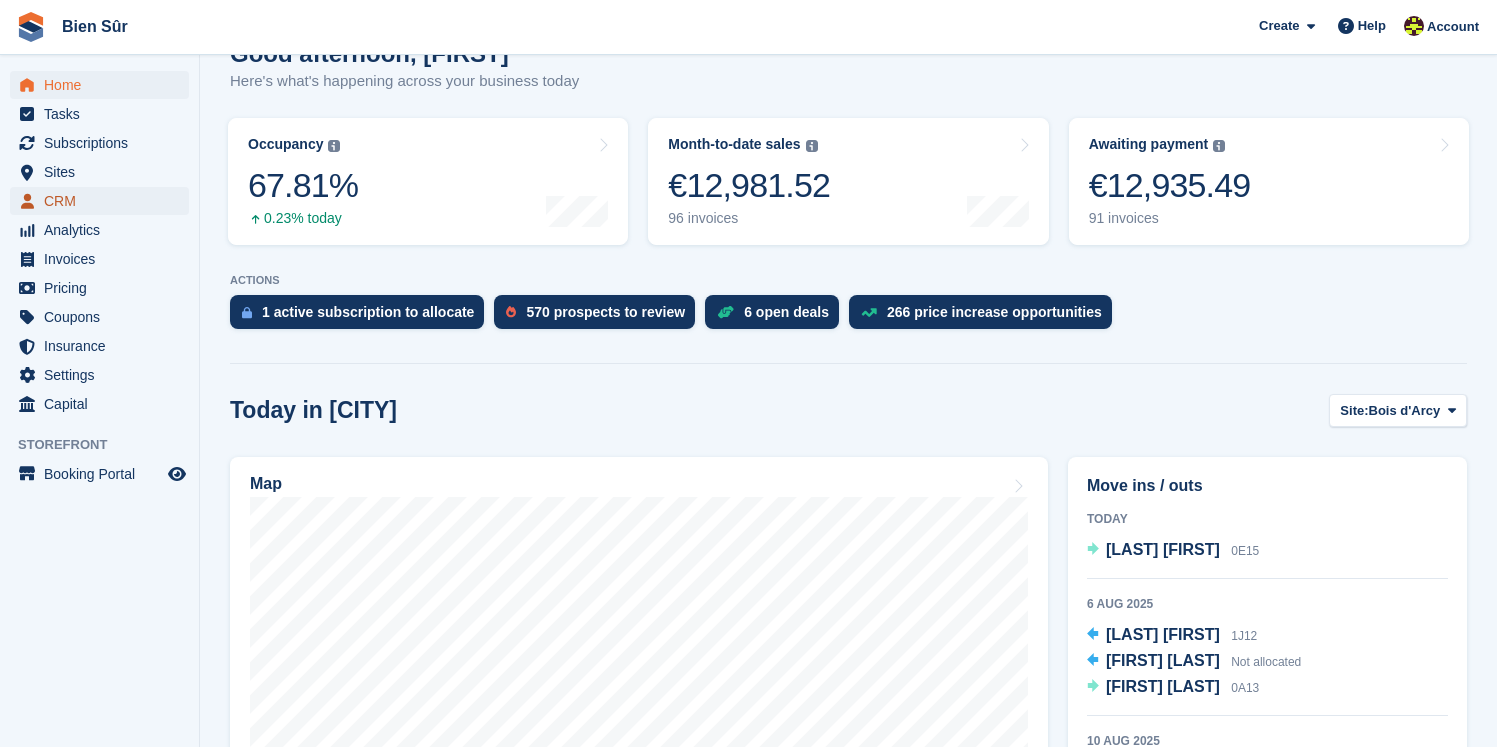 click on "CRM" at bounding box center (104, 201) 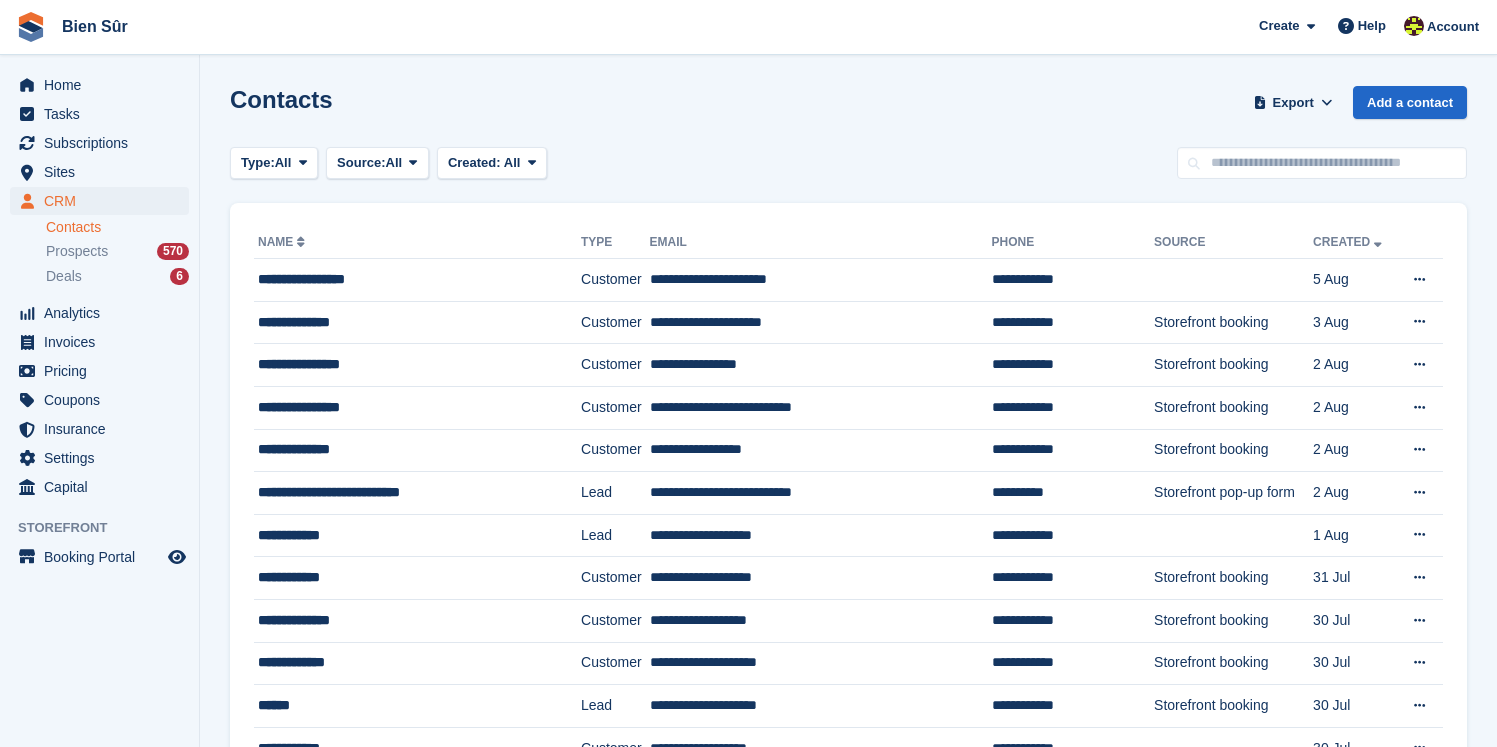 scroll, scrollTop: 0, scrollLeft: 0, axis: both 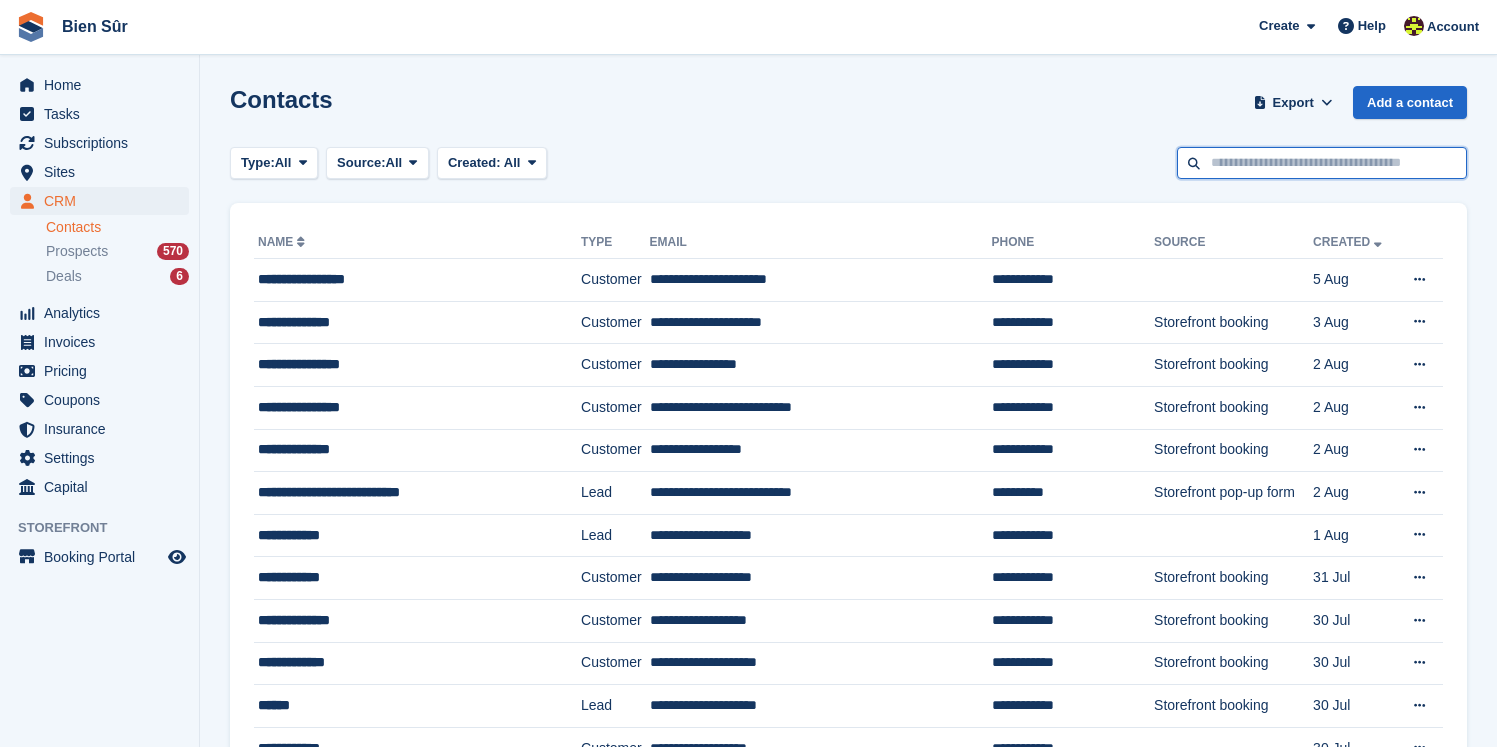 click at bounding box center (1322, 163) 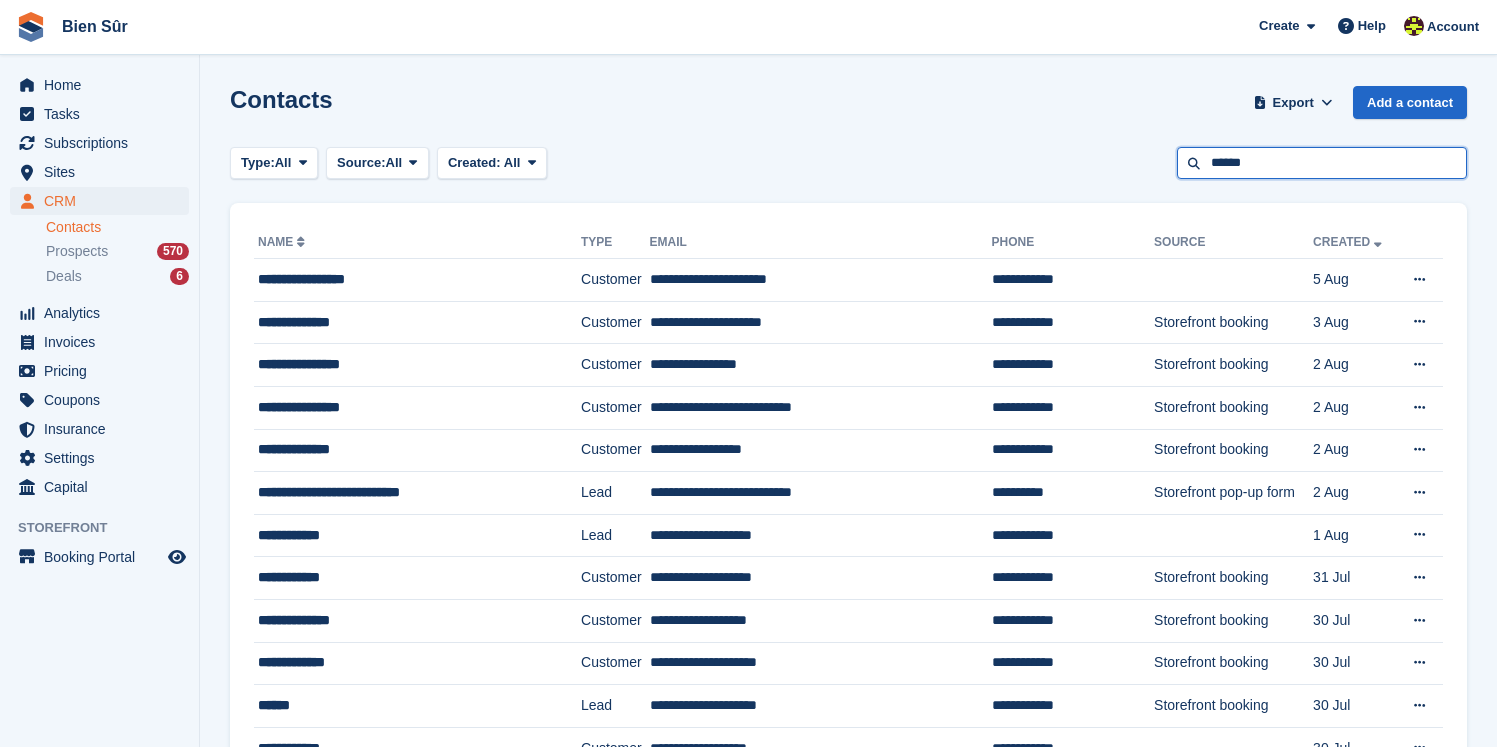 type on "******" 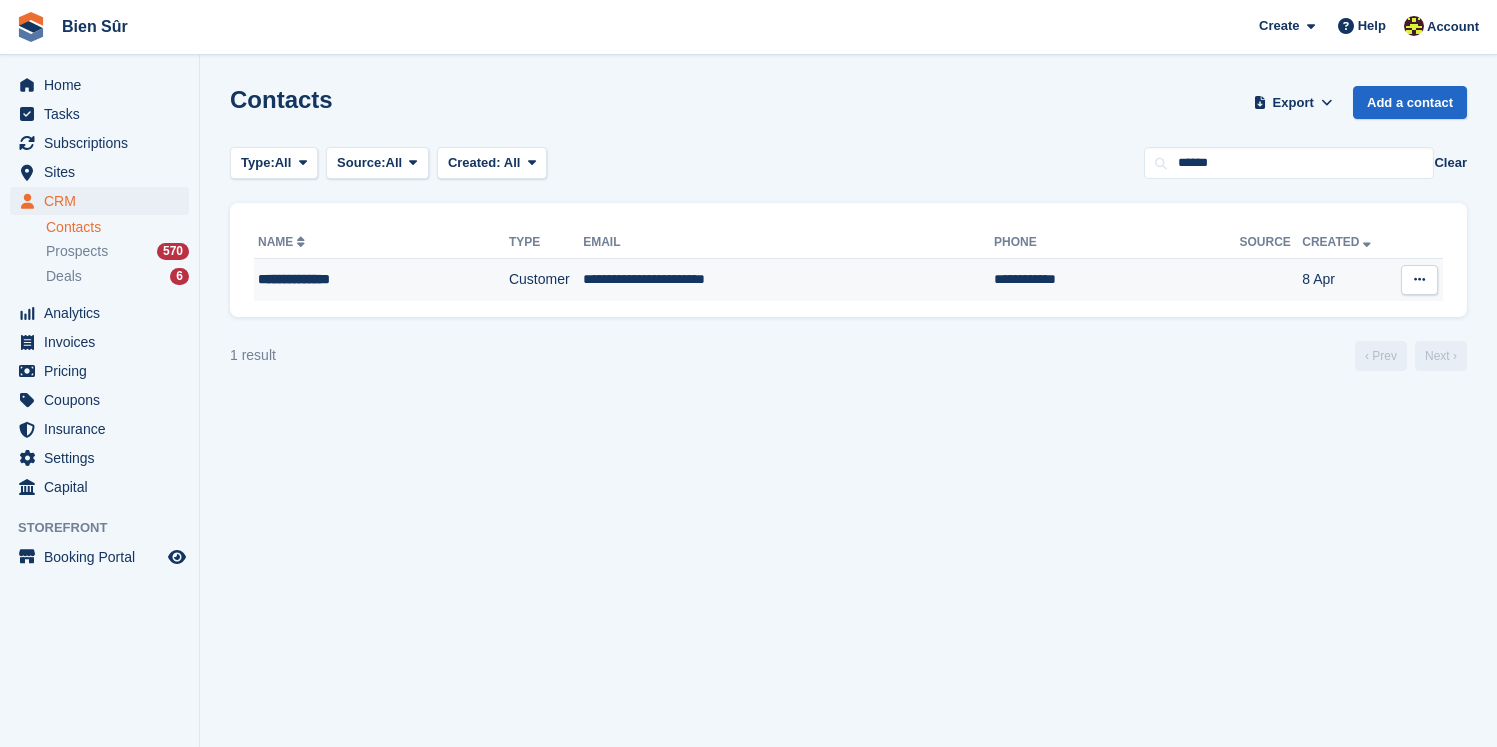 click on "**********" at bounding box center (788, 280) 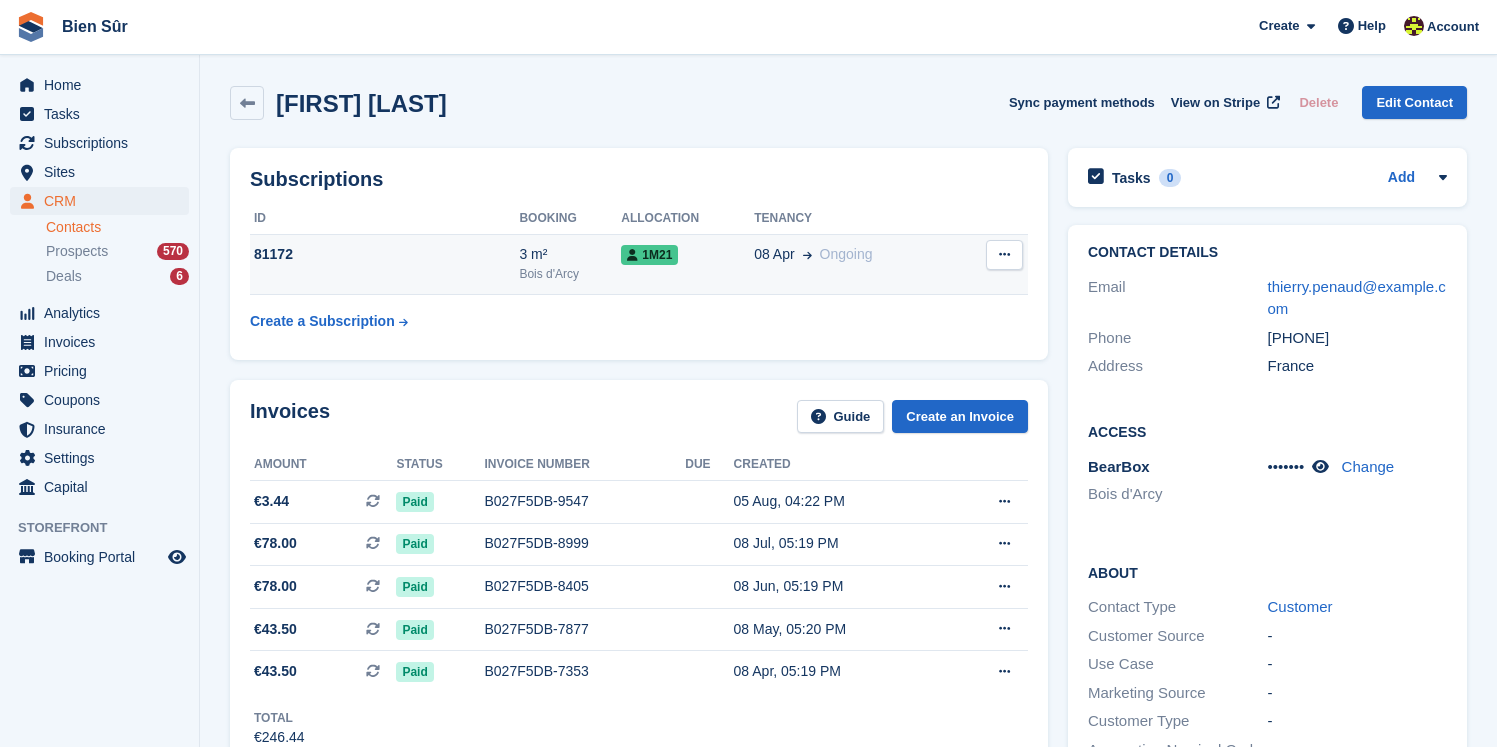 scroll, scrollTop: 0, scrollLeft: 0, axis: both 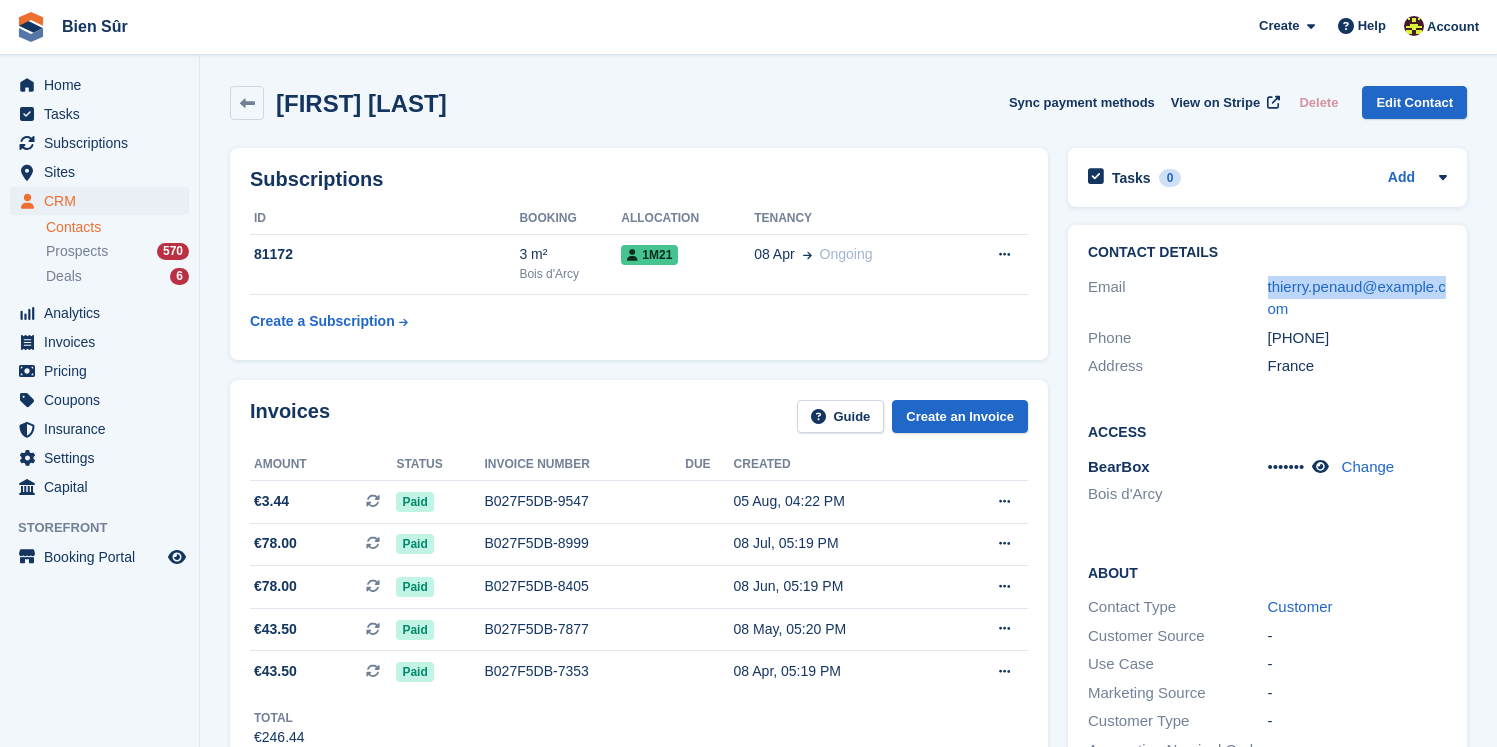 drag, startPoint x: 1329, startPoint y: 316, endPoint x: 1265, endPoint y: 288, distance: 69.856995 